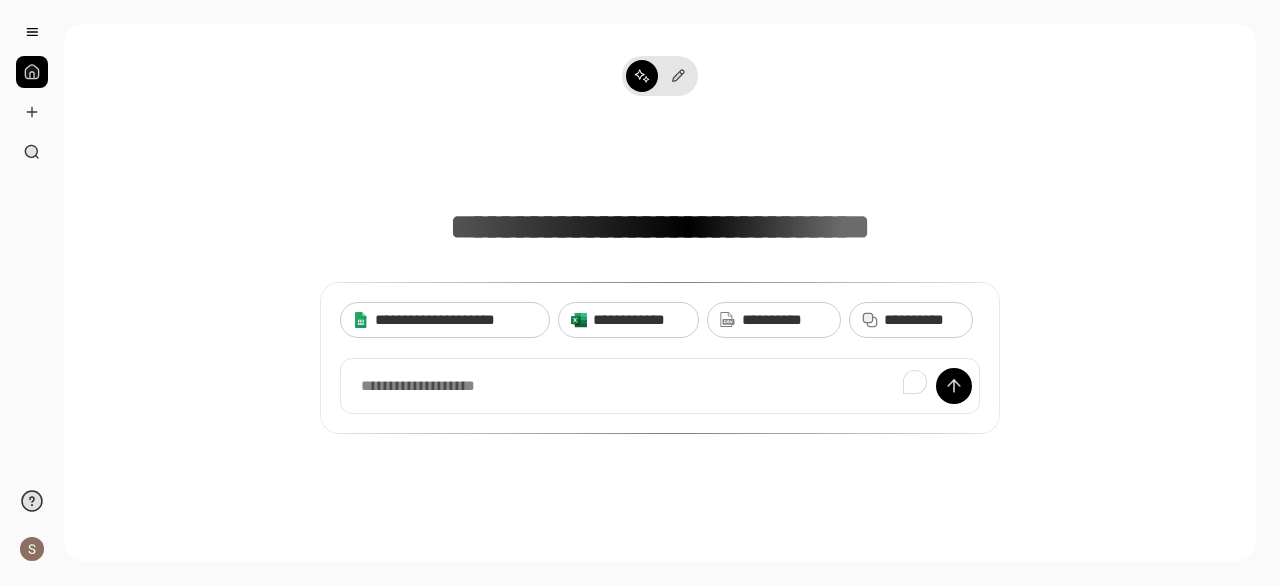 scroll, scrollTop: 0, scrollLeft: 0, axis: both 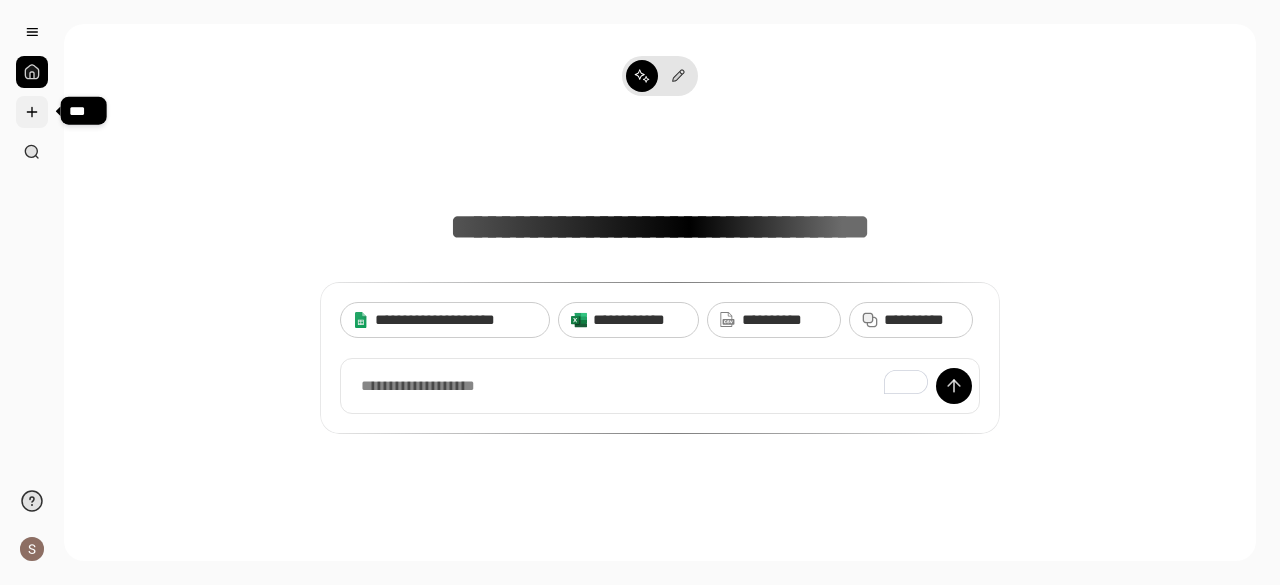 click at bounding box center [32, 112] 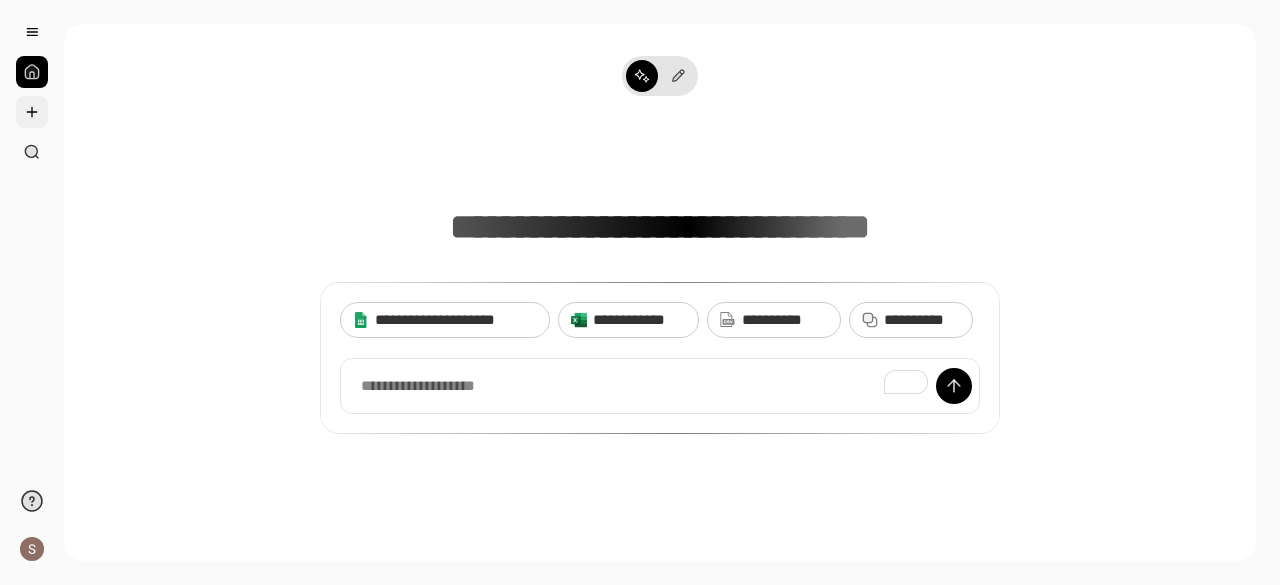 click at bounding box center (32, 112) 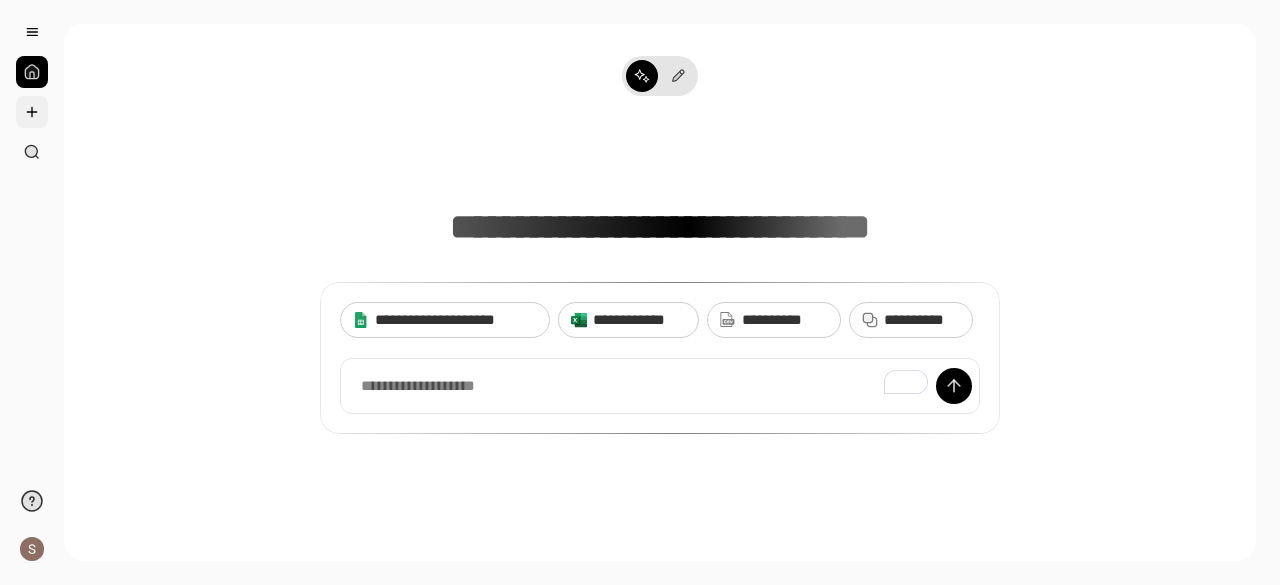 click at bounding box center (32, 112) 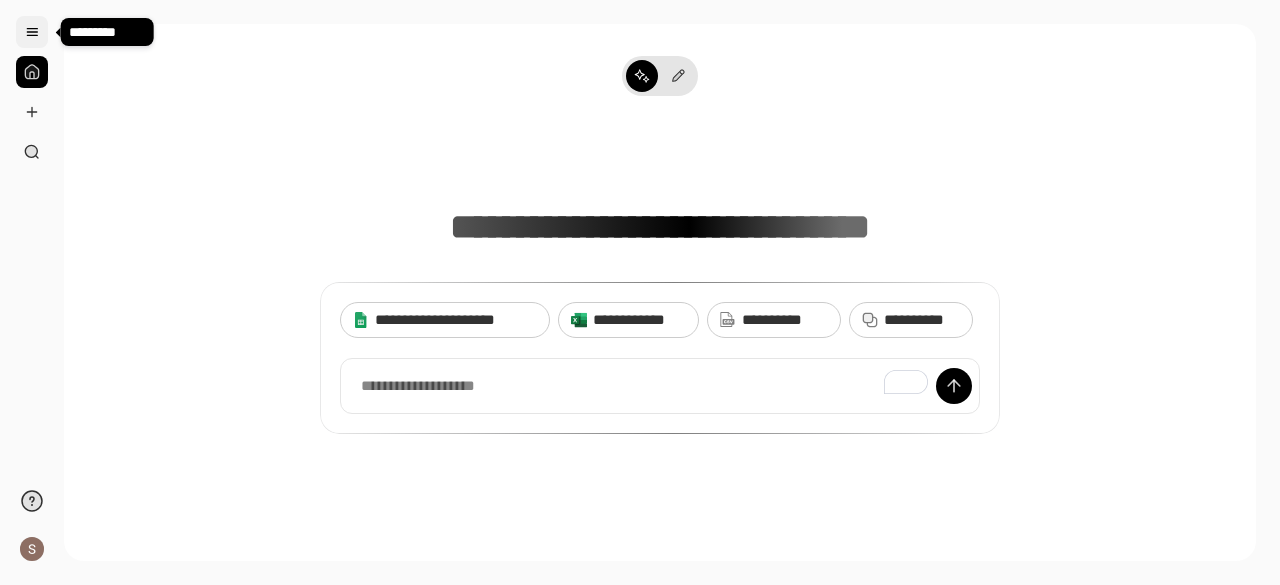 click at bounding box center (32, 32) 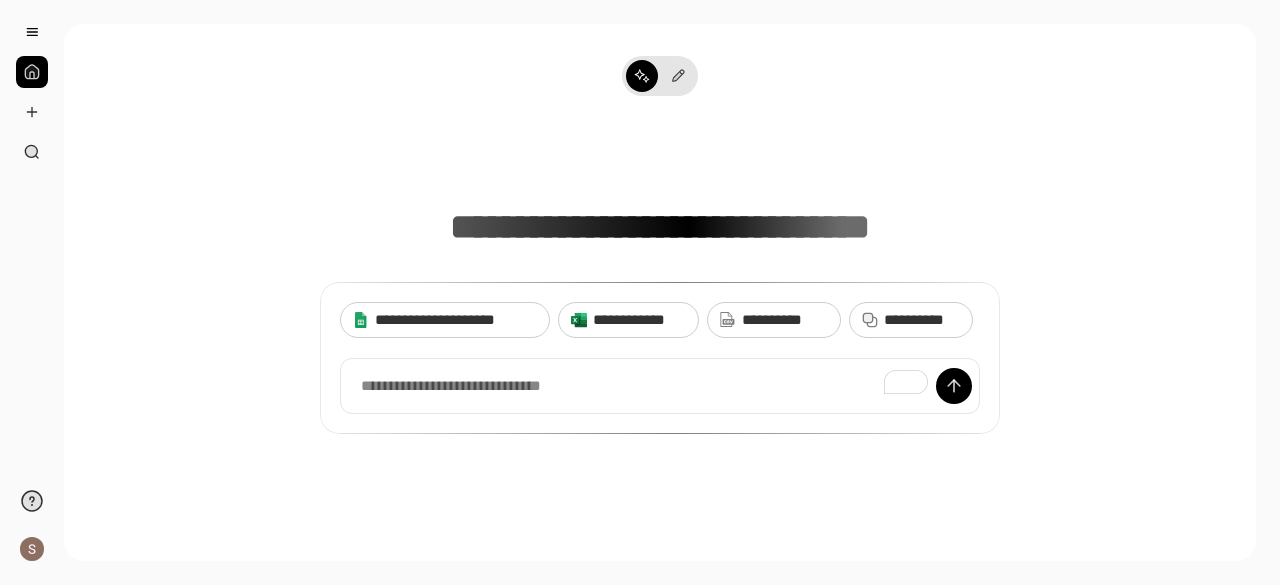 click on "**********" at bounding box center [660, 289] 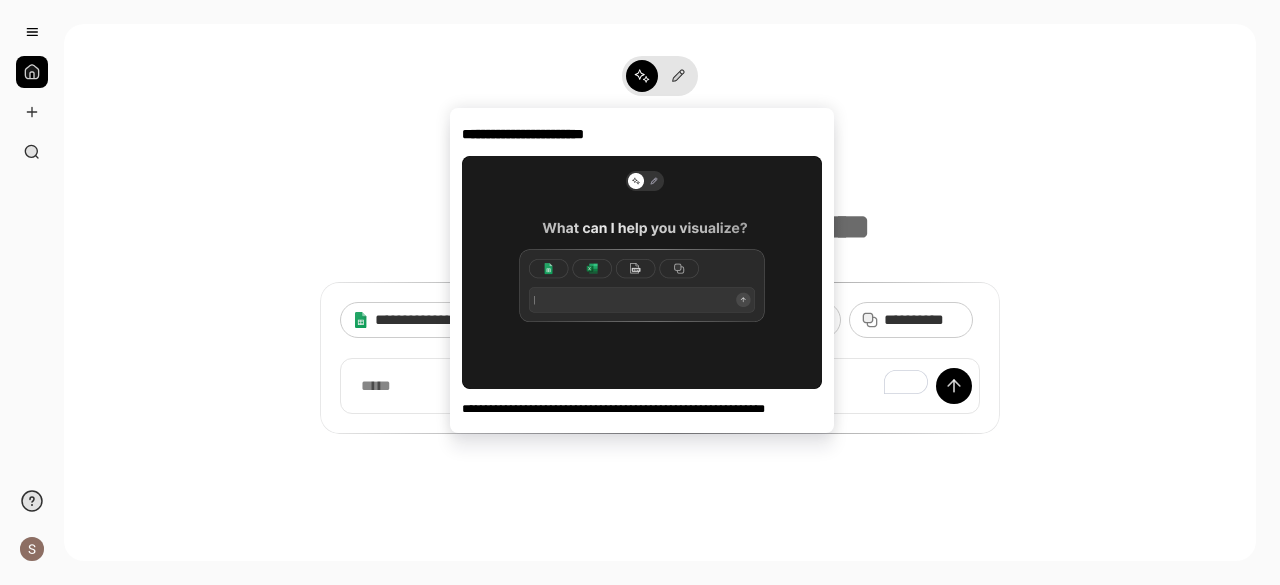click at bounding box center [642, 76] 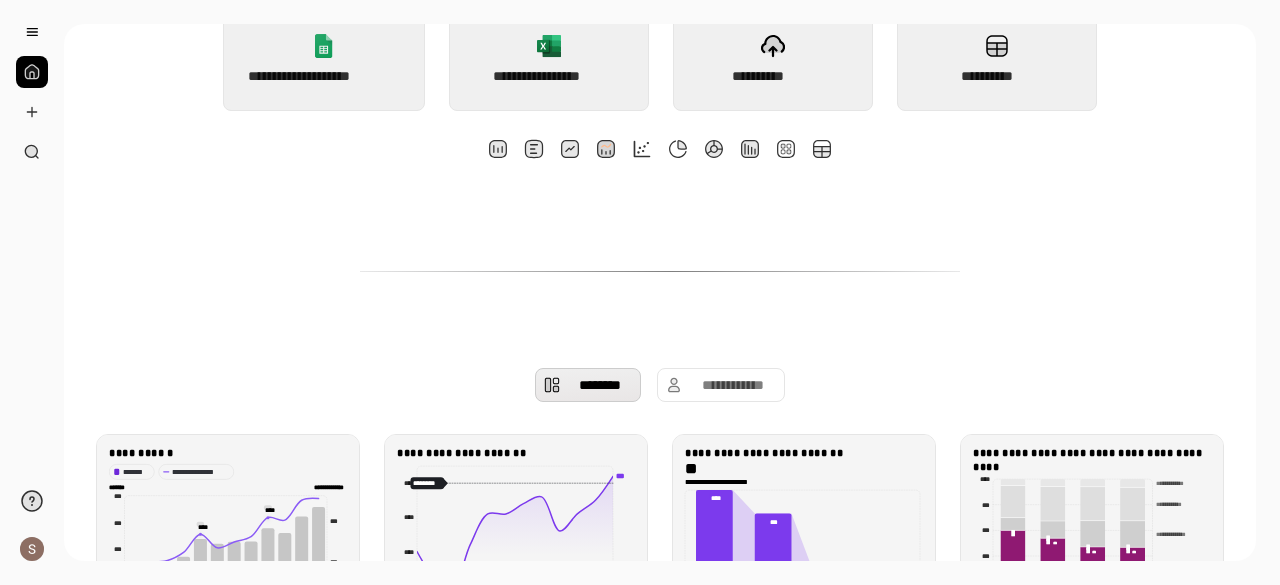 scroll, scrollTop: 281, scrollLeft: 0, axis: vertical 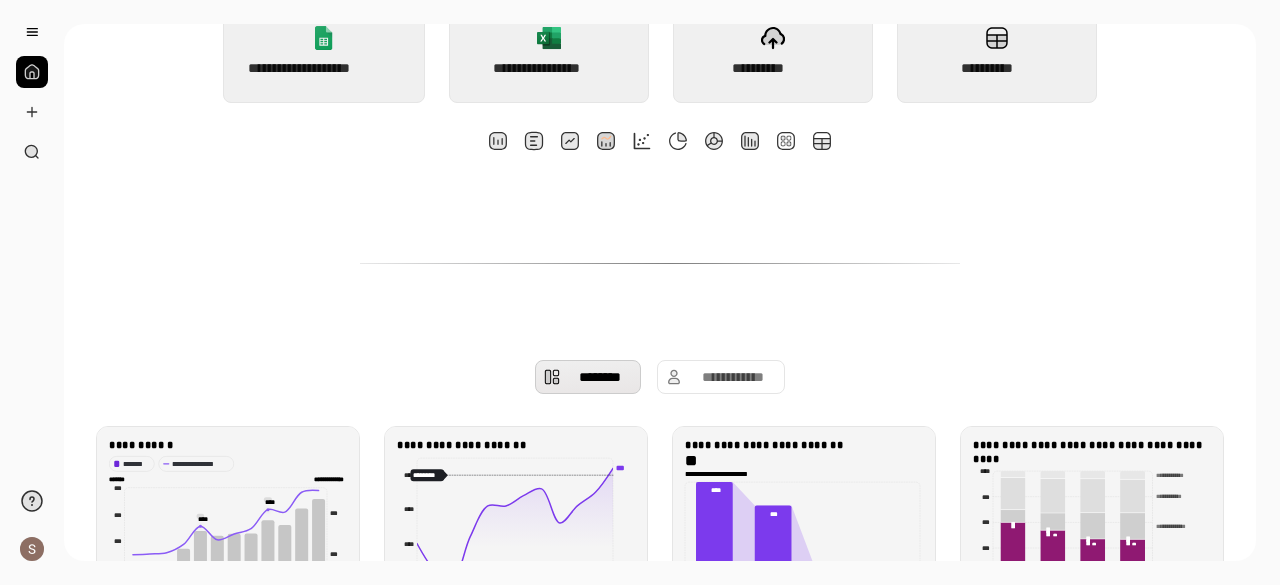 click on "**********" at bounding box center (660, 439) 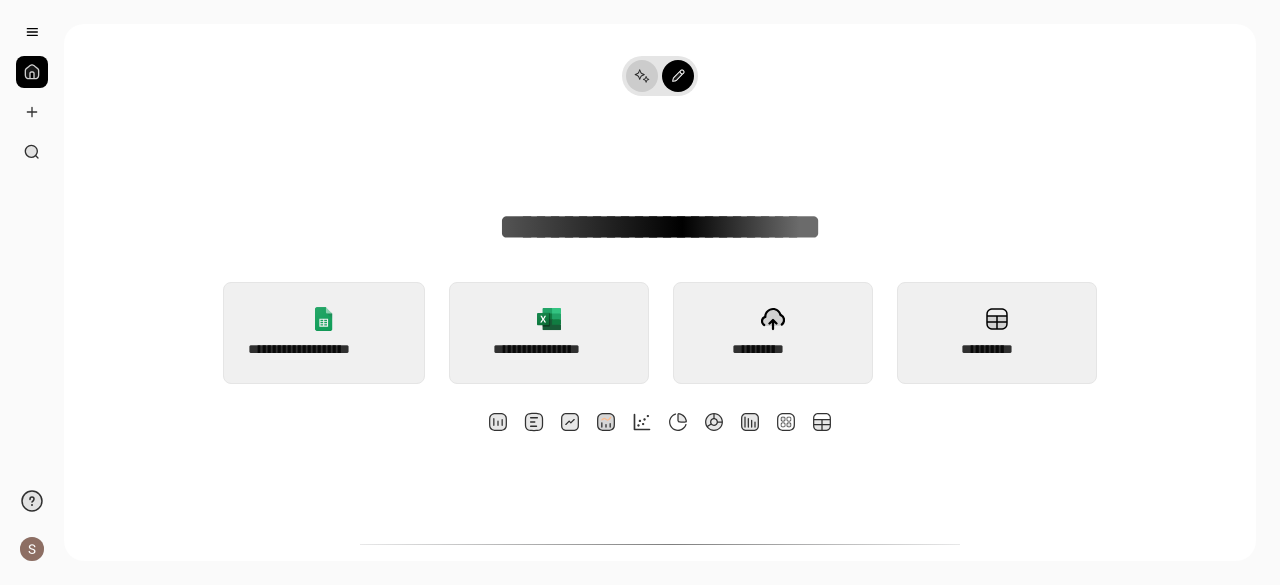 click 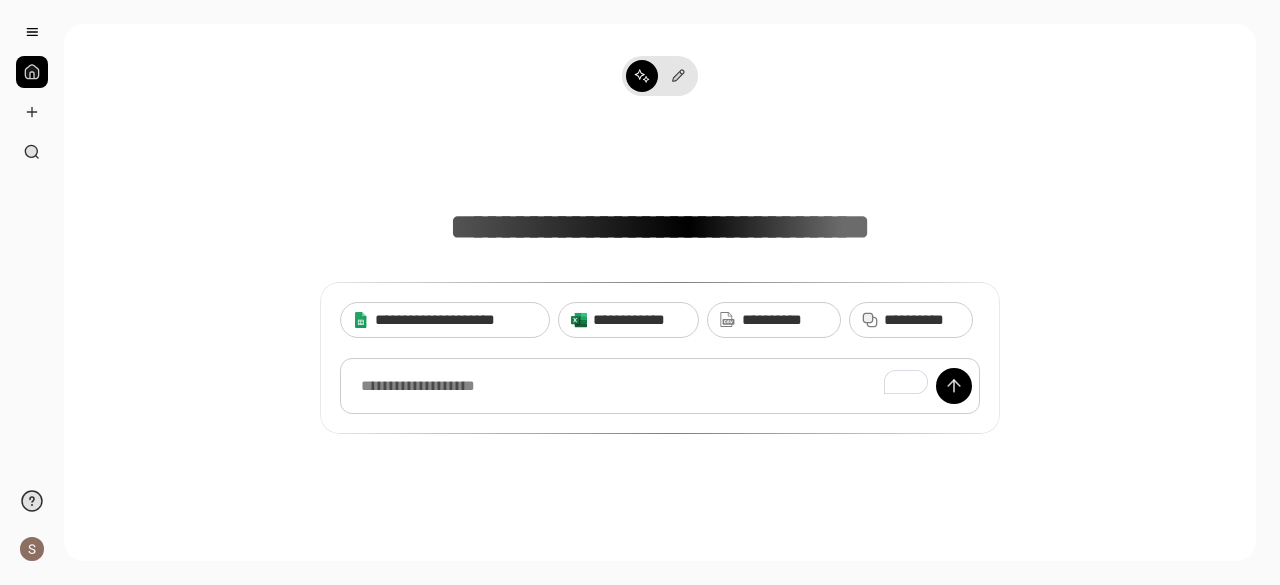 click at bounding box center [660, 386] 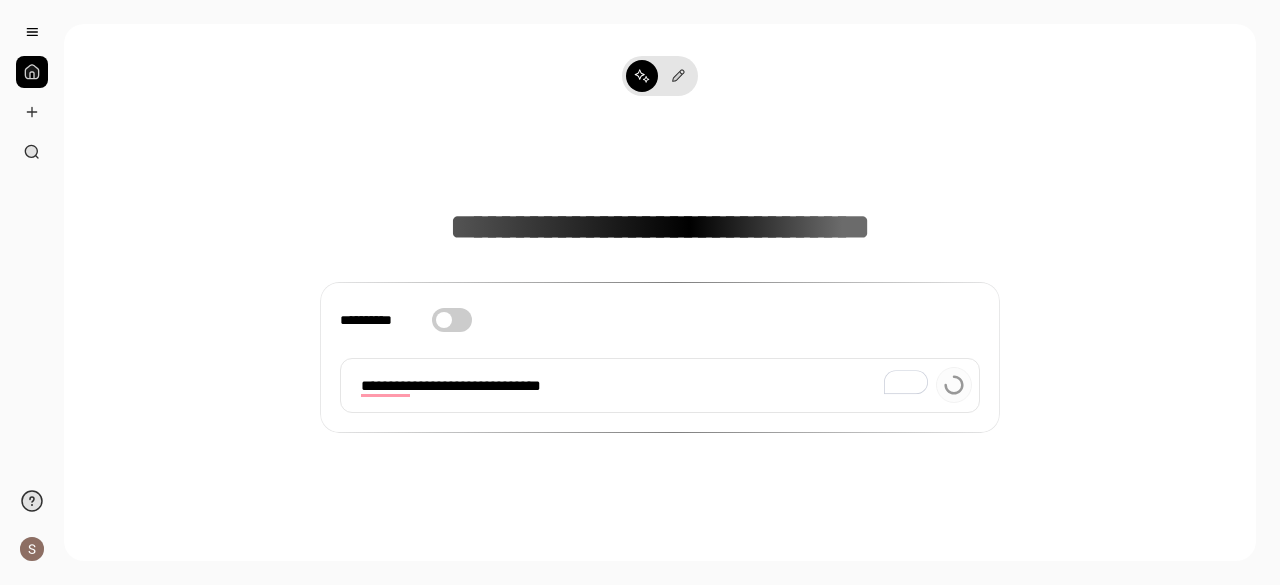 click at bounding box center [444, 320] 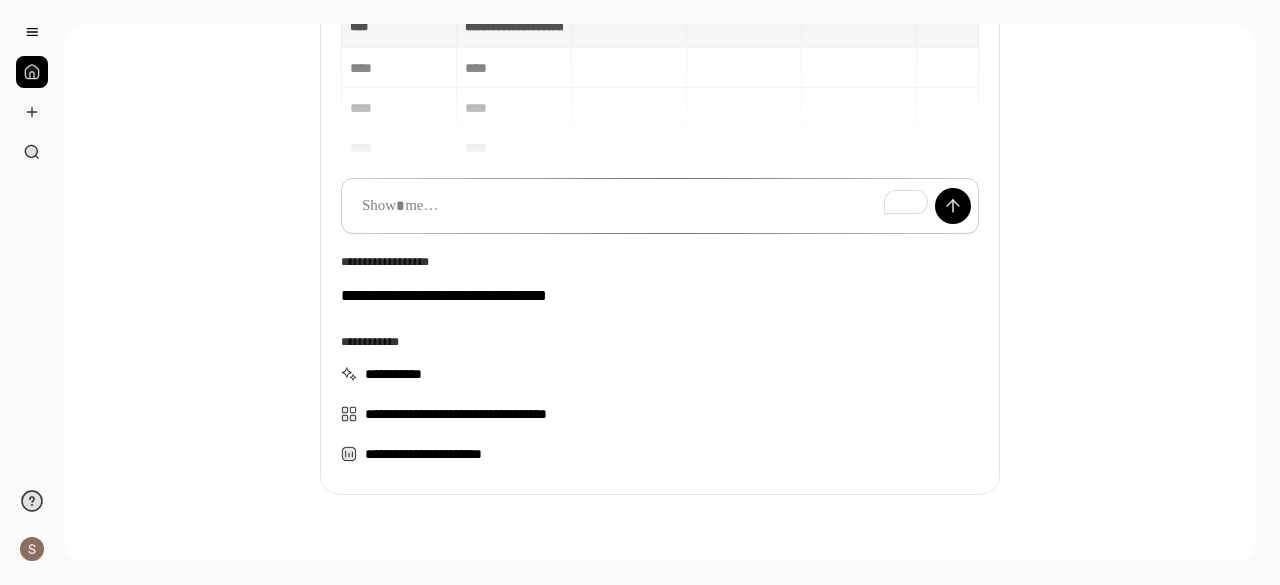 scroll, scrollTop: 190, scrollLeft: 0, axis: vertical 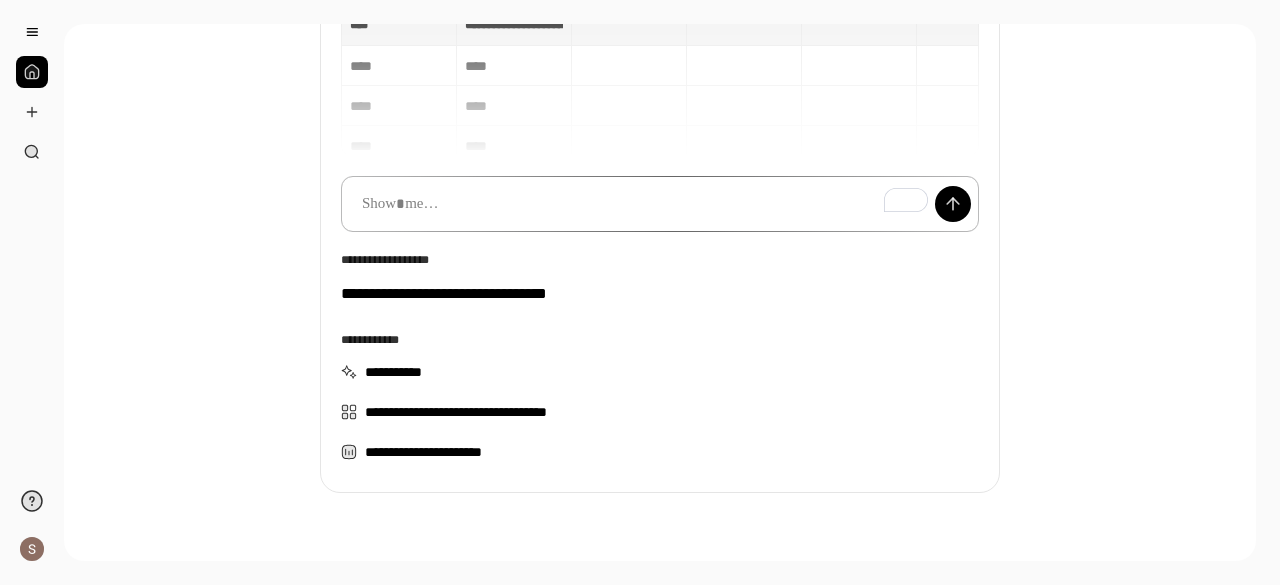 click at bounding box center (660, 204) 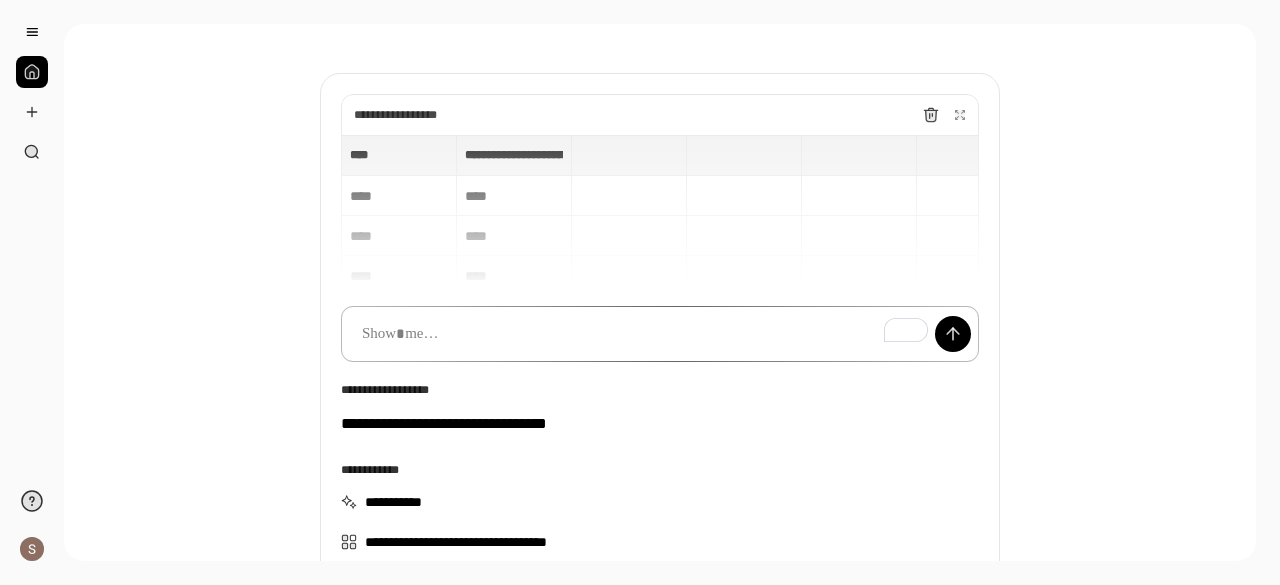 scroll, scrollTop: 58, scrollLeft: 0, axis: vertical 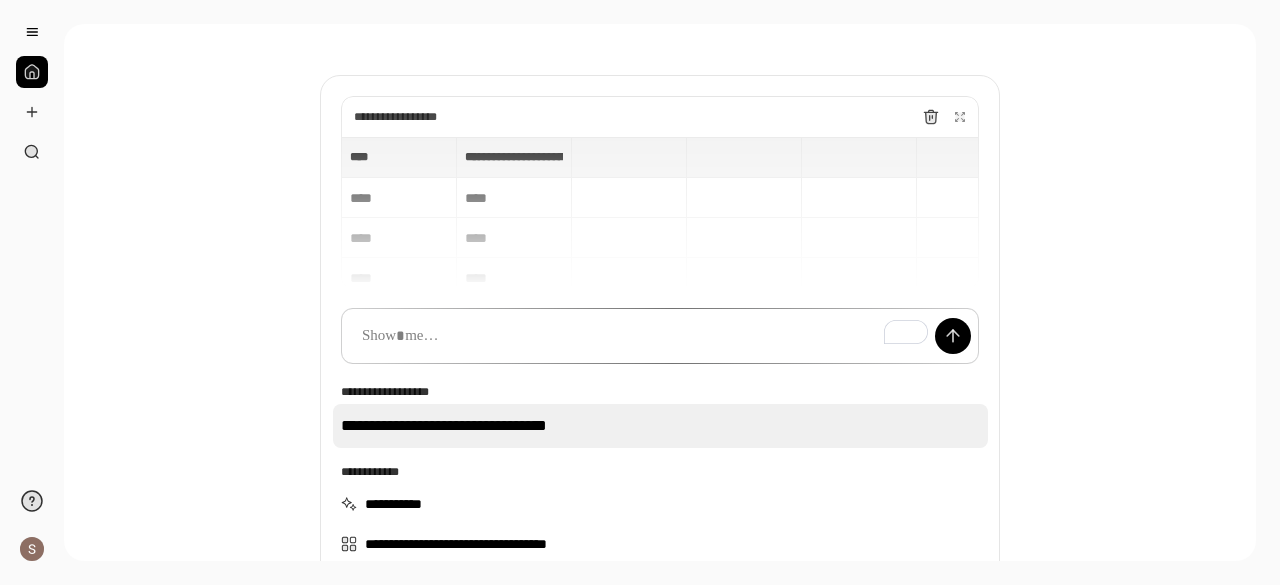 click on "**********" at bounding box center [660, 426] 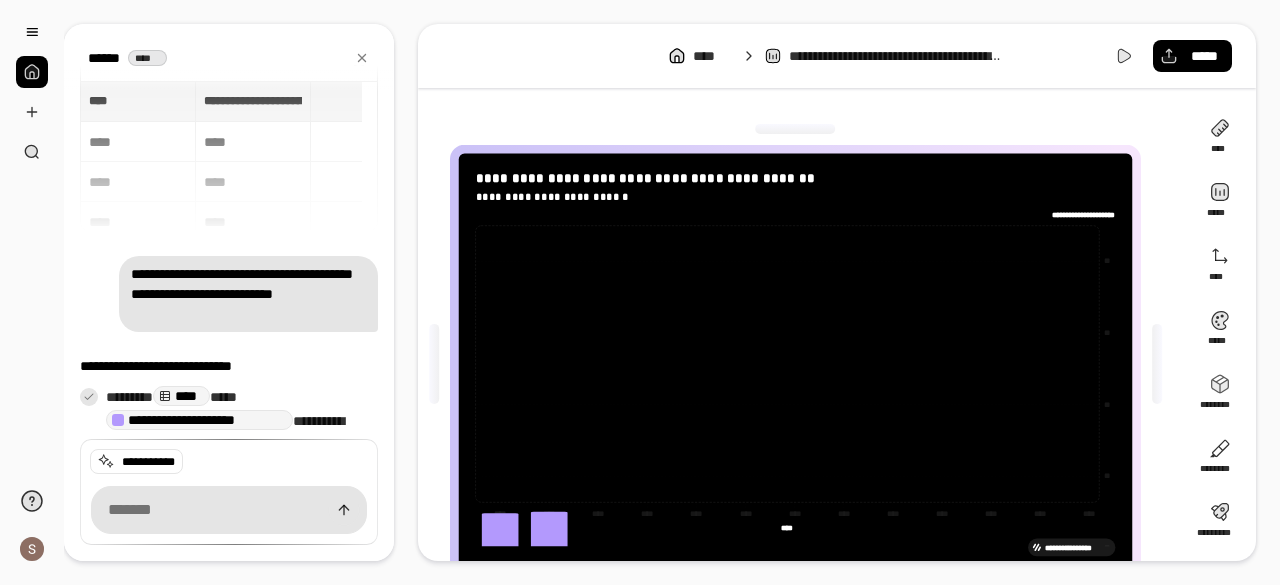 scroll, scrollTop: 88, scrollLeft: 0, axis: vertical 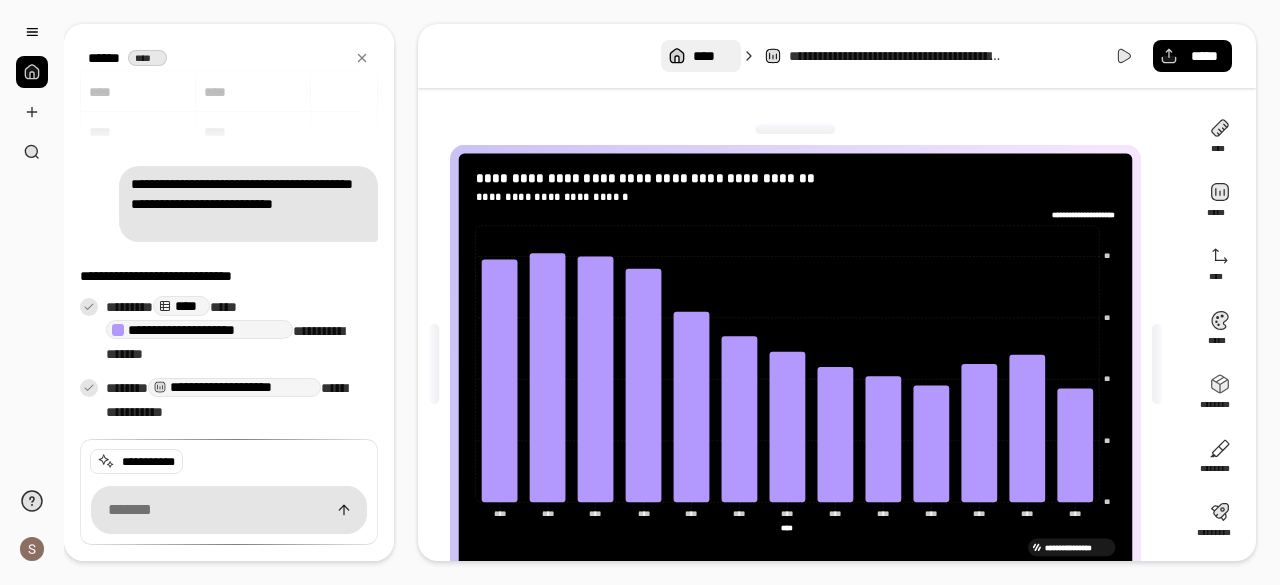 click on "****" at bounding box center (712, 56) 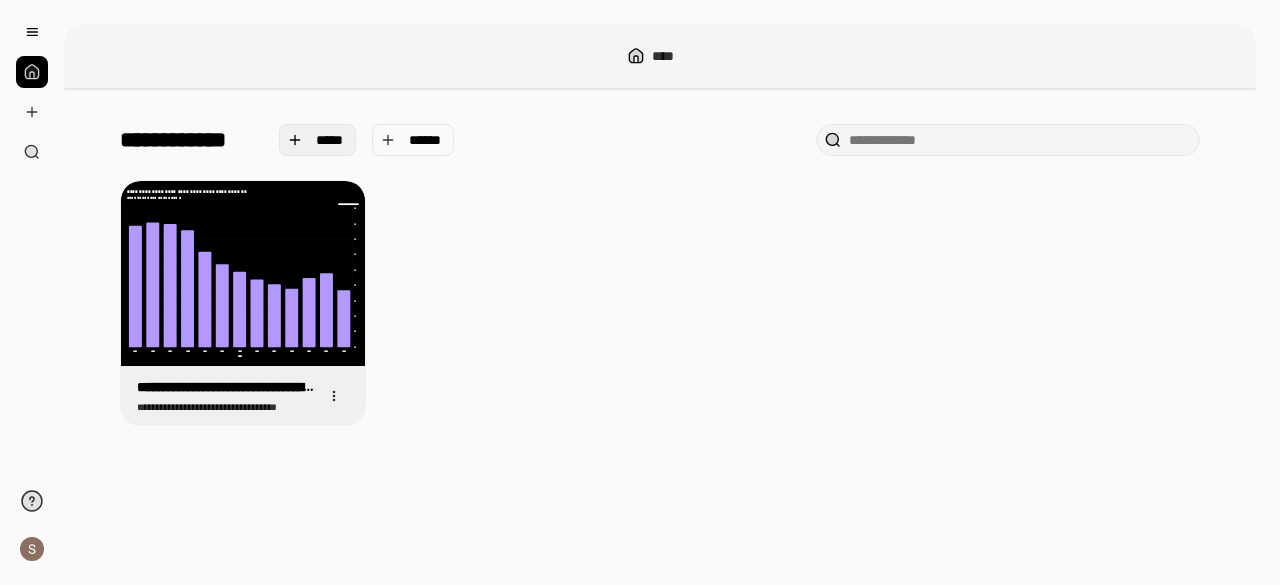 click on "*****" at bounding box center (330, 140) 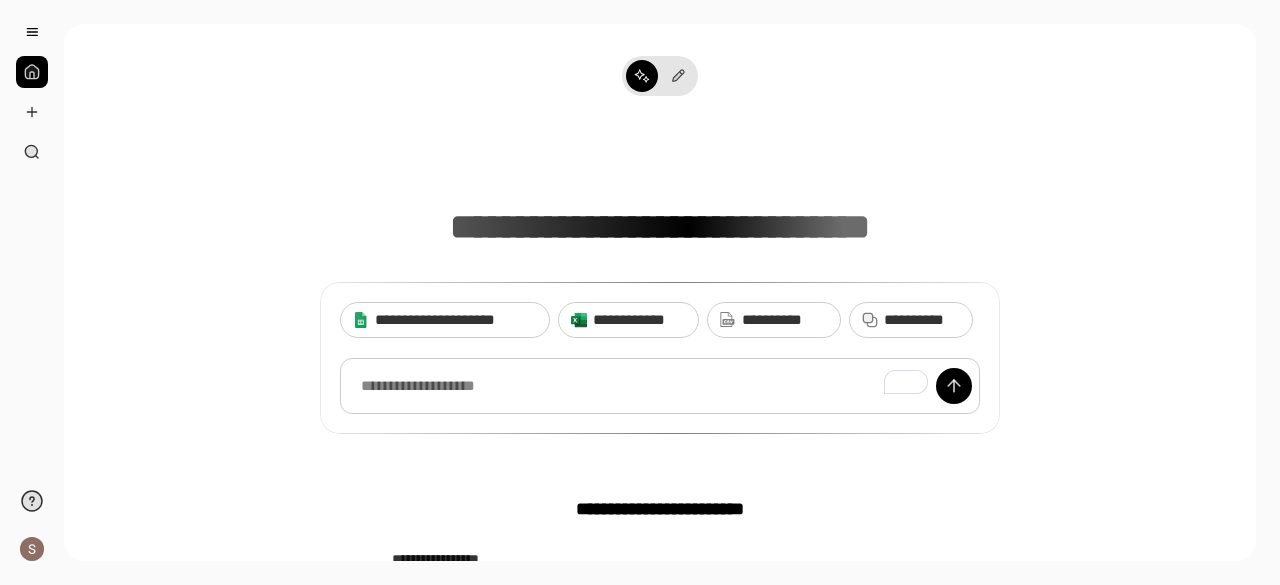 click at bounding box center [660, 386] 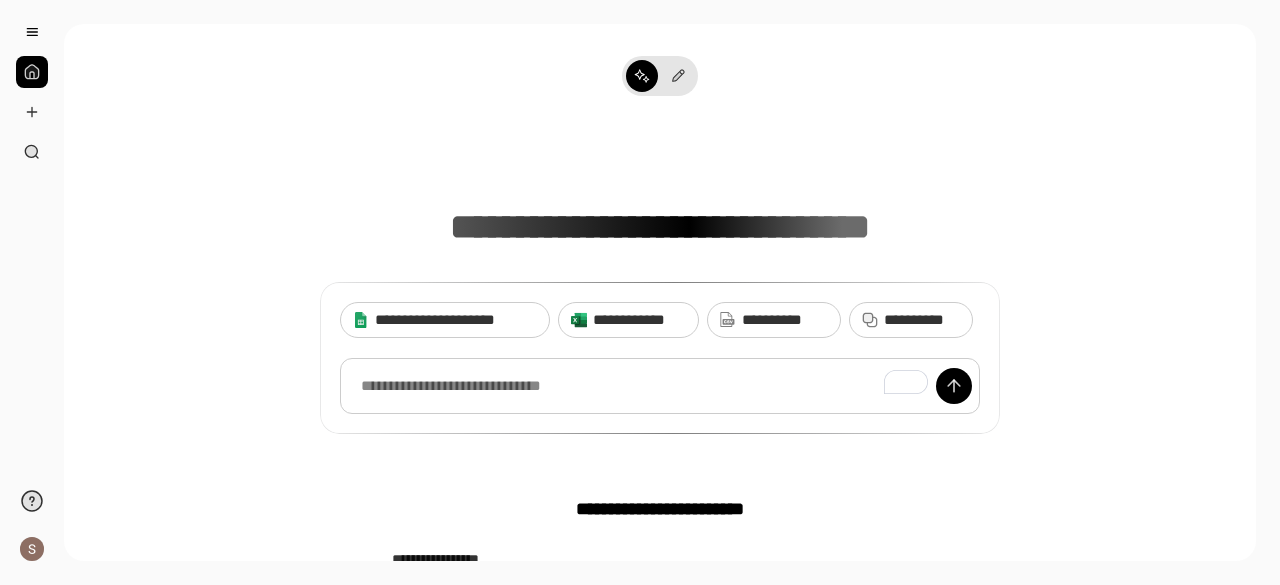 click at bounding box center [660, 386] 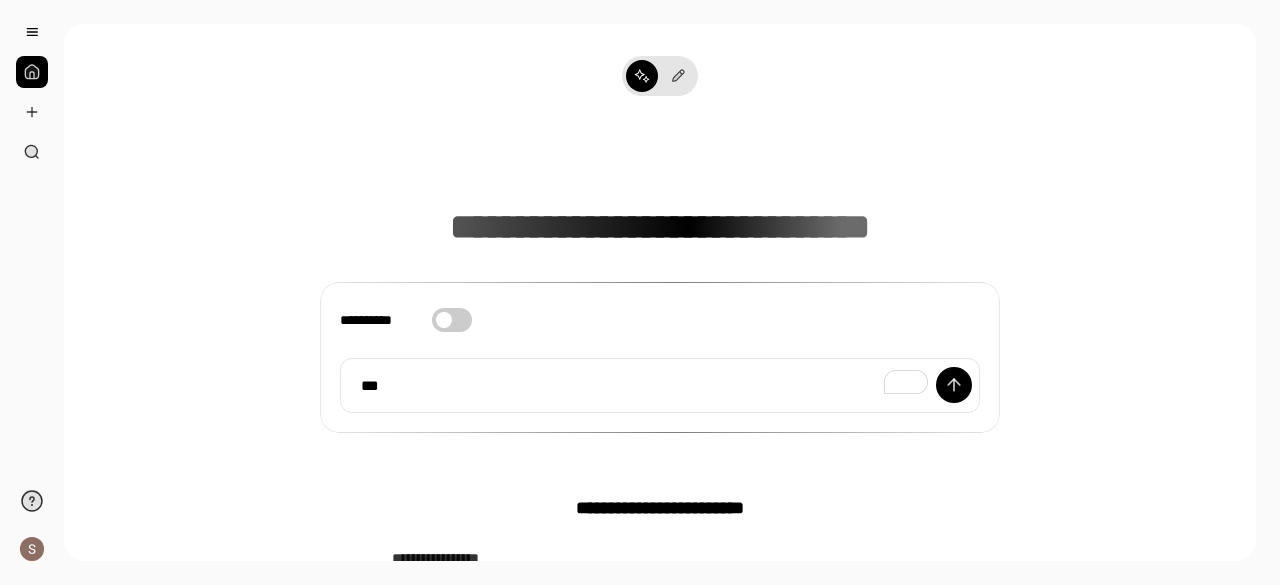 click on "**********" at bounding box center (452, 320) 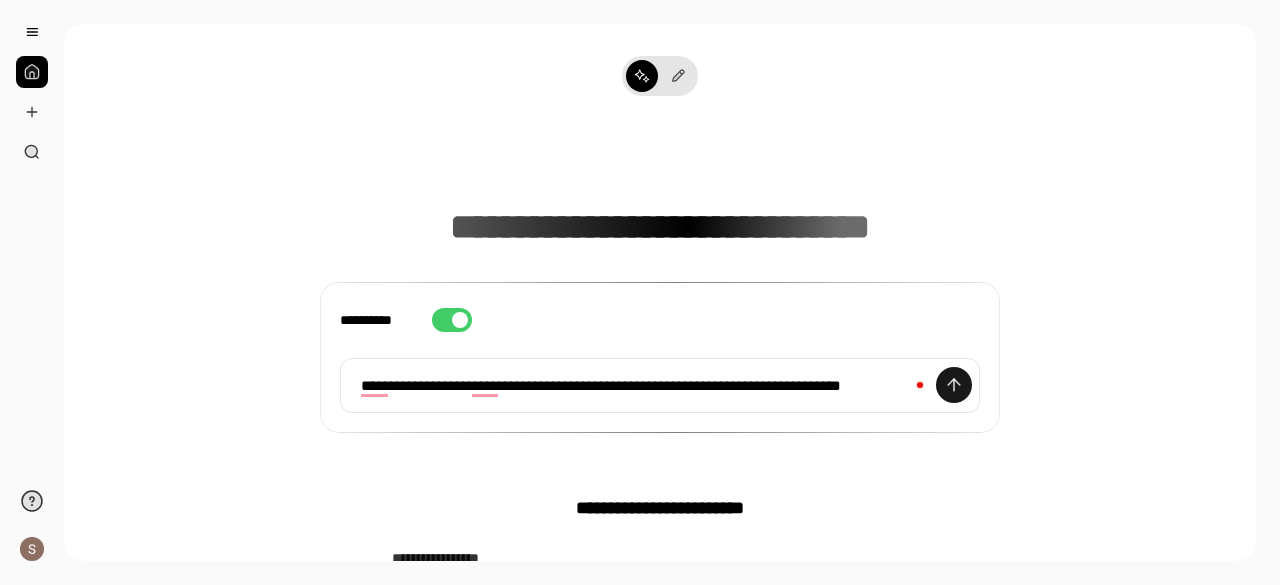 click at bounding box center [954, 385] 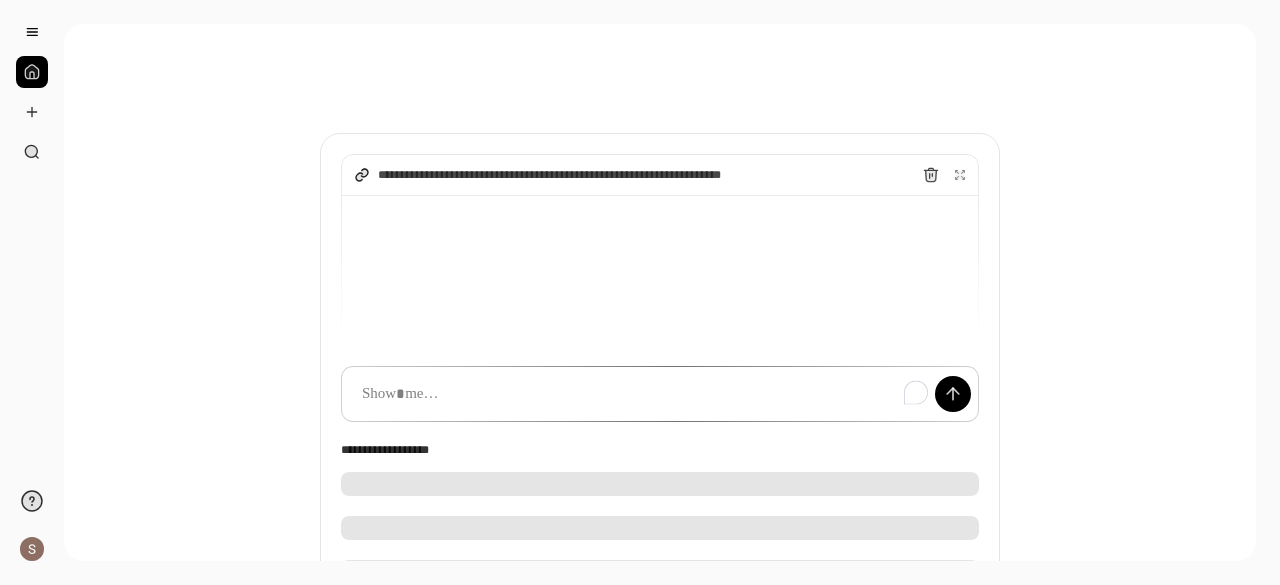 type on "****" 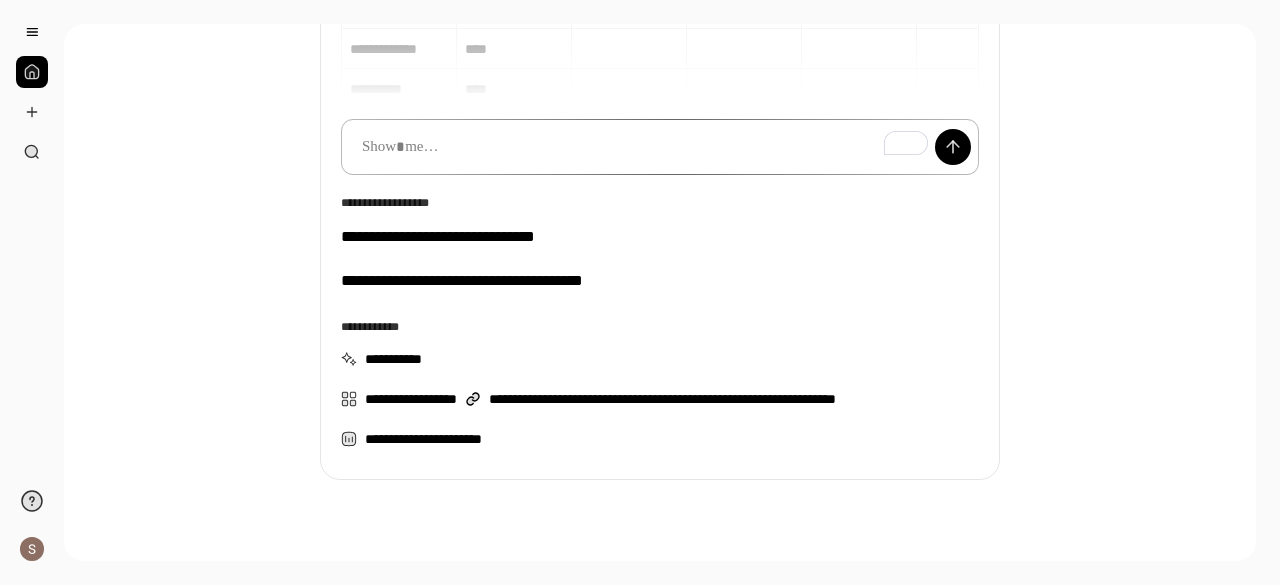 scroll, scrollTop: 180, scrollLeft: 0, axis: vertical 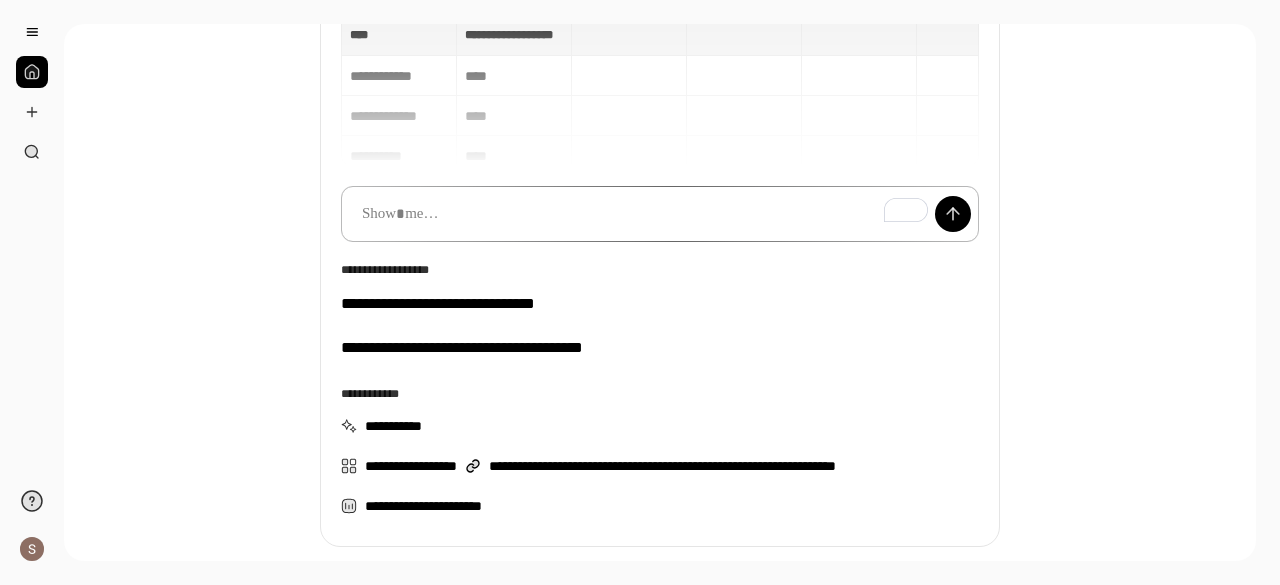 type 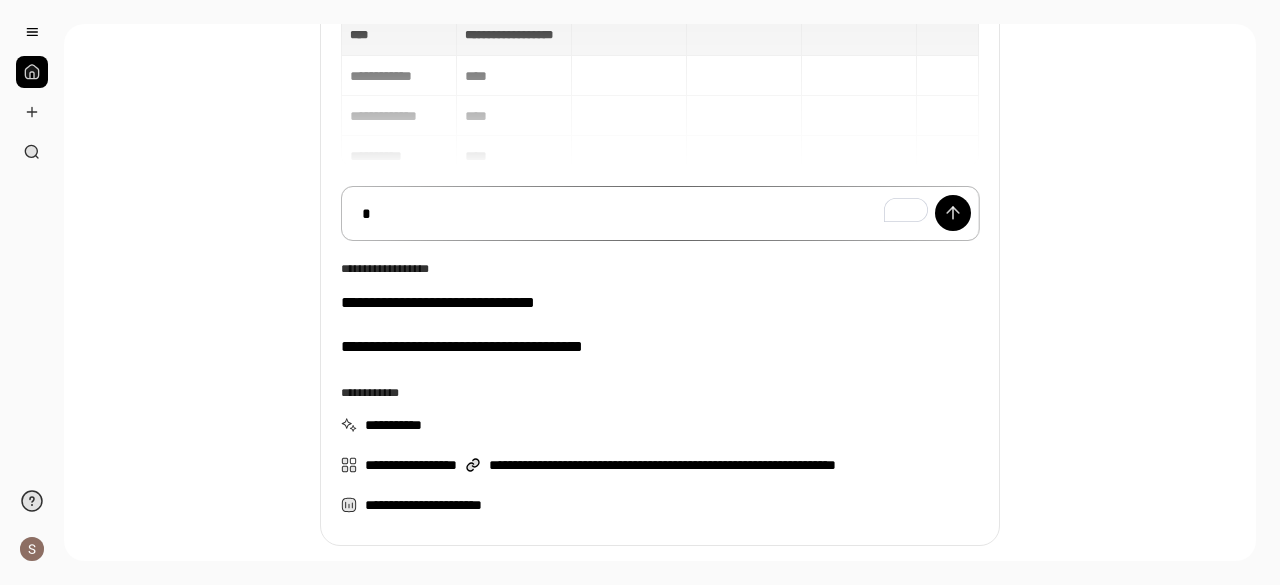 type on "****" 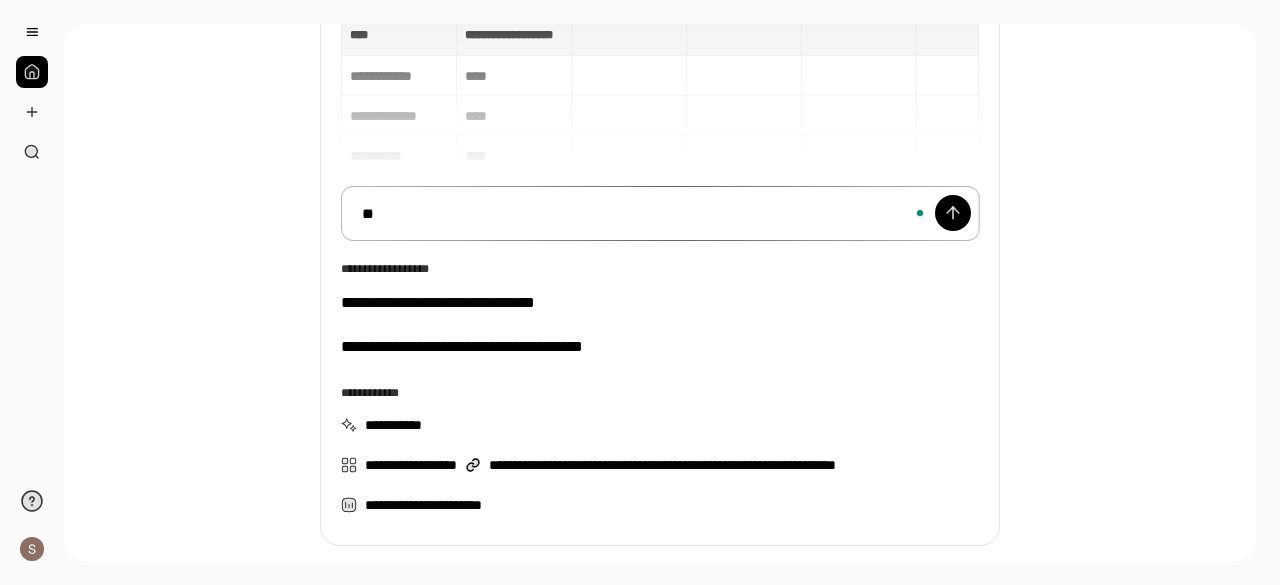 type on "****" 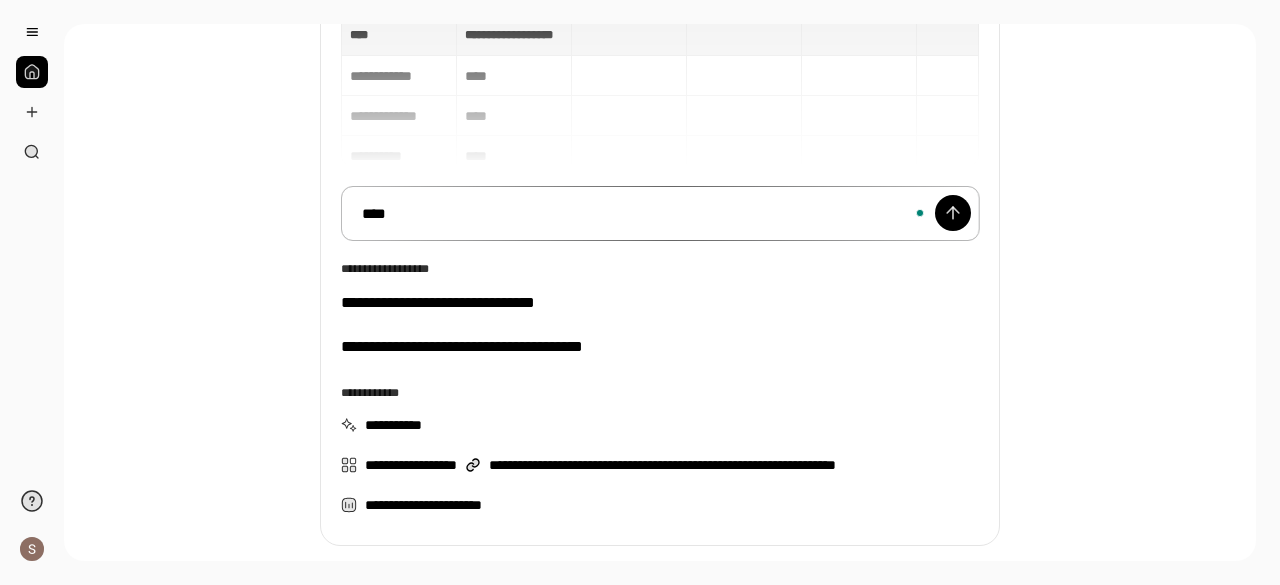 type on "****" 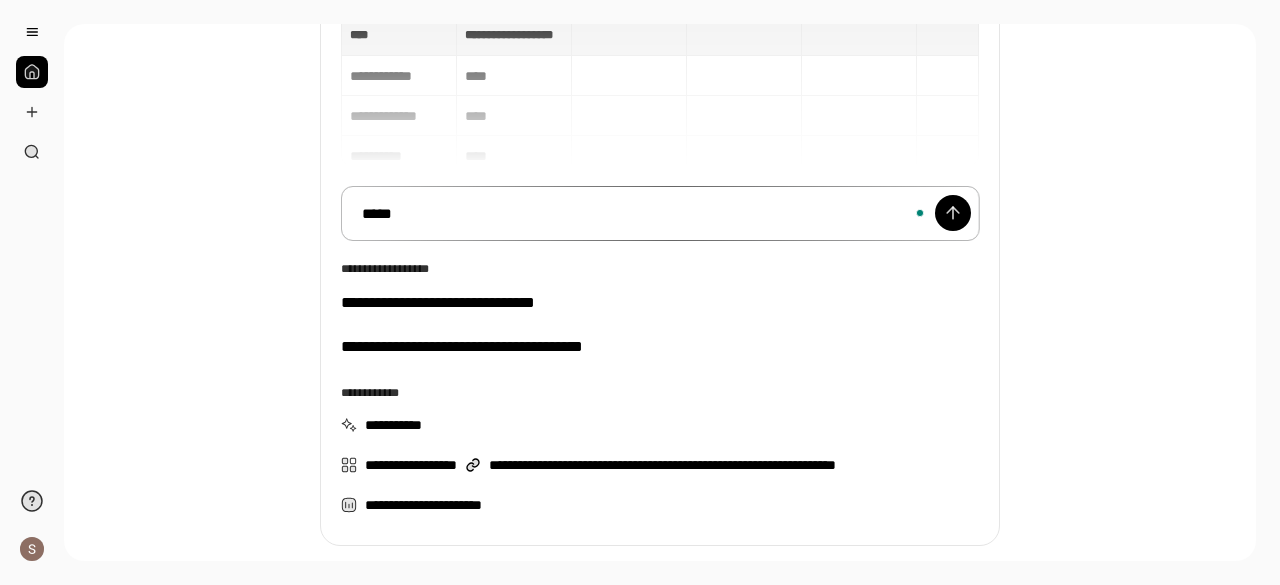 type on "****" 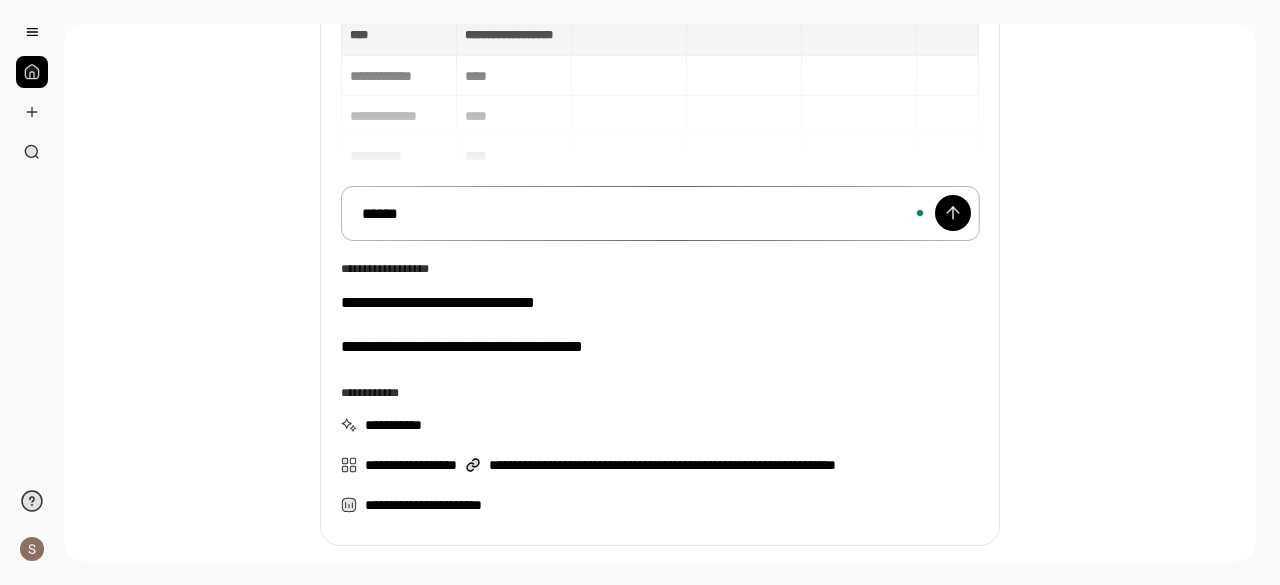 type on "****" 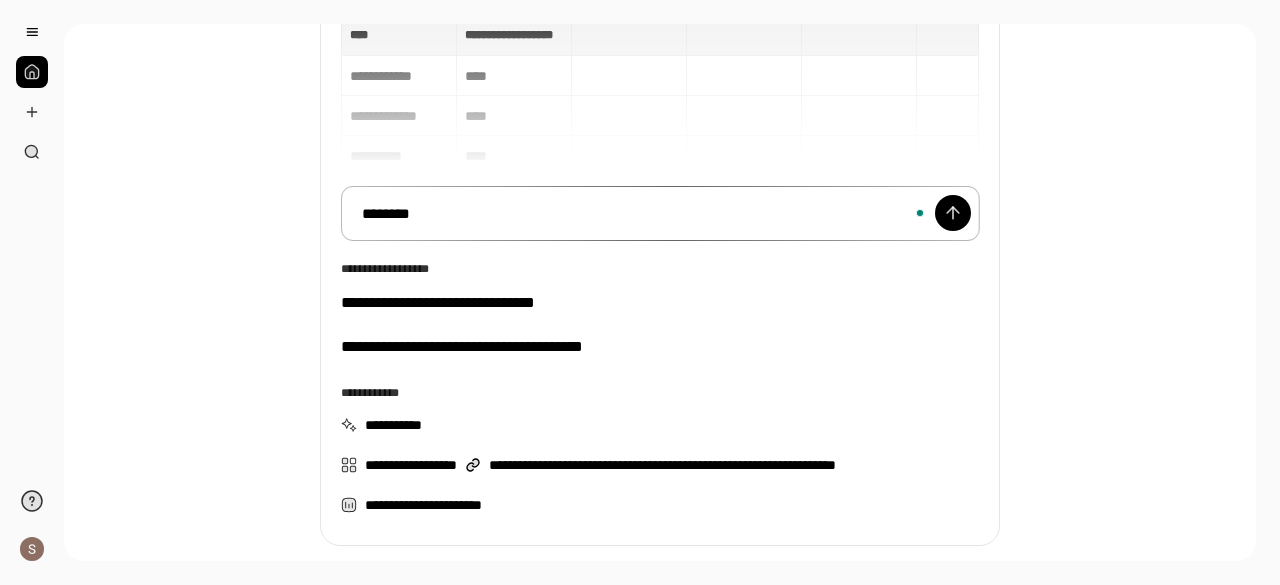 type on "****" 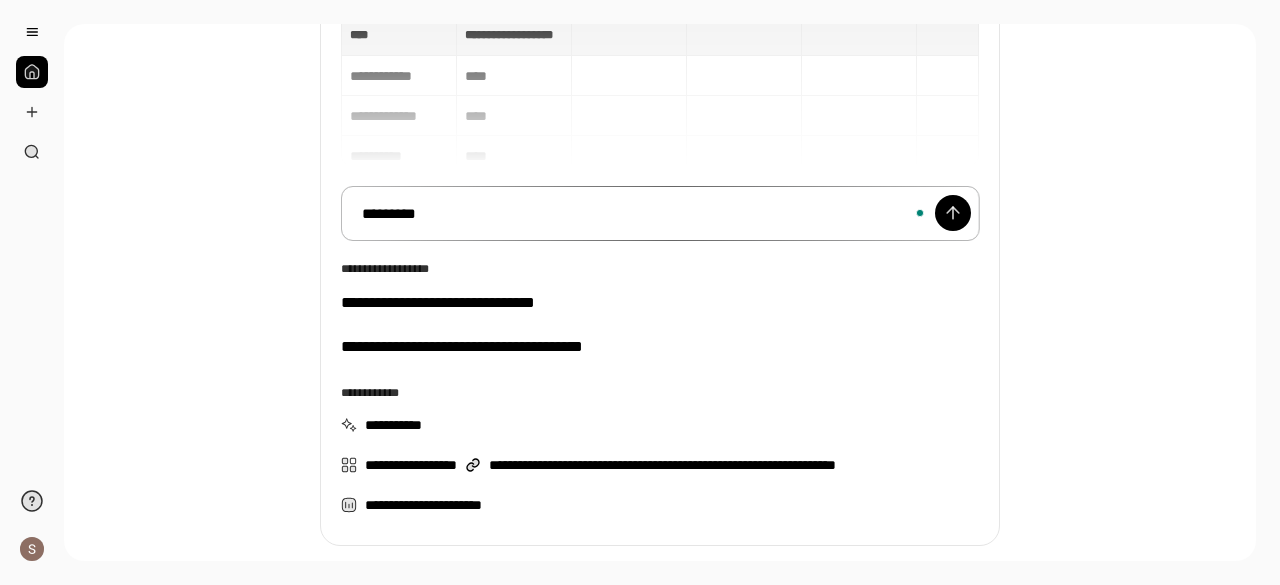 type on "****" 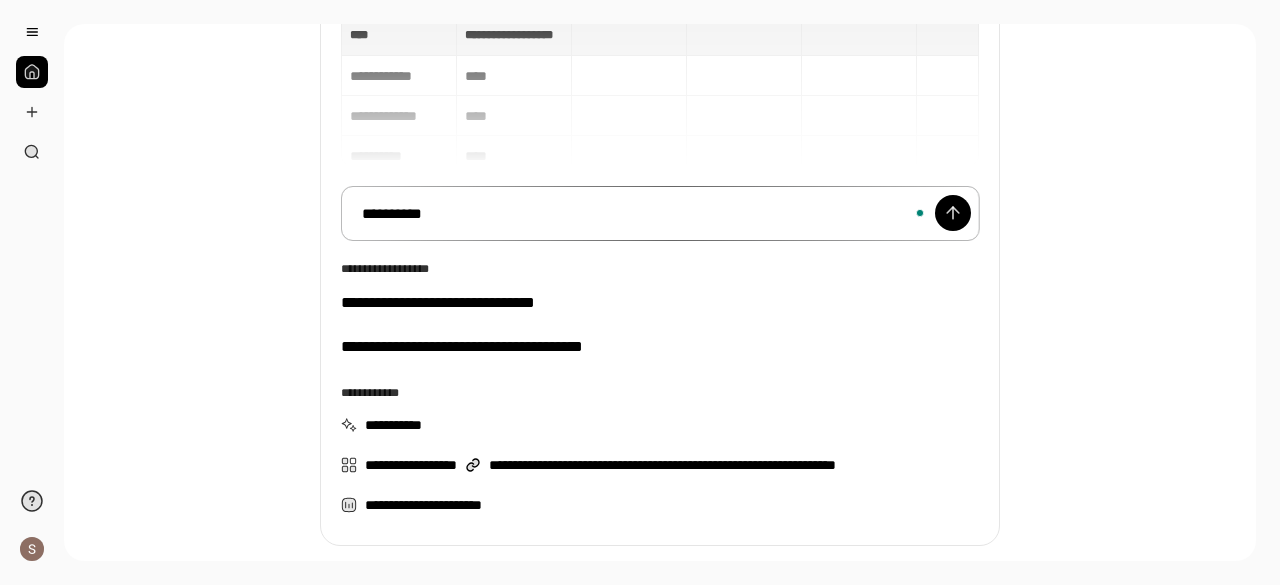 type on "****" 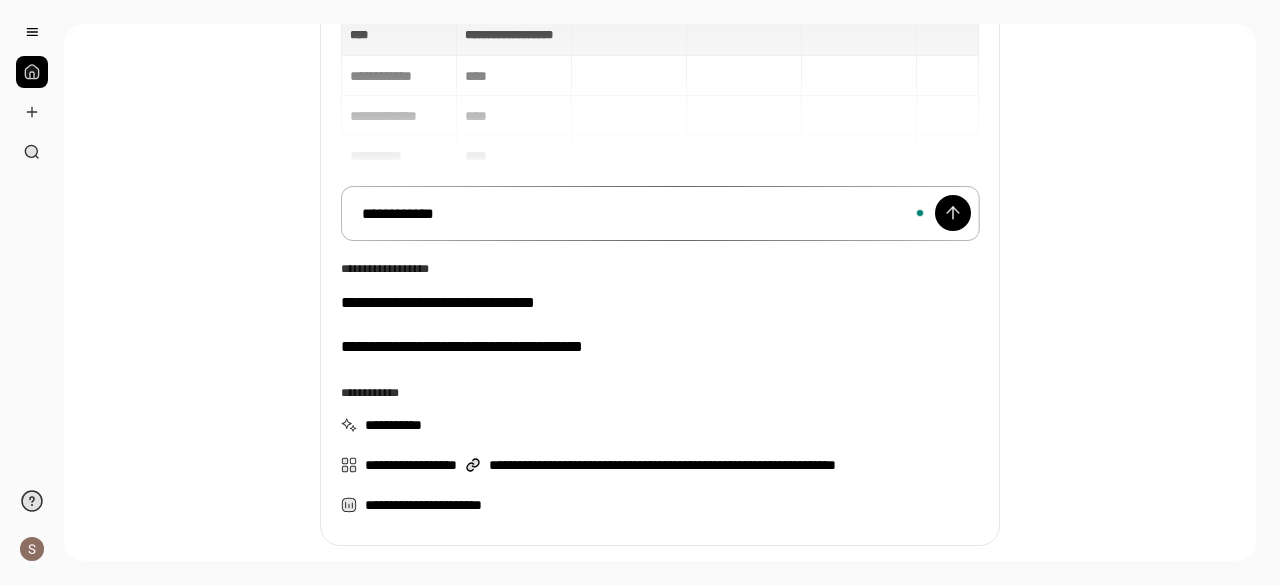 type on "****" 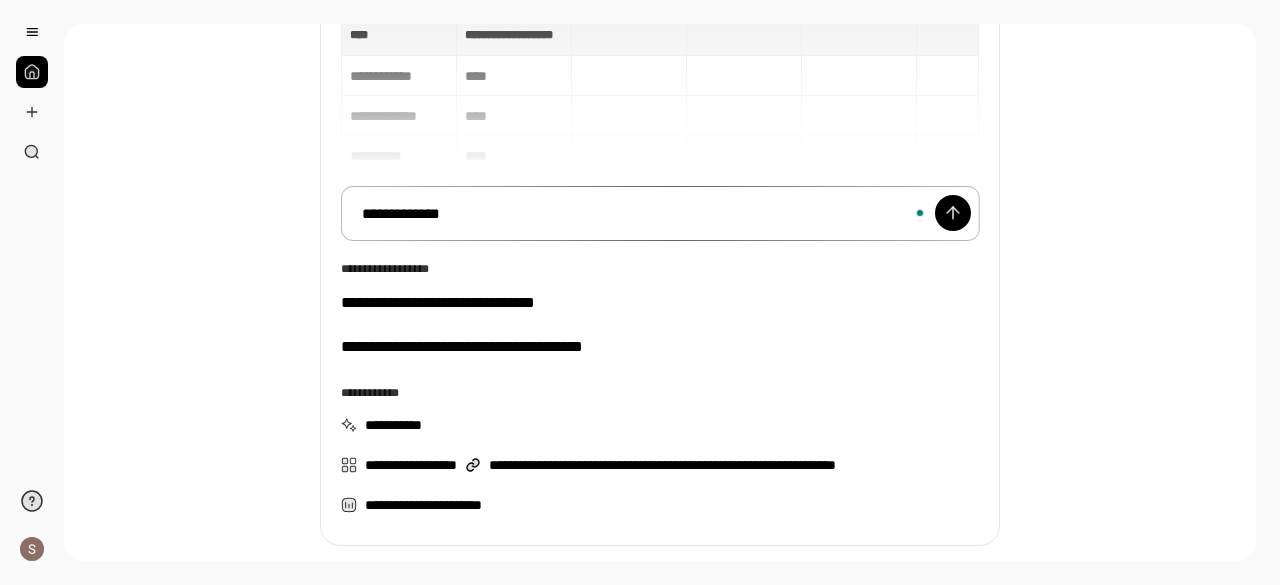 type on "****" 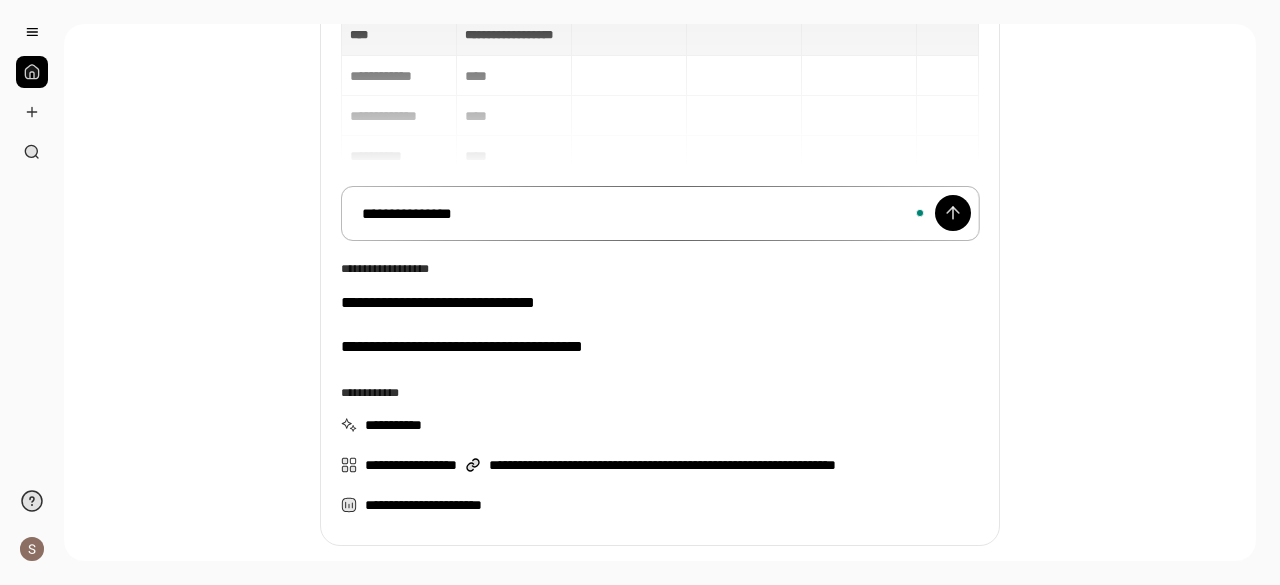 type on "****" 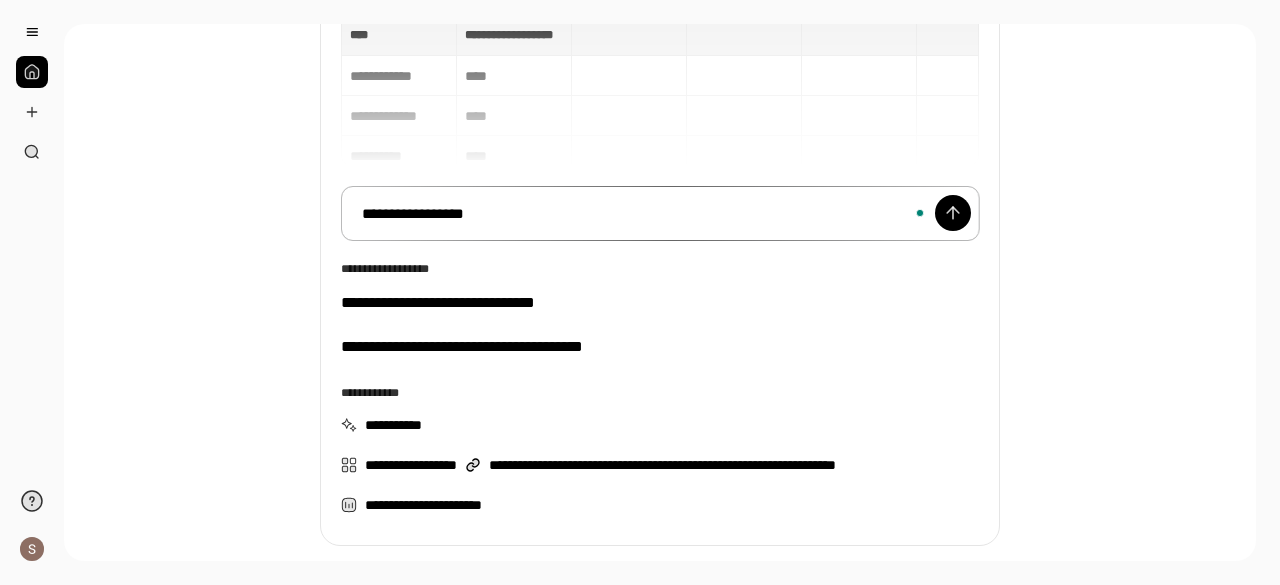 type on "****" 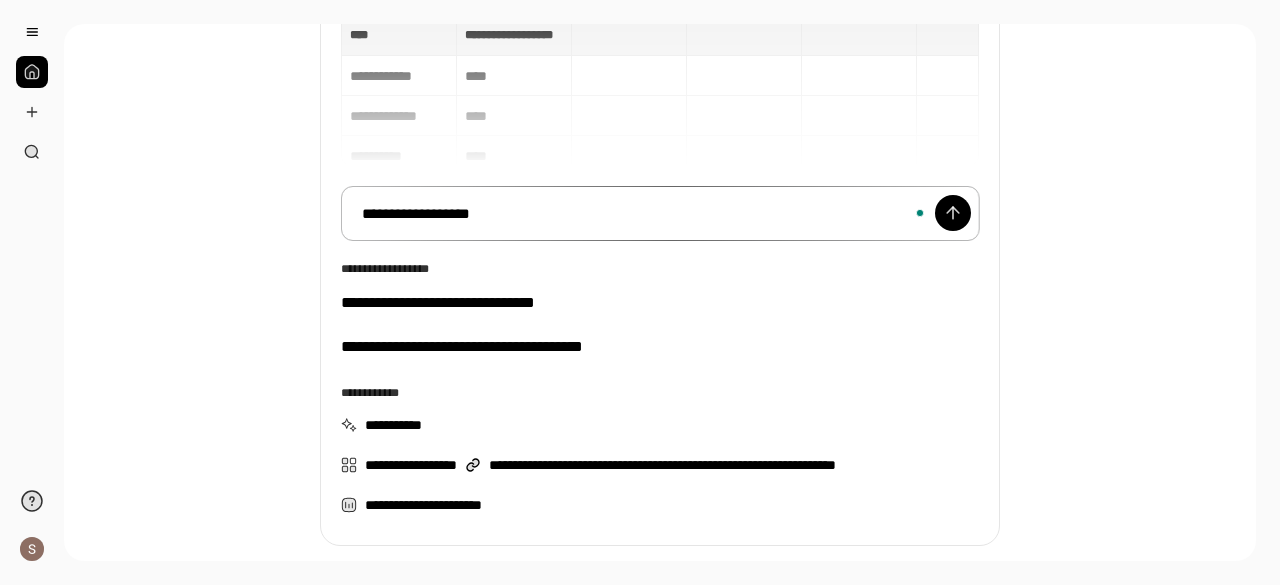 type on "****" 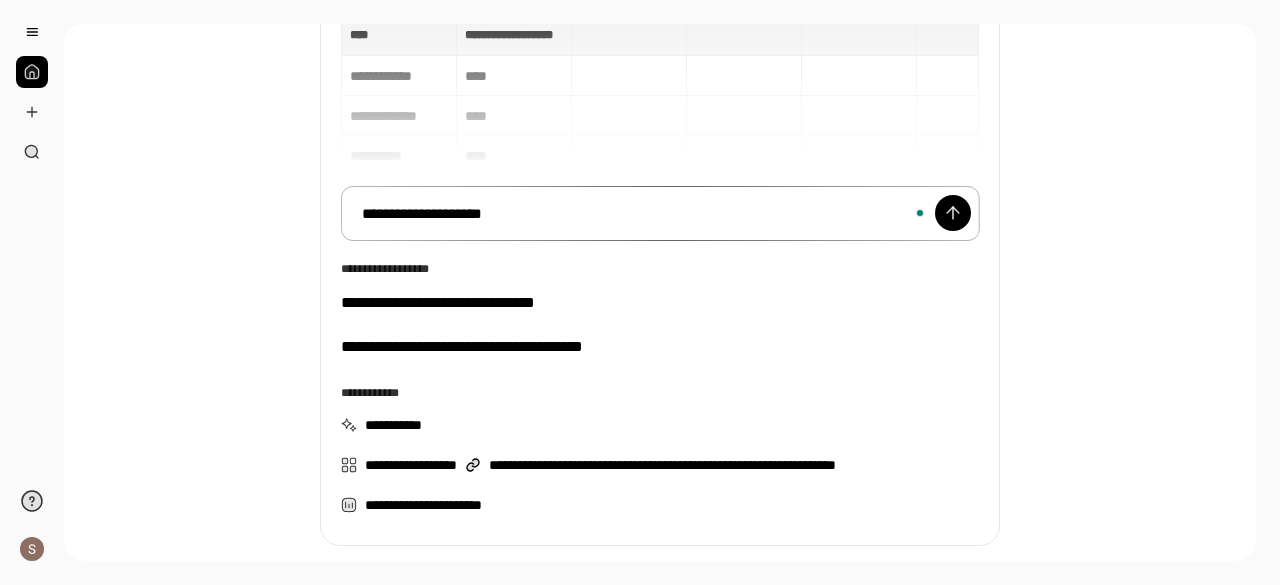 type on "****" 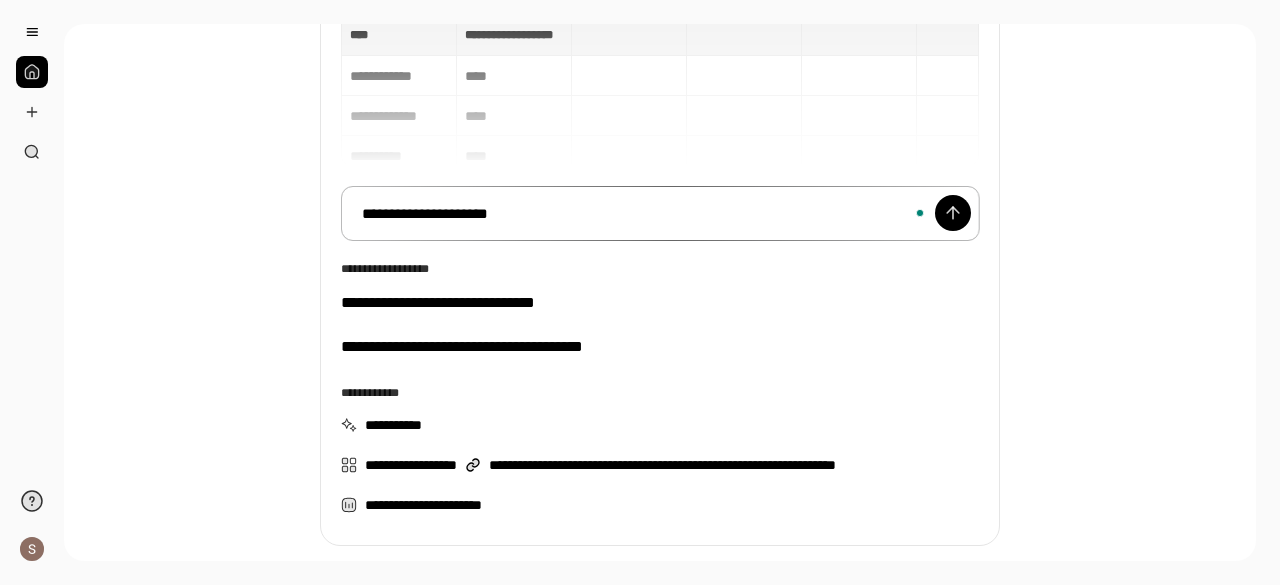type on "****" 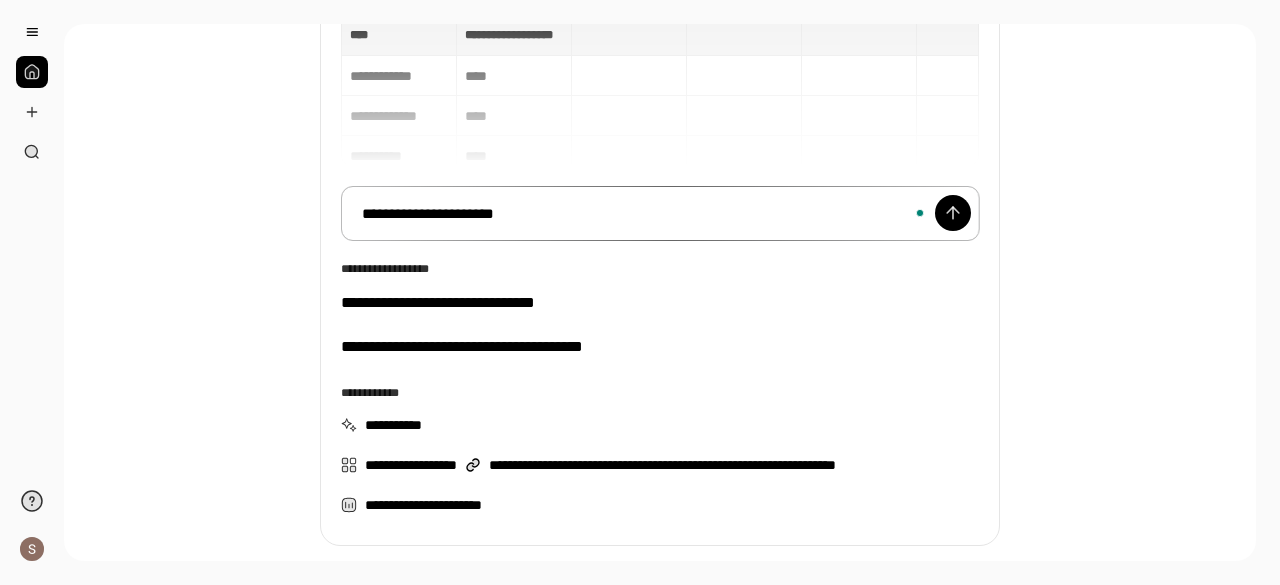 type on "****" 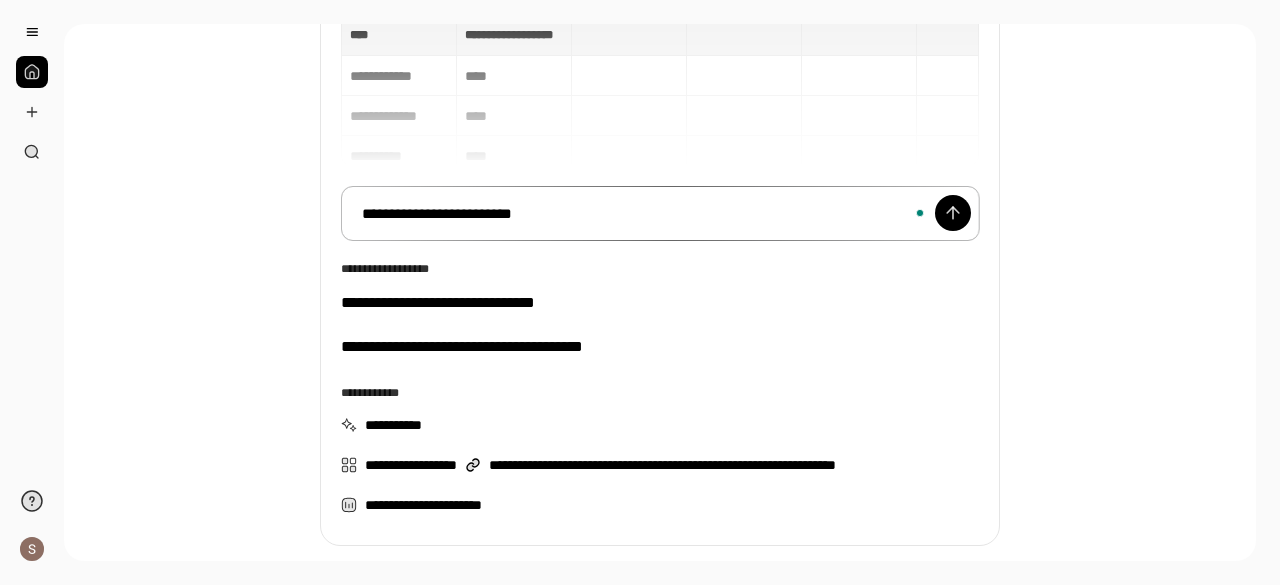 type on "****" 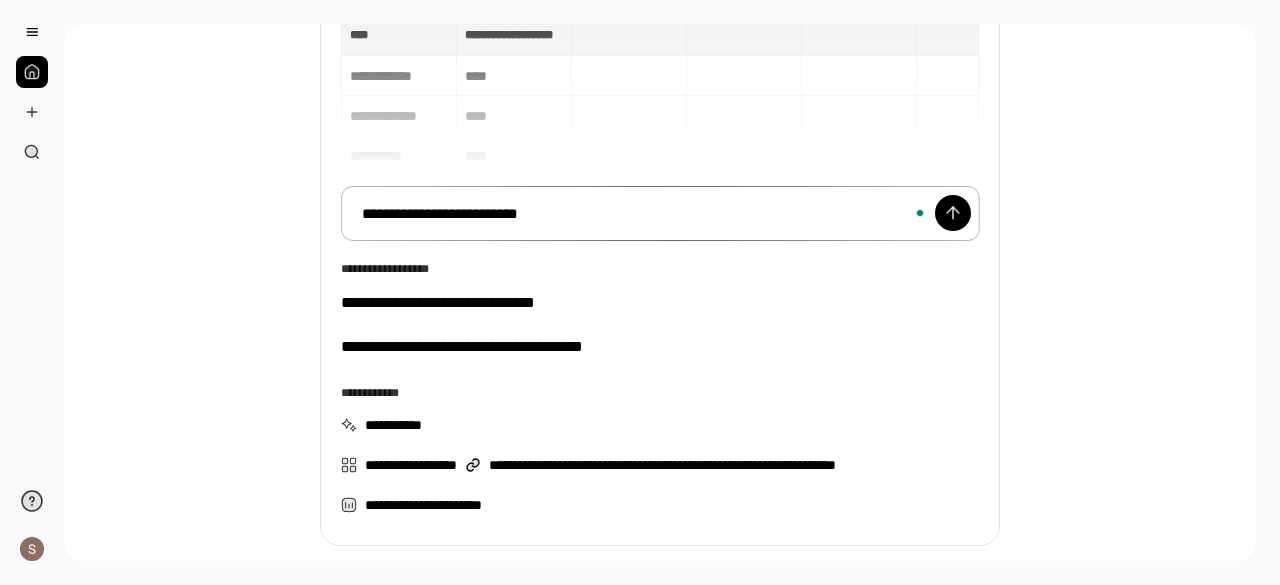 type on "****" 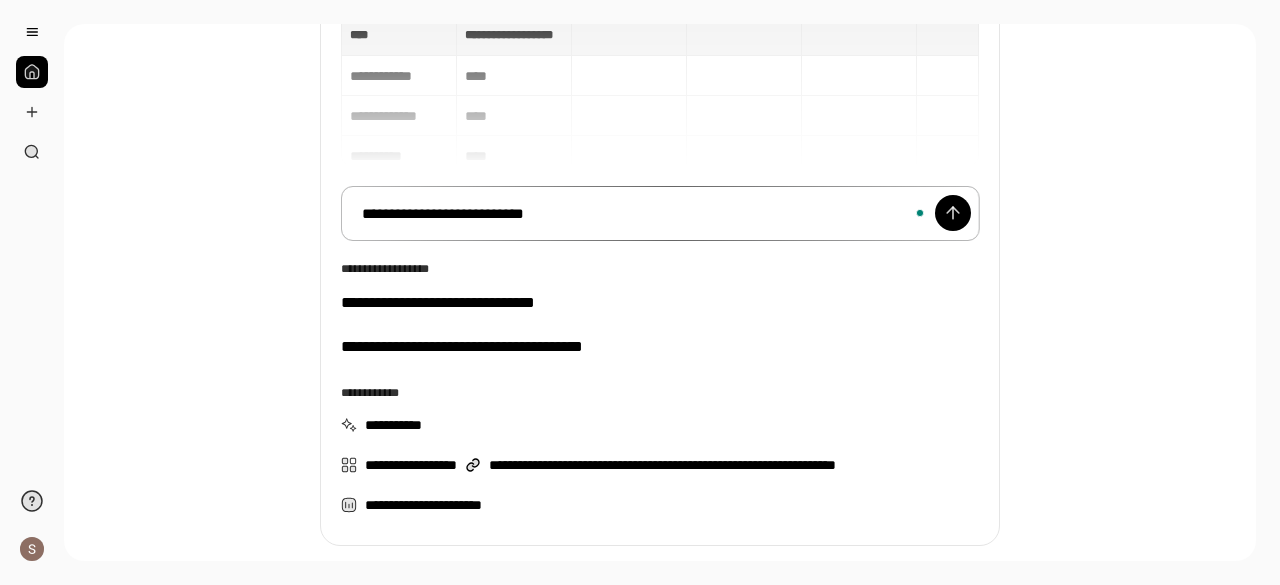 type on "****" 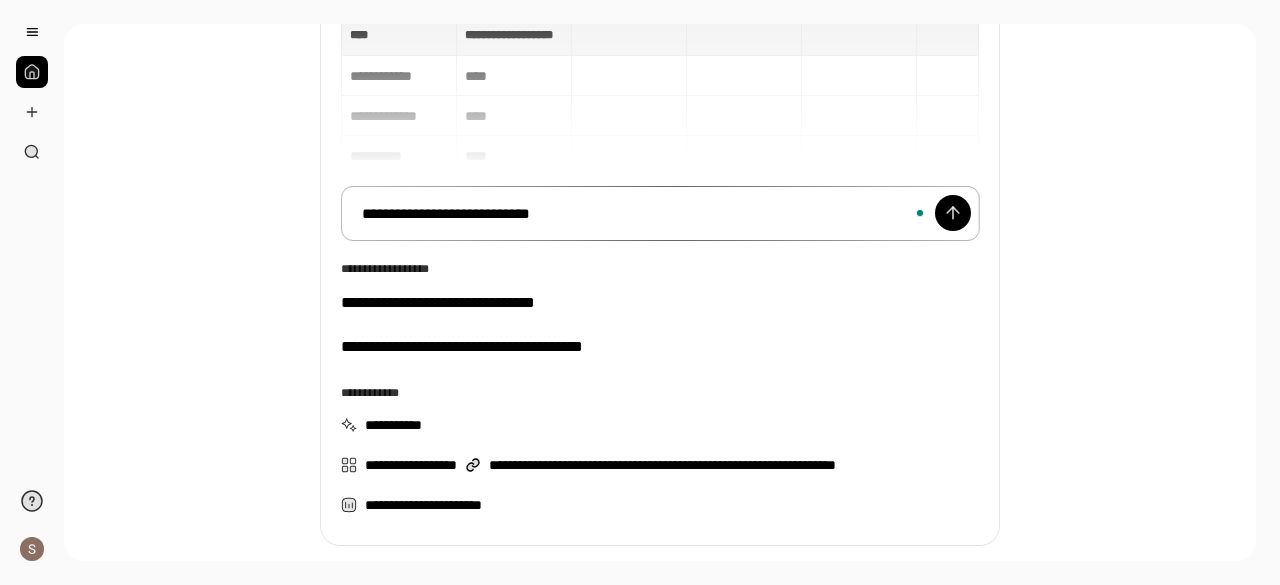 type on "****" 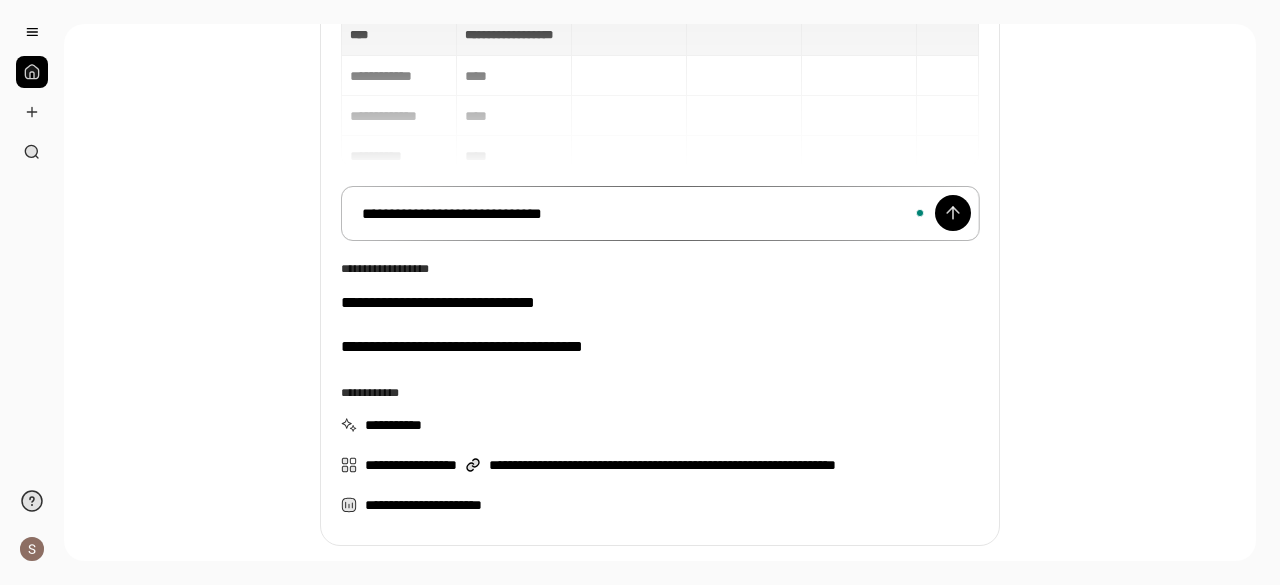 type on "****" 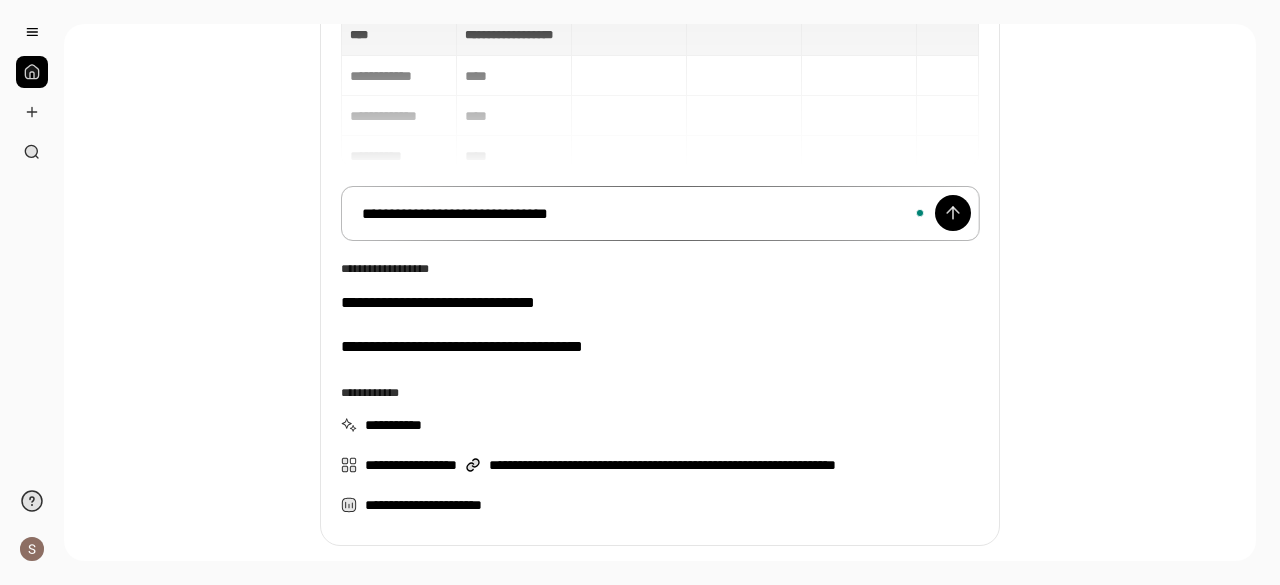 type on "****" 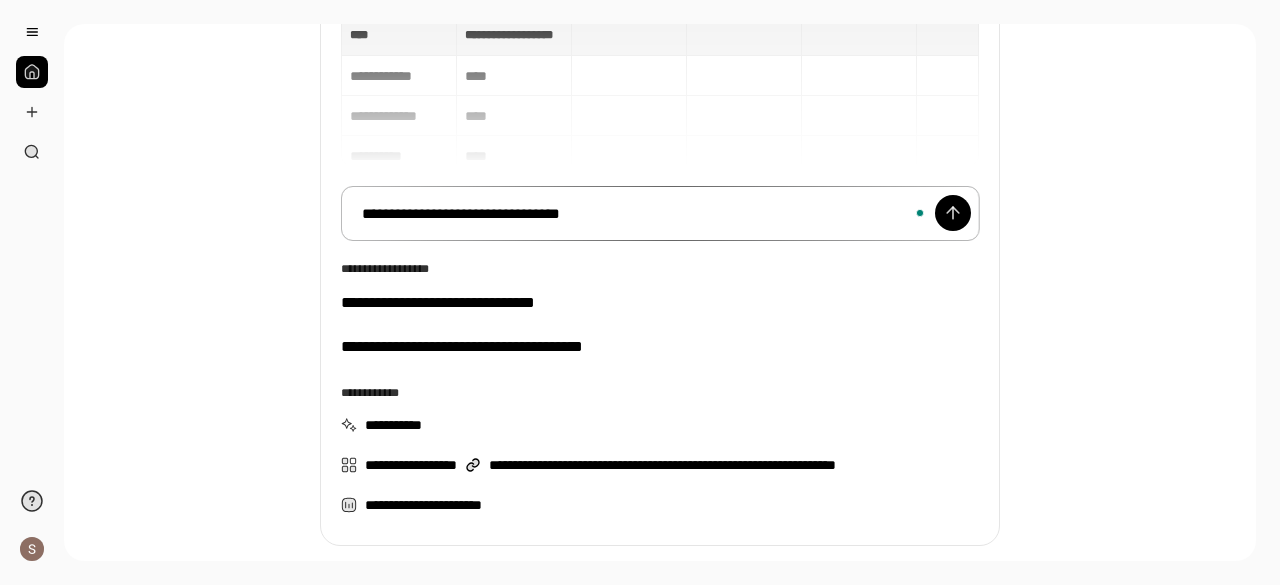 type on "****" 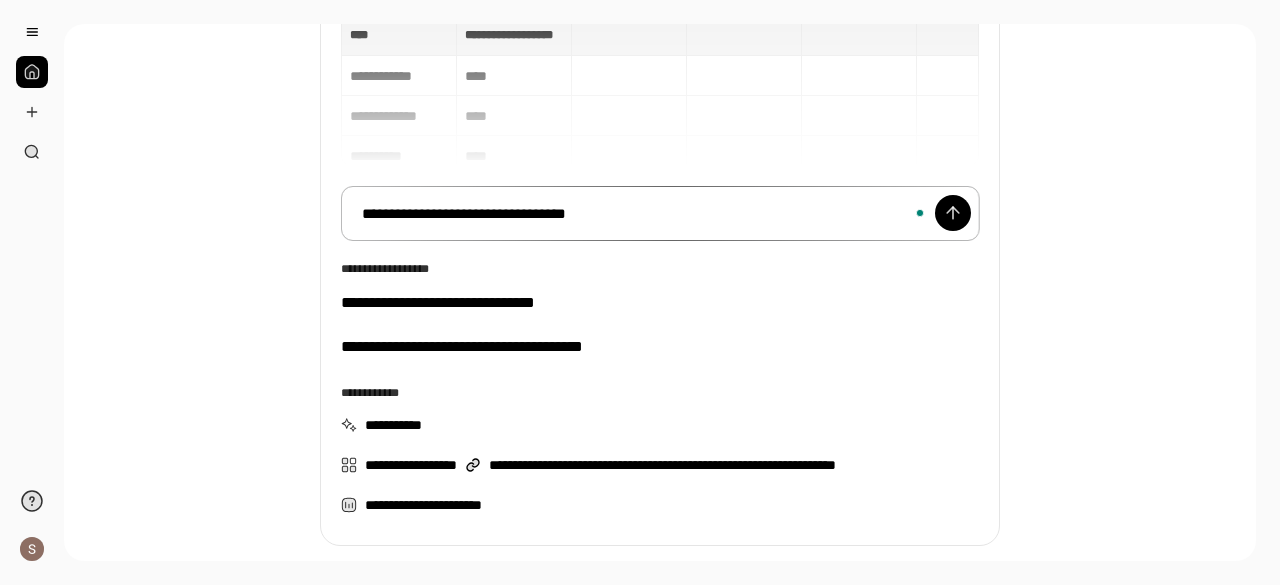 type on "****" 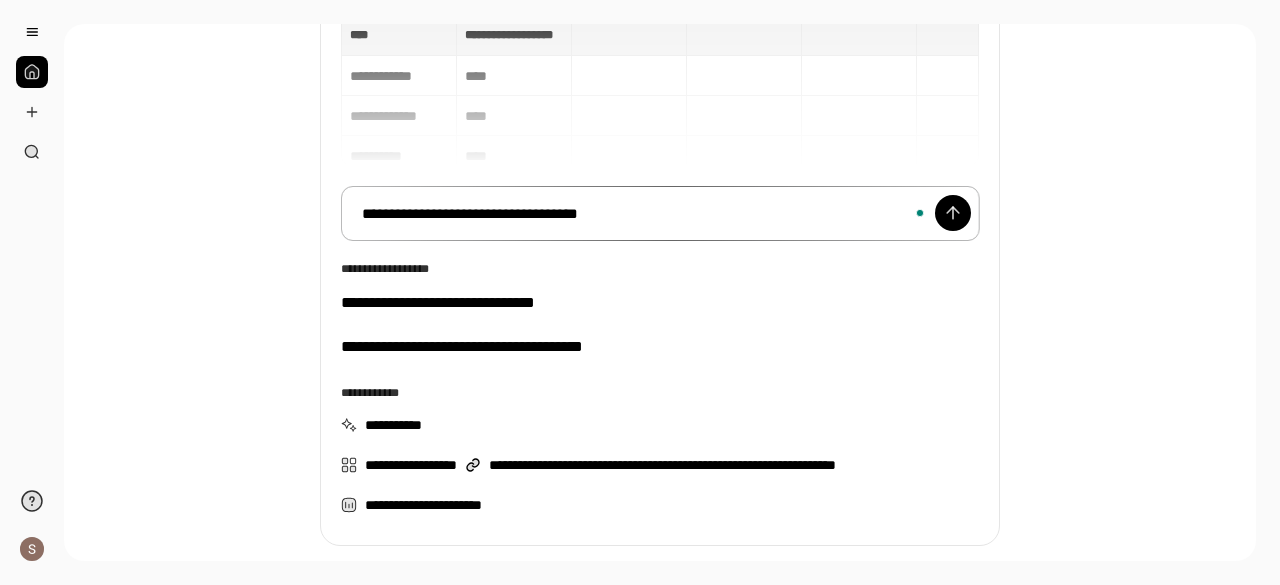 type on "****" 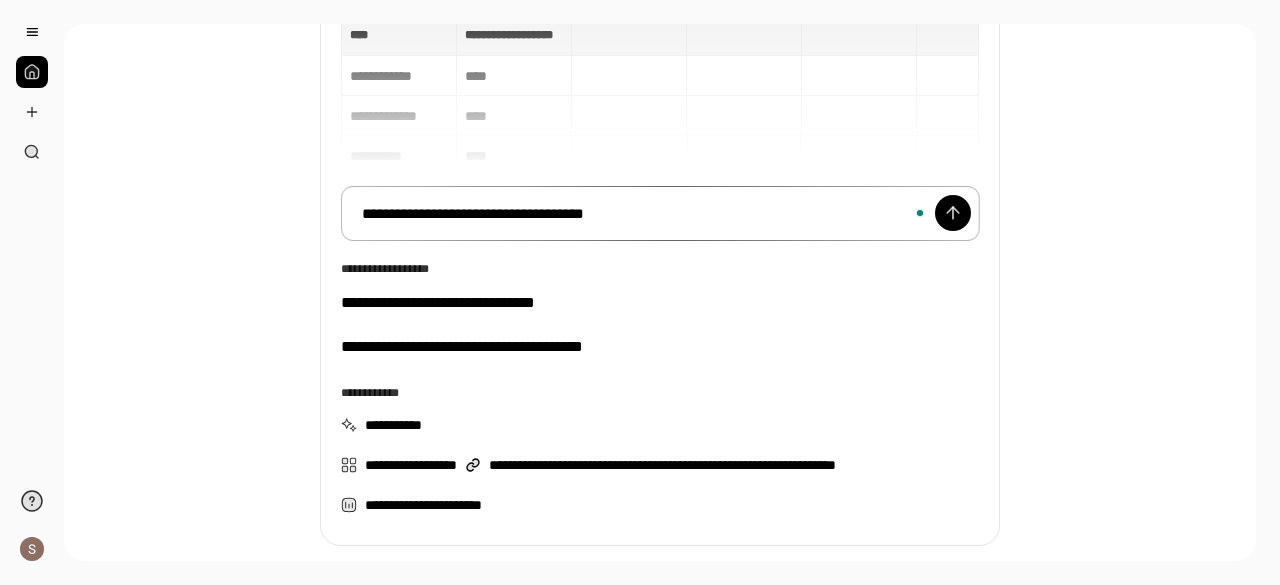 type on "****" 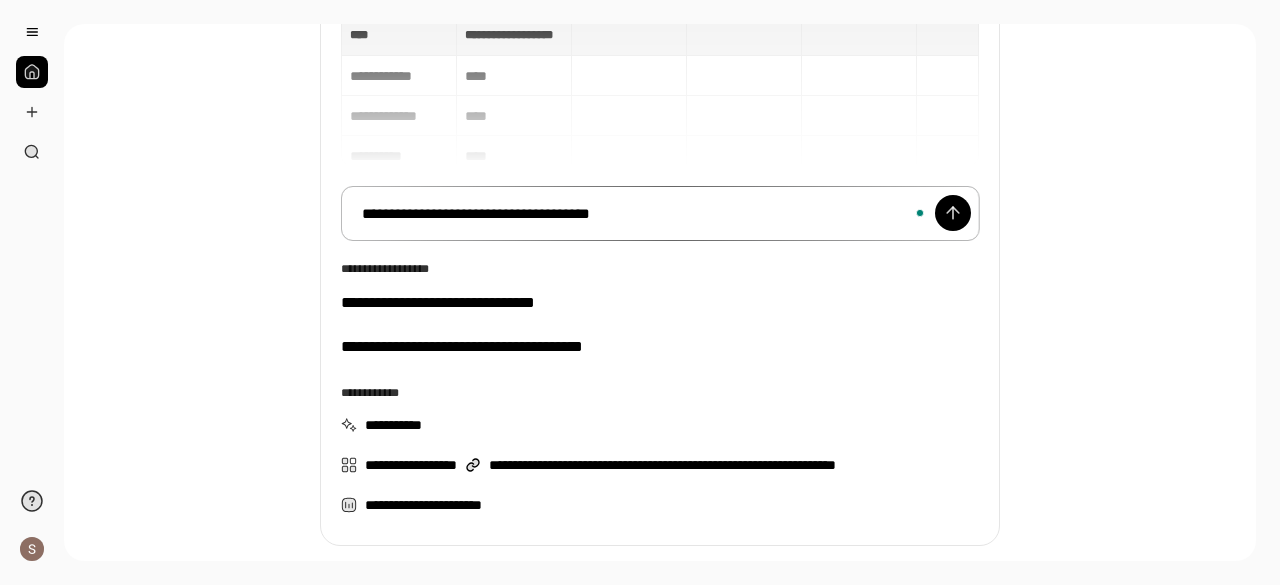 type on "****" 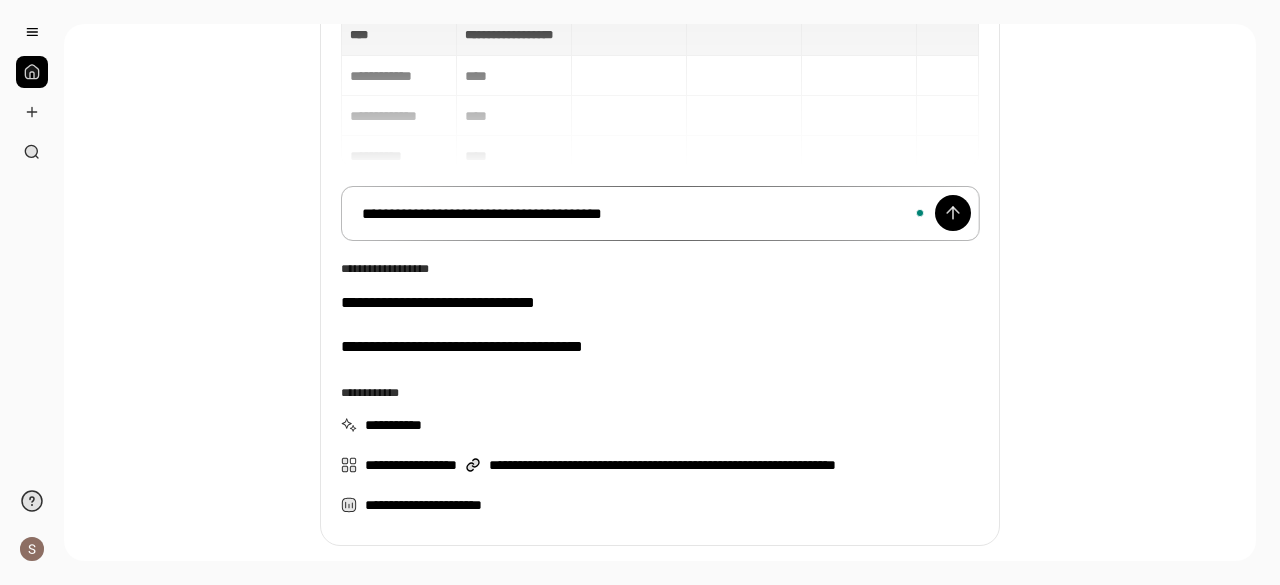 type on "****" 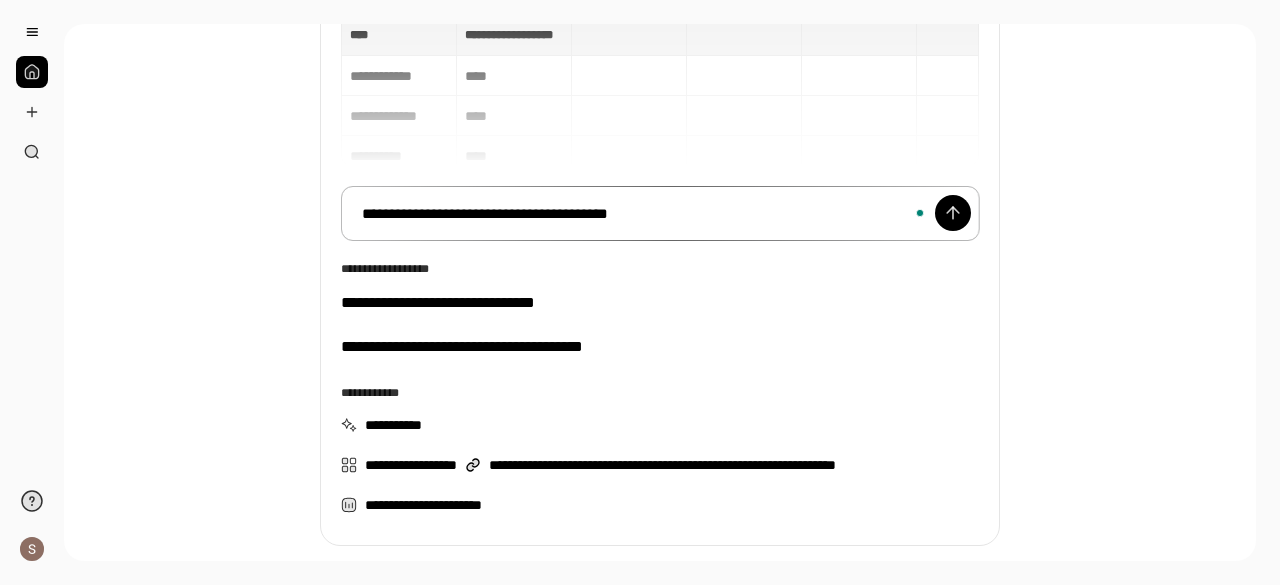 type on "****" 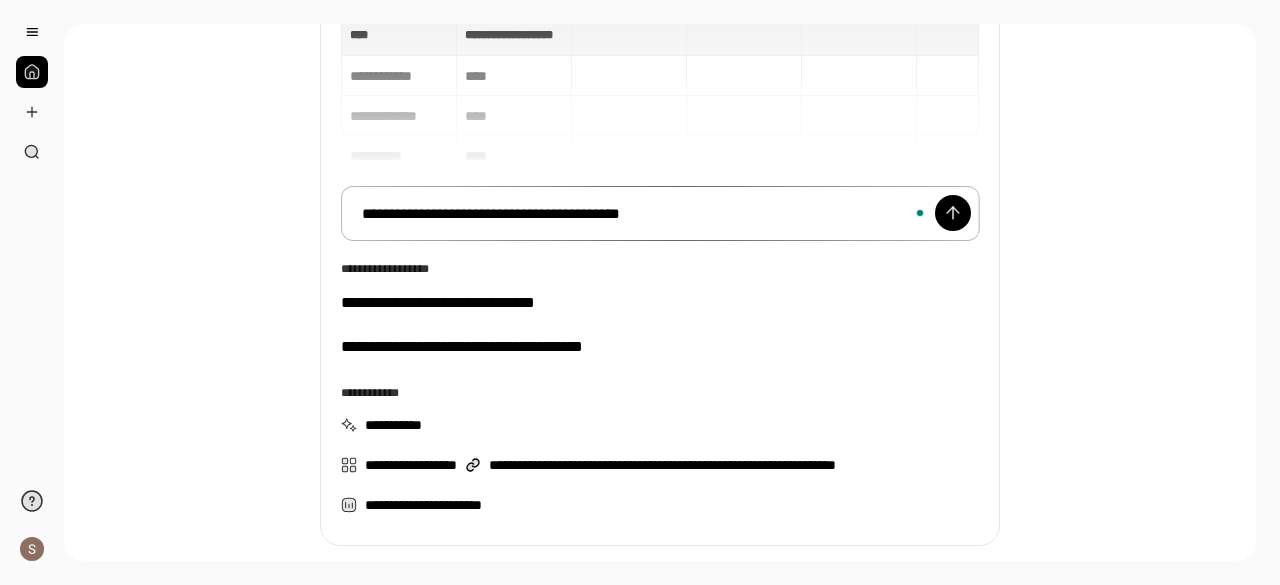 type on "****" 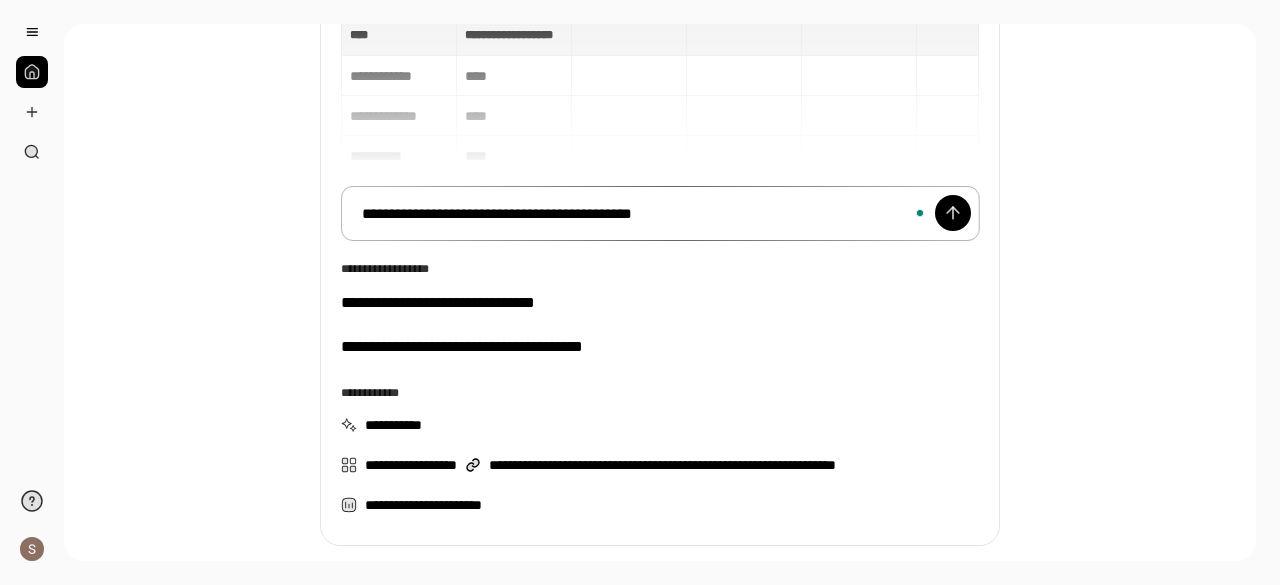 type on "****" 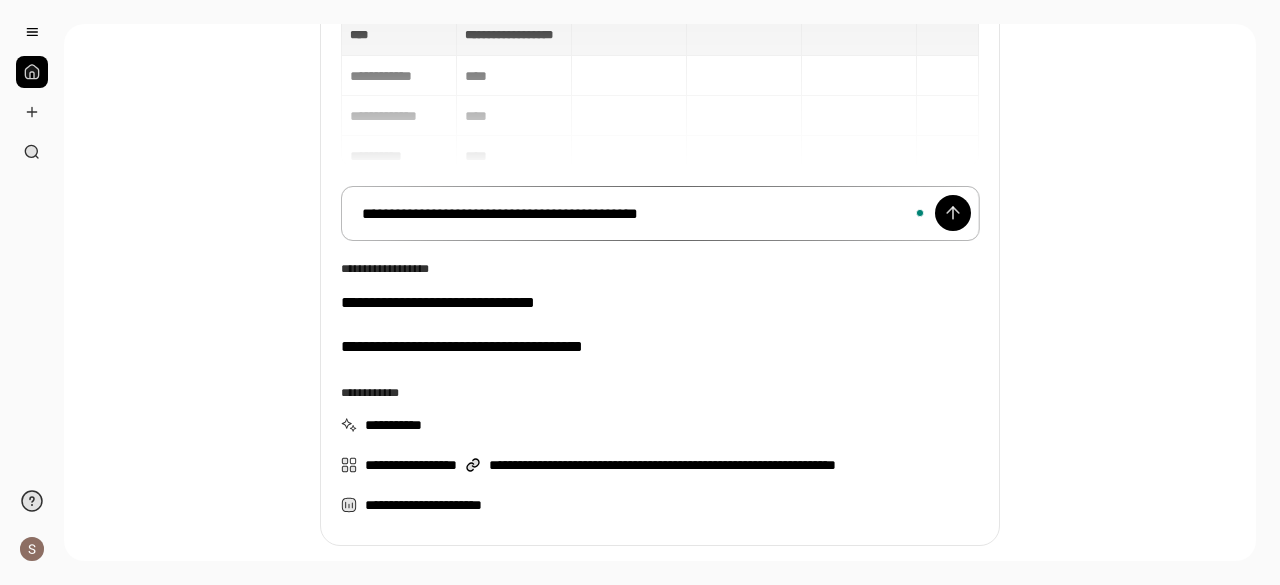 type on "****" 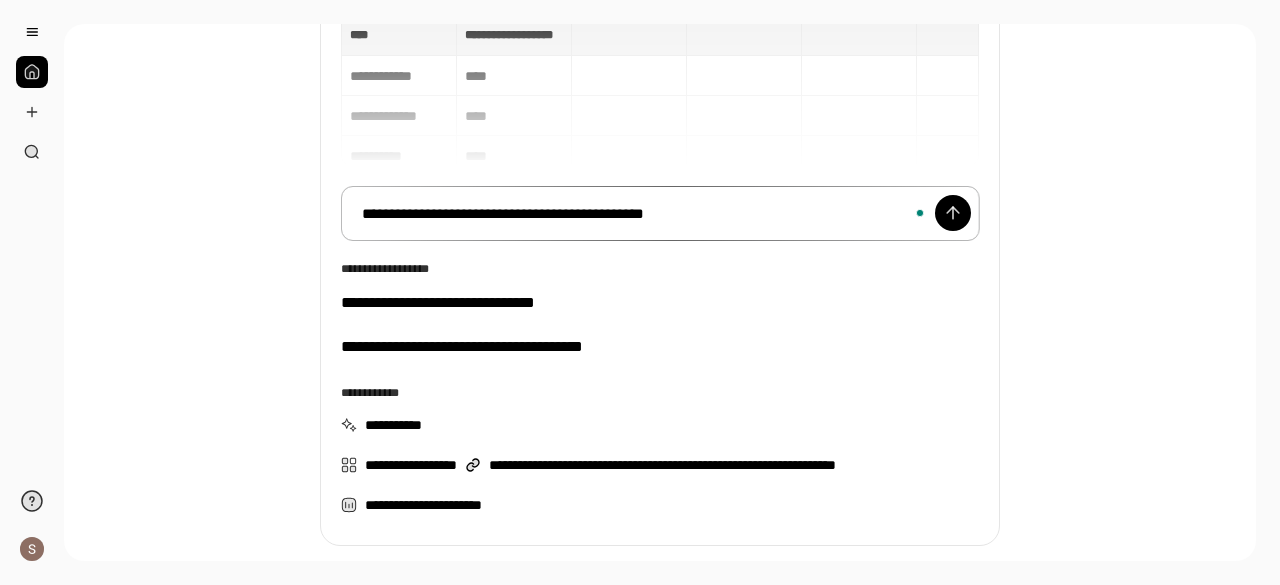 type on "****" 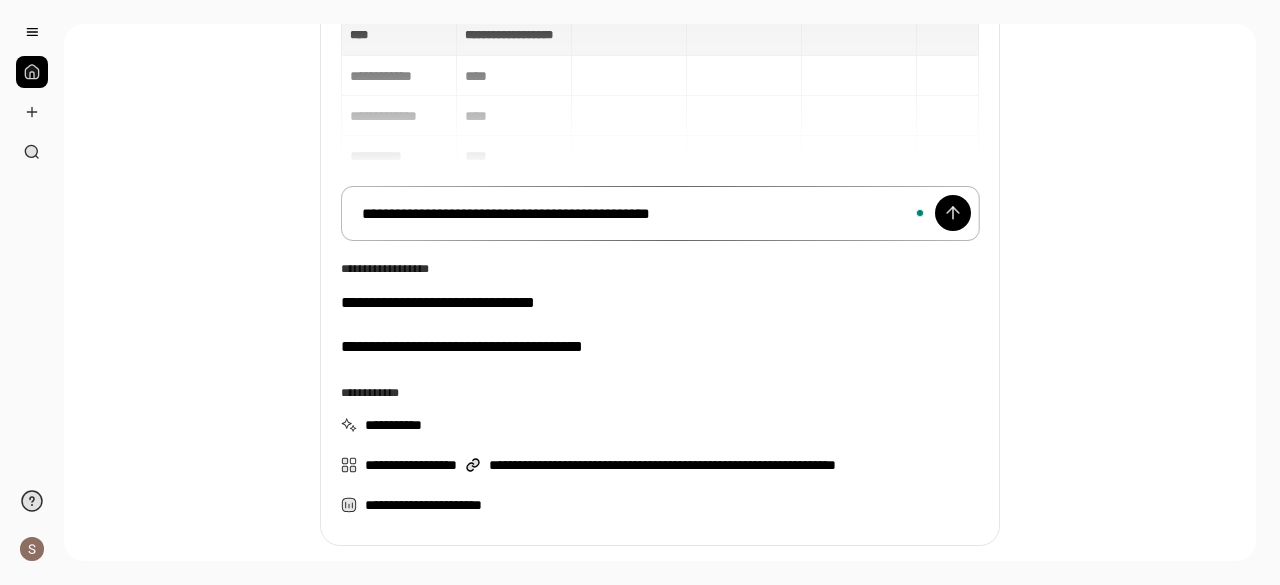 type on "****" 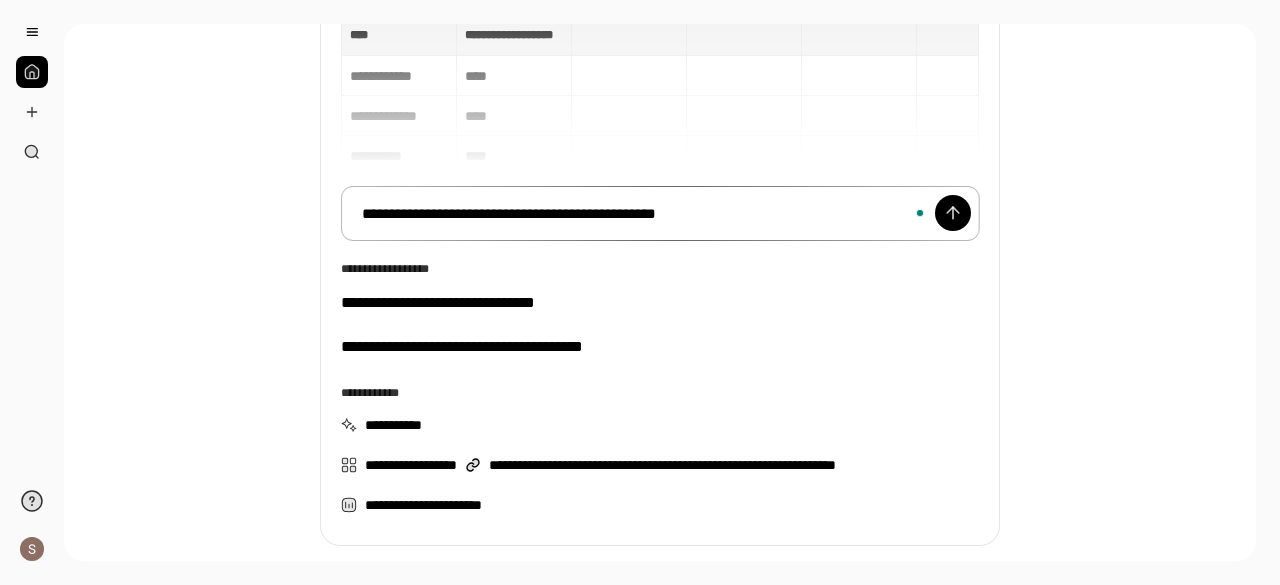 type 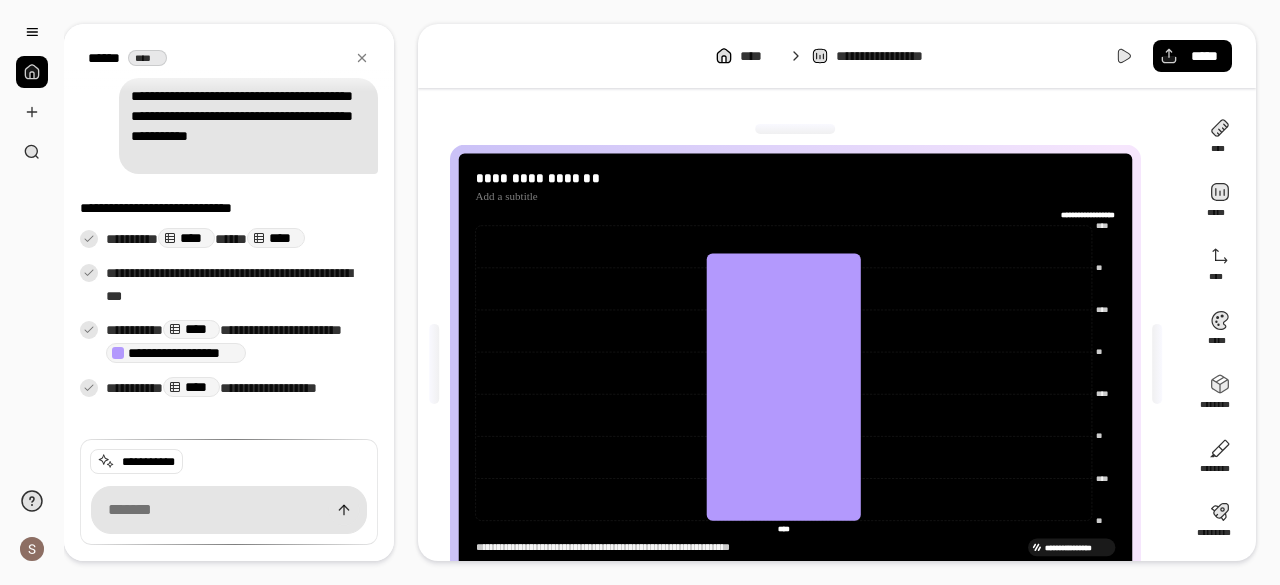 scroll, scrollTop: 212, scrollLeft: 0, axis: vertical 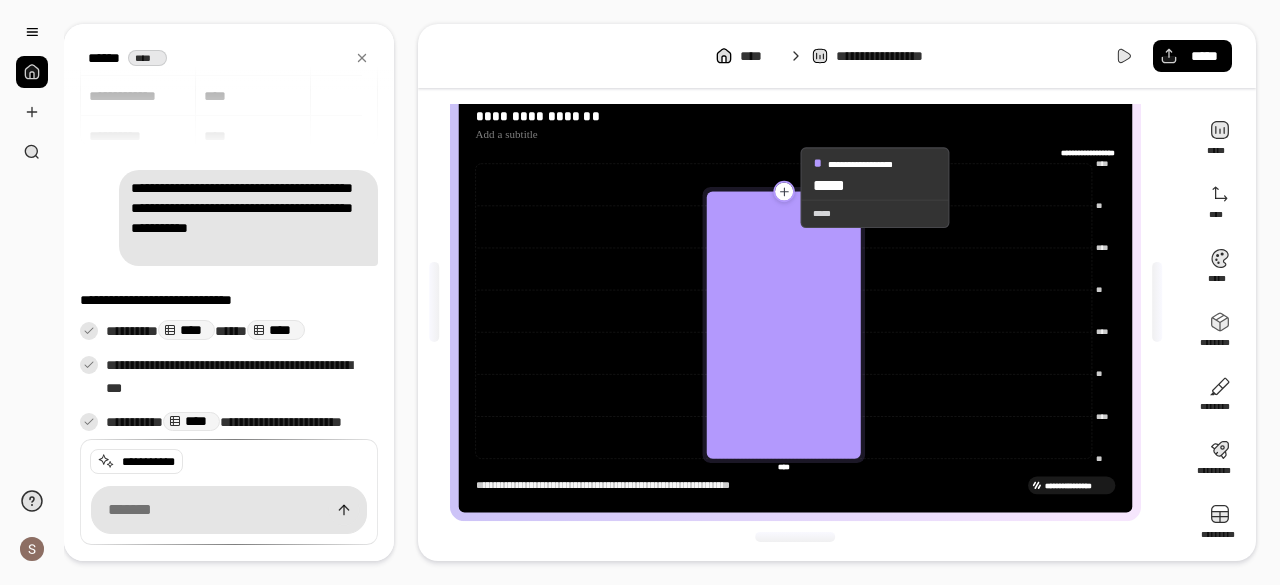 click 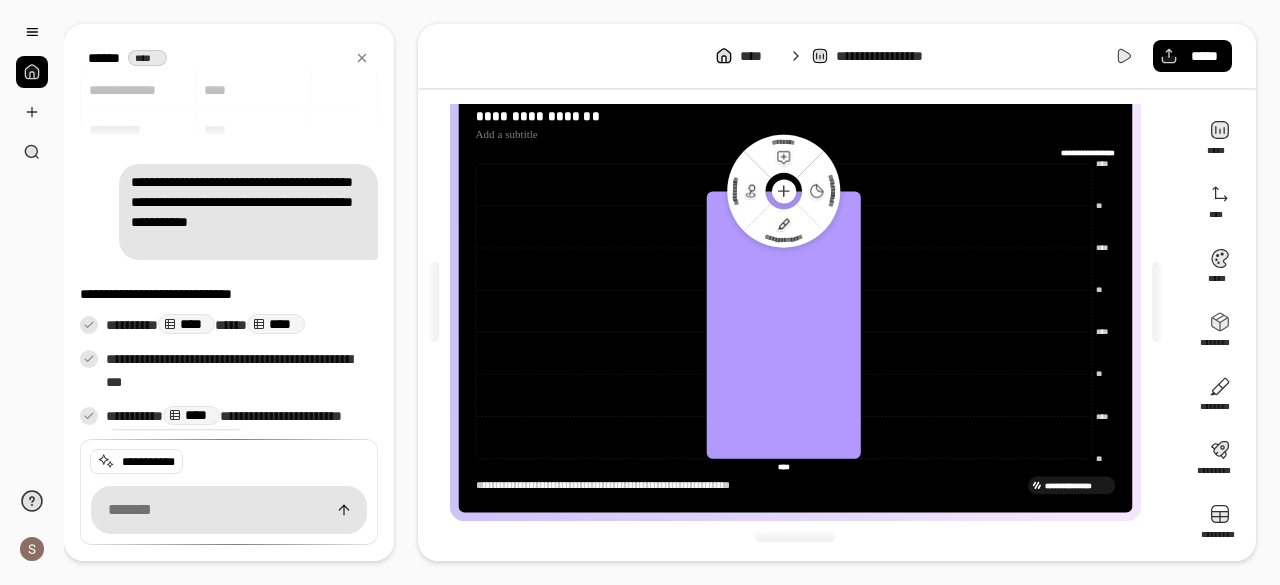 scroll, scrollTop: 0, scrollLeft: 0, axis: both 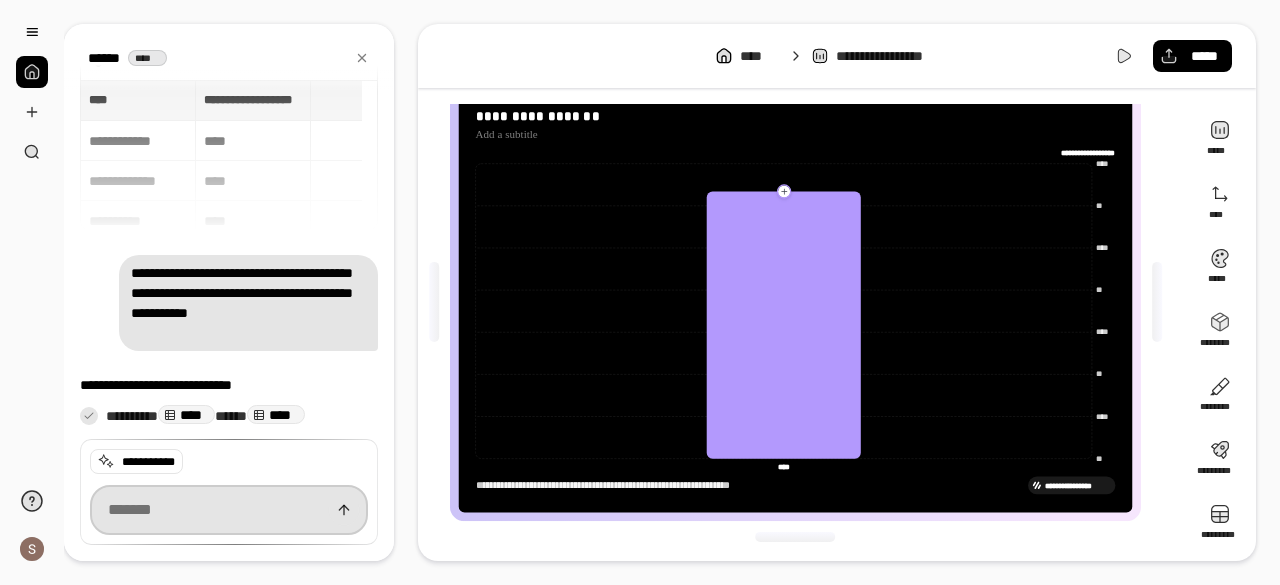 click at bounding box center [229, 510] 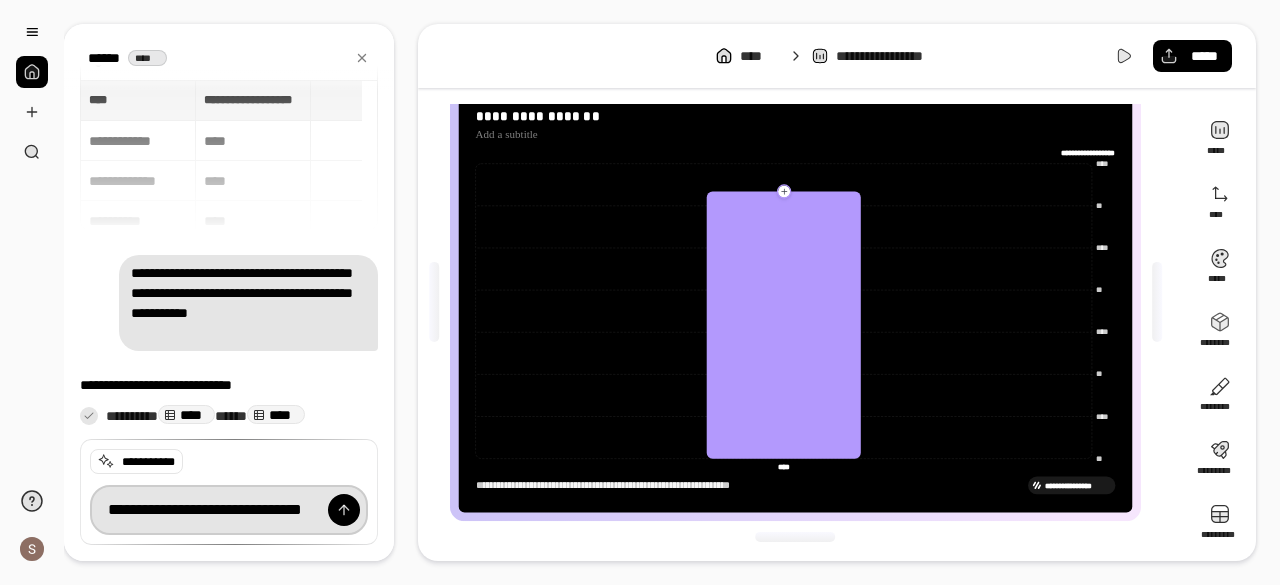 scroll, scrollTop: 0, scrollLeft: 34, axis: horizontal 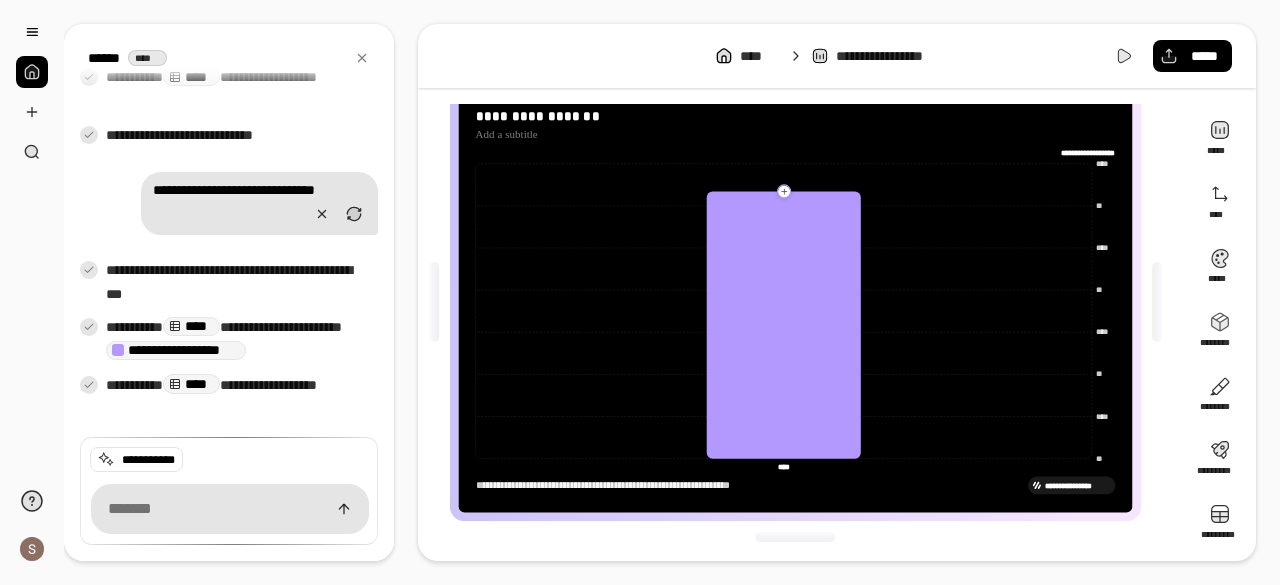click on "**********" at bounding box center (234, 340) 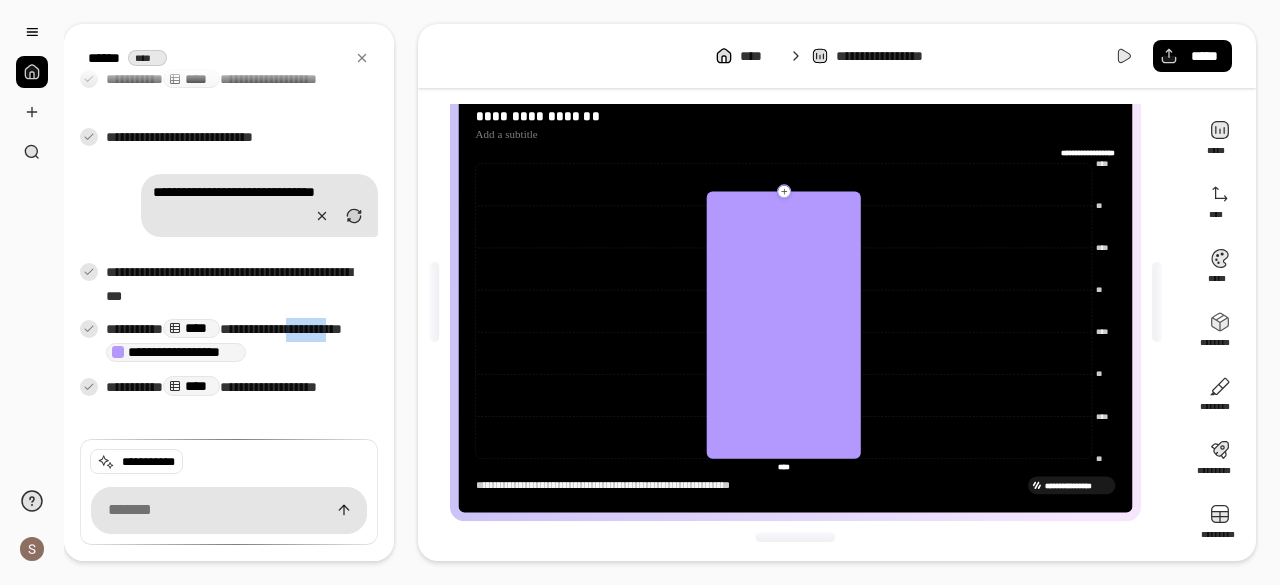 click on "**********" at bounding box center [234, 342] 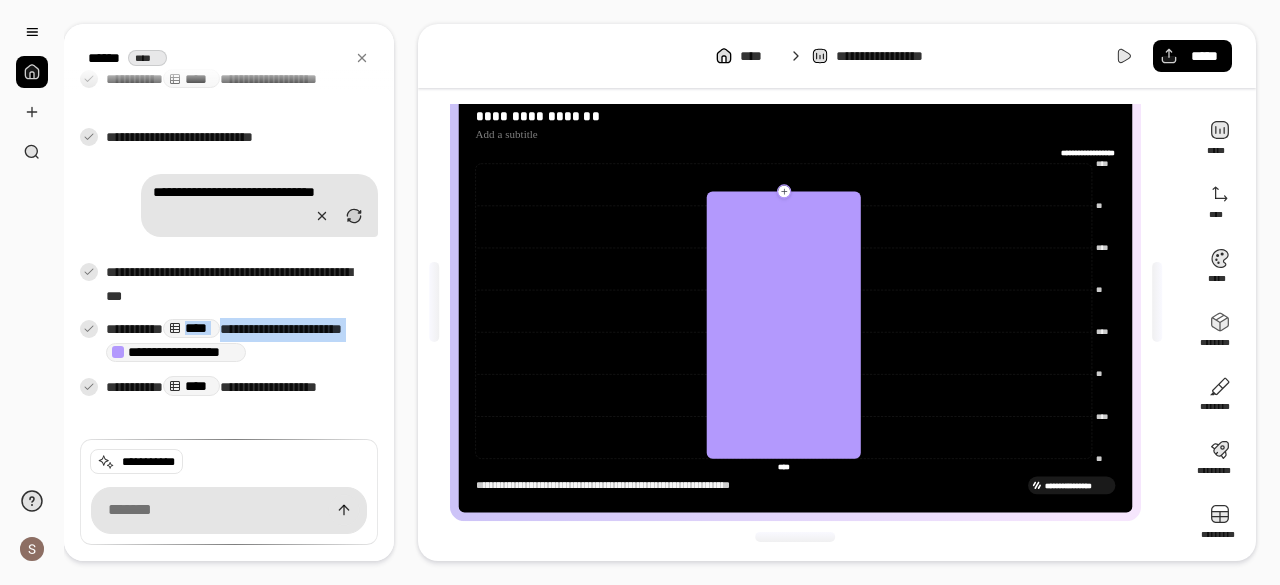 click on "**********" at bounding box center [234, 342] 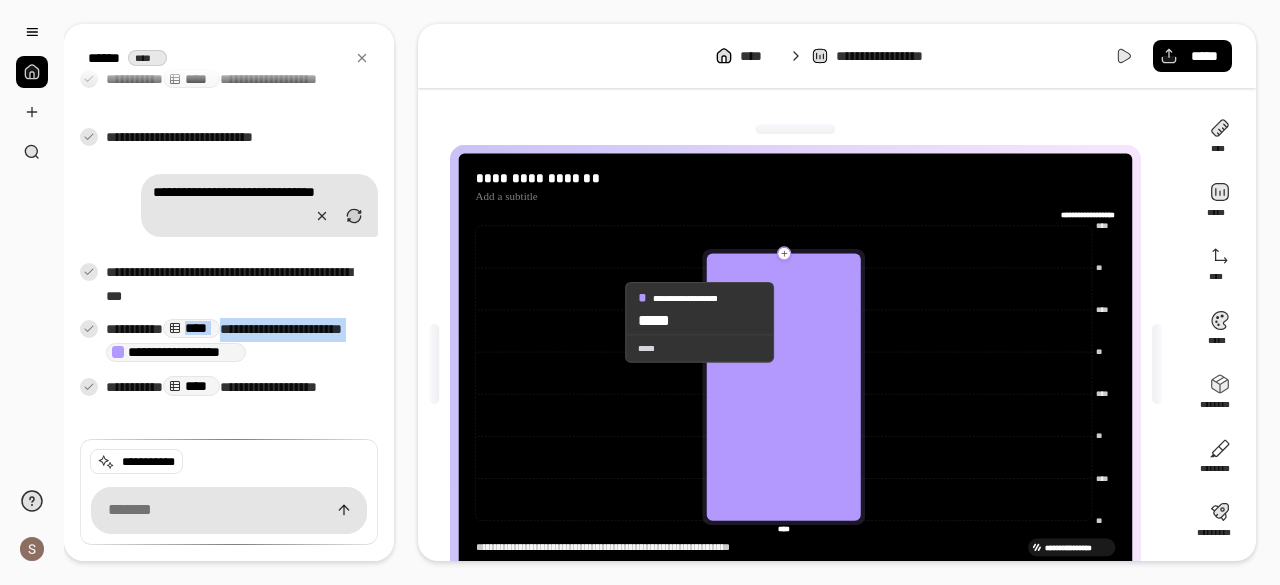 scroll, scrollTop: 62, scrollLeft: 0, axis: vertical 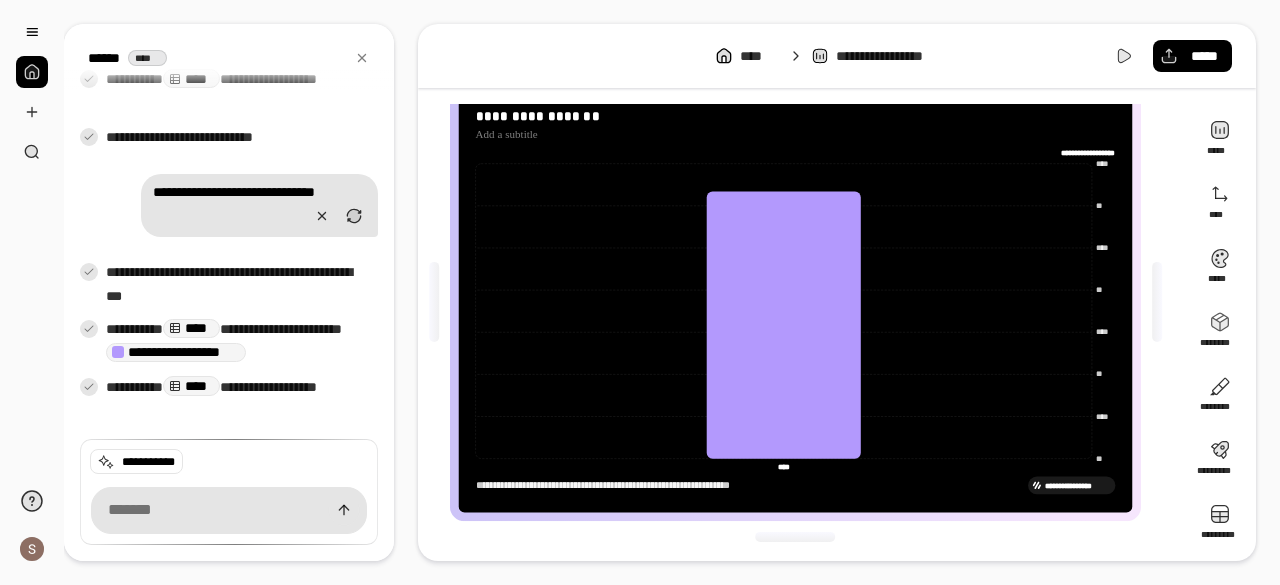 click on "**********" at bounding box center (229, 500) 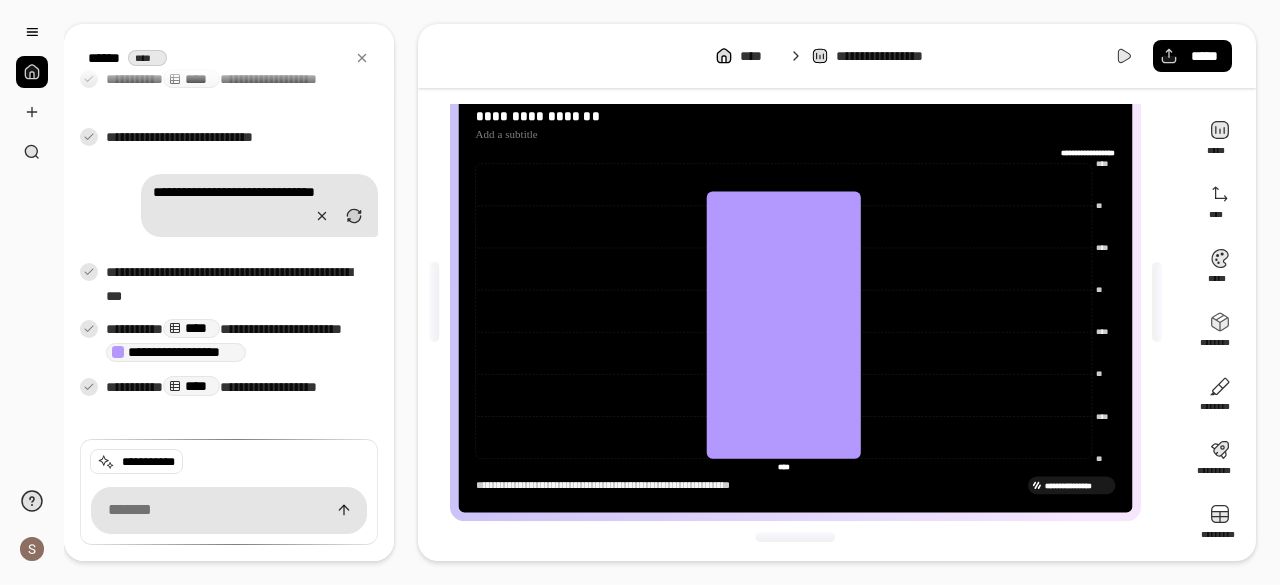 scroll, scrollTop: 0, scrollLeft: 0, axis: both 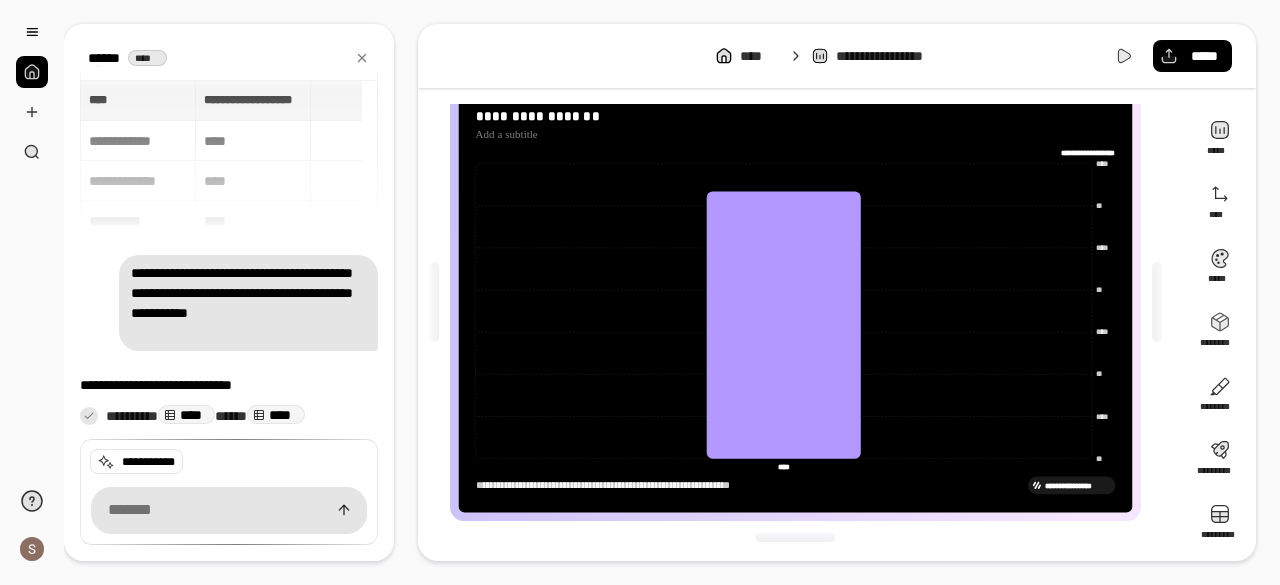 click at bounding box center [32, 72] 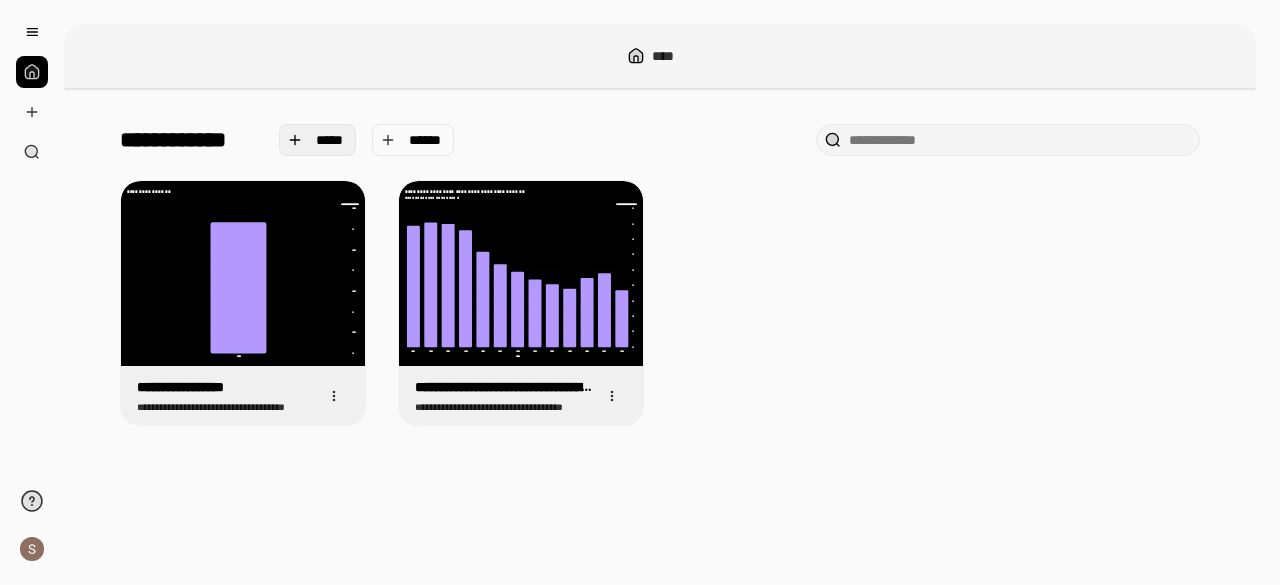 click on "*****" at bounding box center [330, 140] 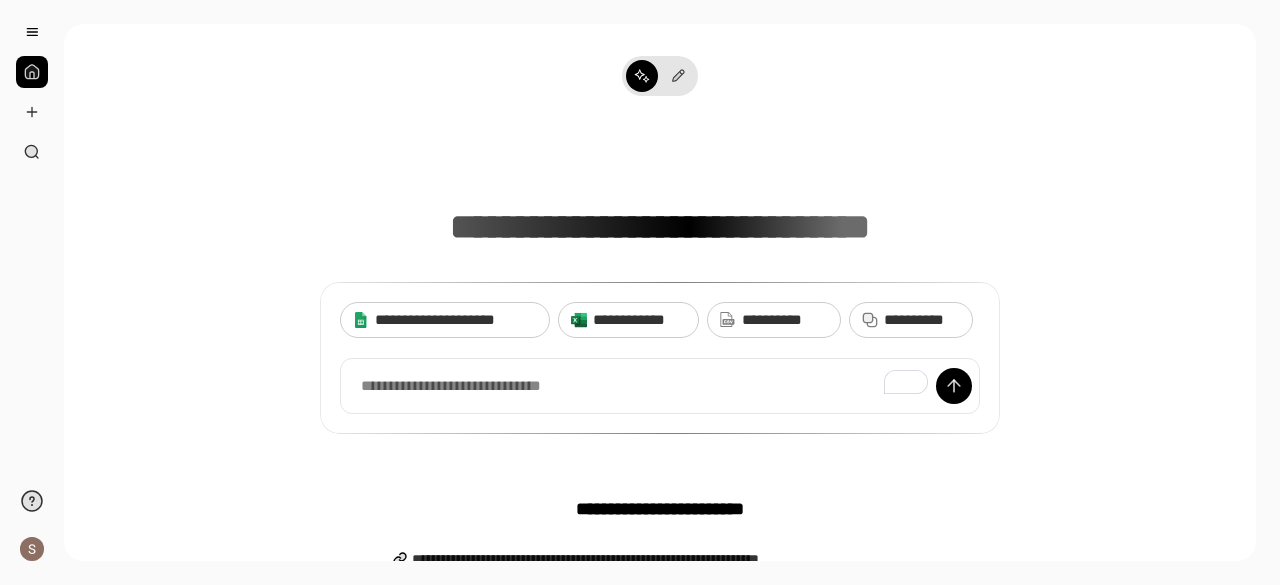 click at bounding box center (32, 72) 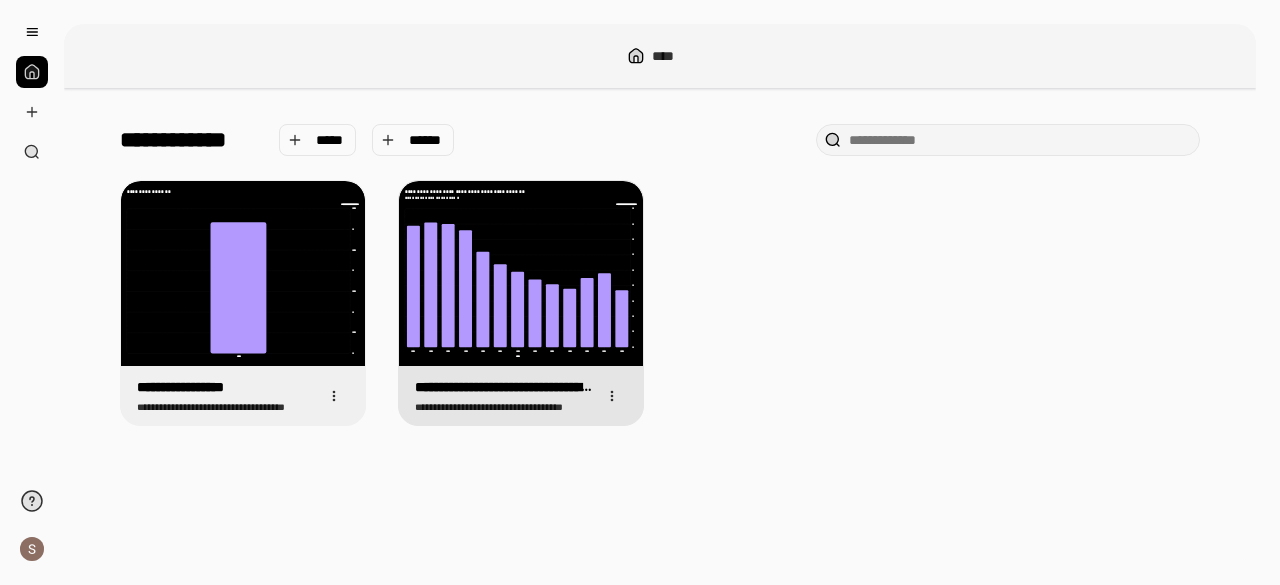 click on "**********" 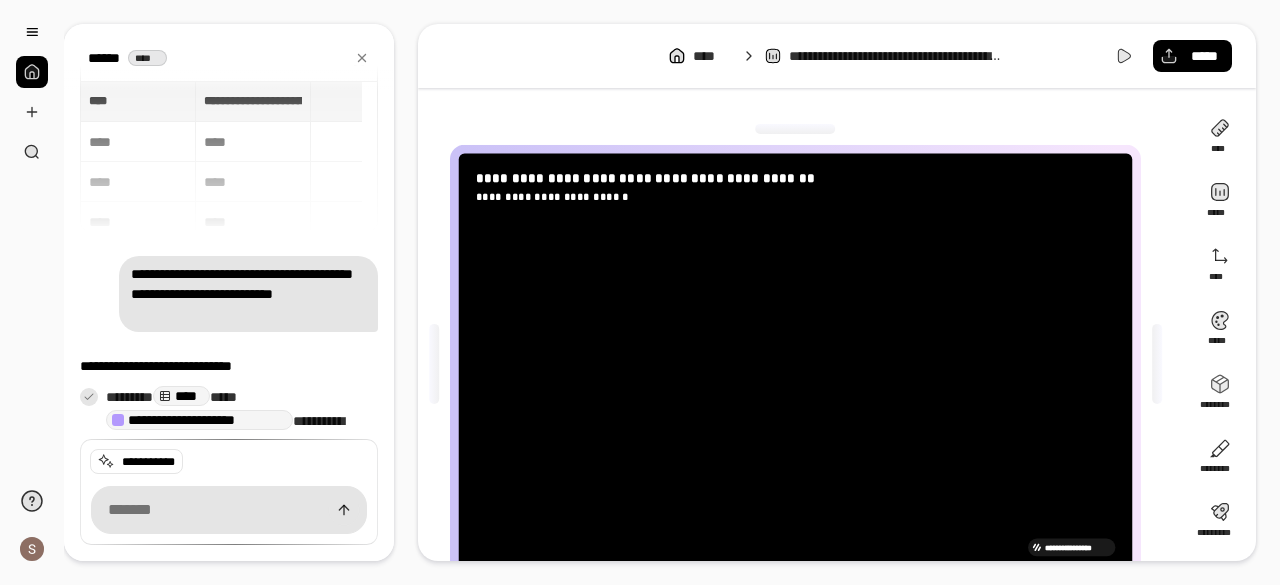 scroll, scrollTop: 88, scrollLeft: 0, axis: vertical 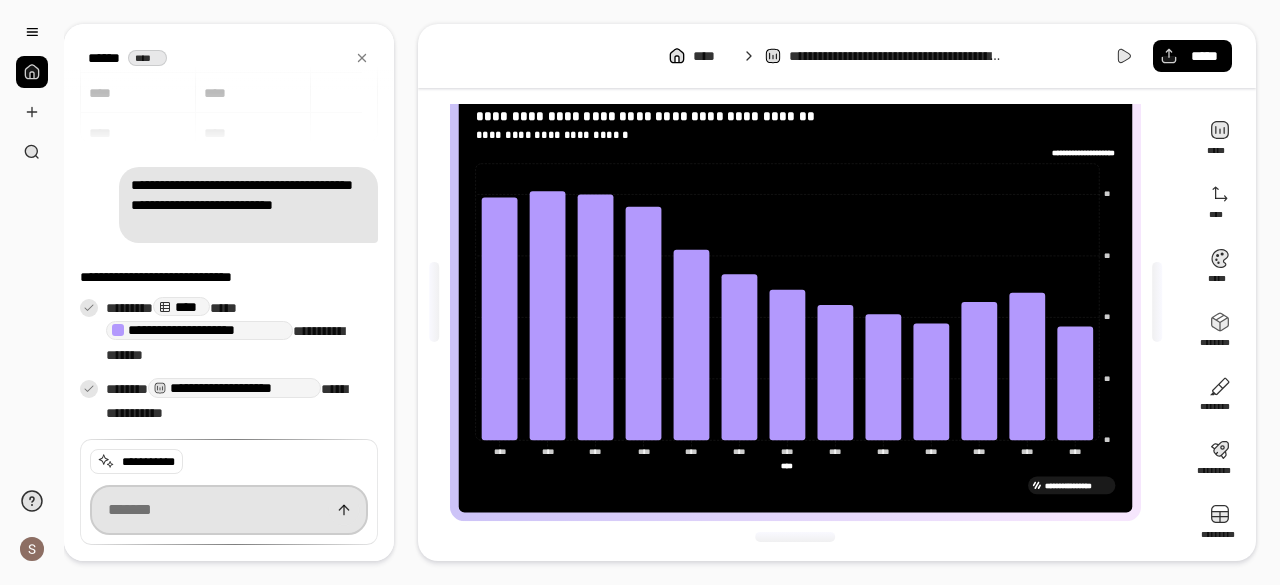 click at bounding box center [229, 510] 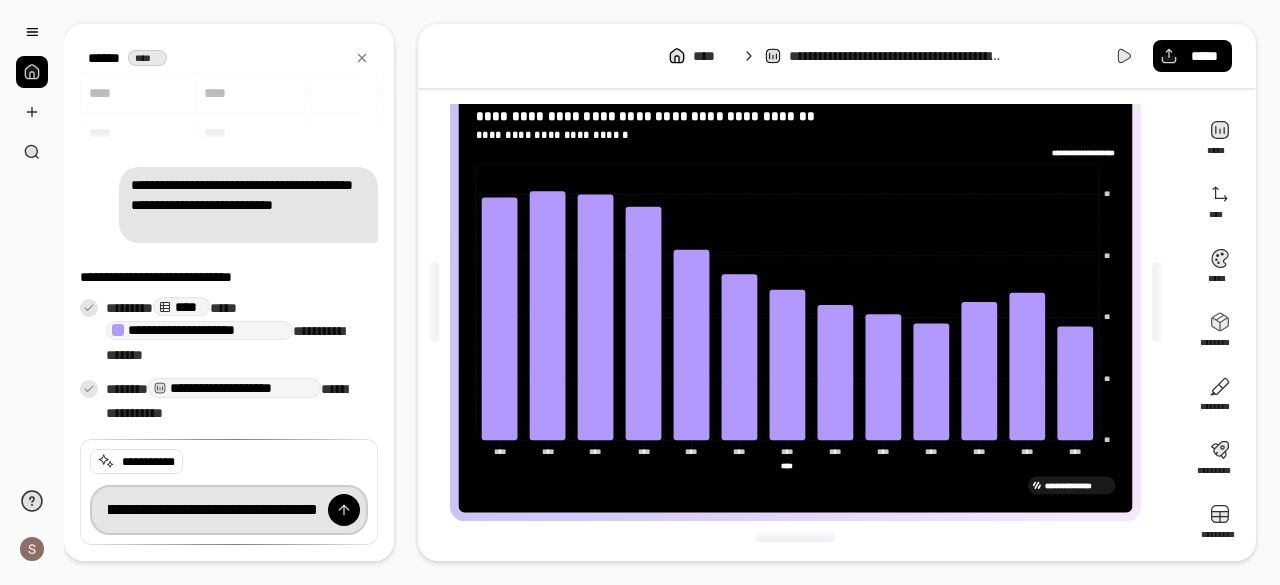 scroll, scrollTop: 0, scrollLeft: 180, axis: horizontal 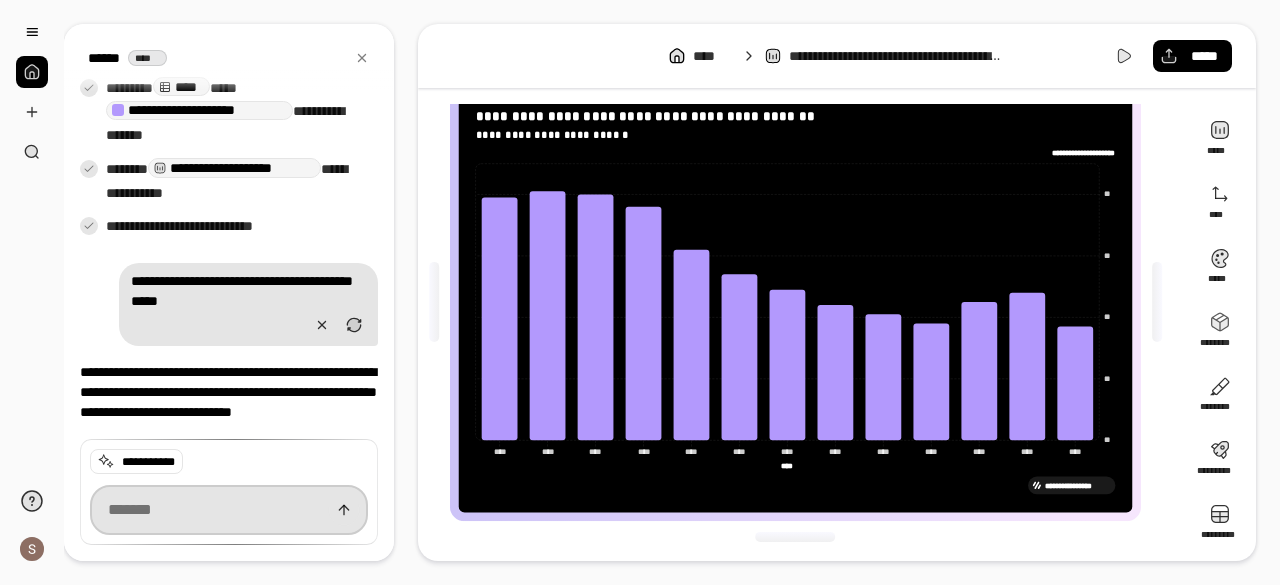 click at bounding box center (229, 510) 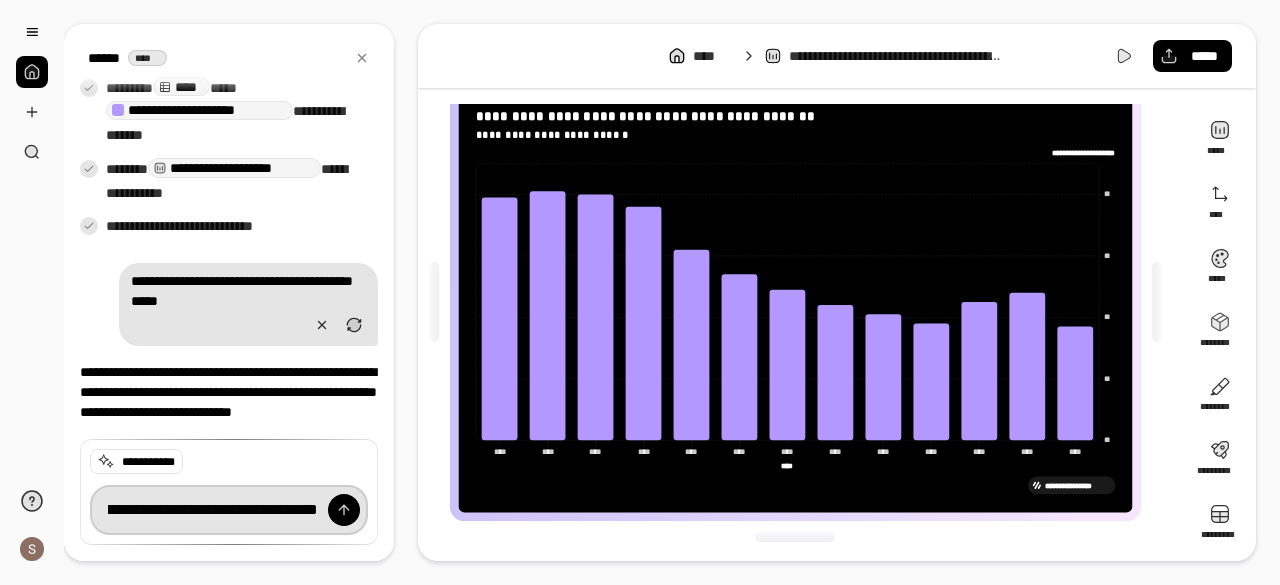 scroll, scrollTop: 0, scrollLeft: 262, axis: horizontal 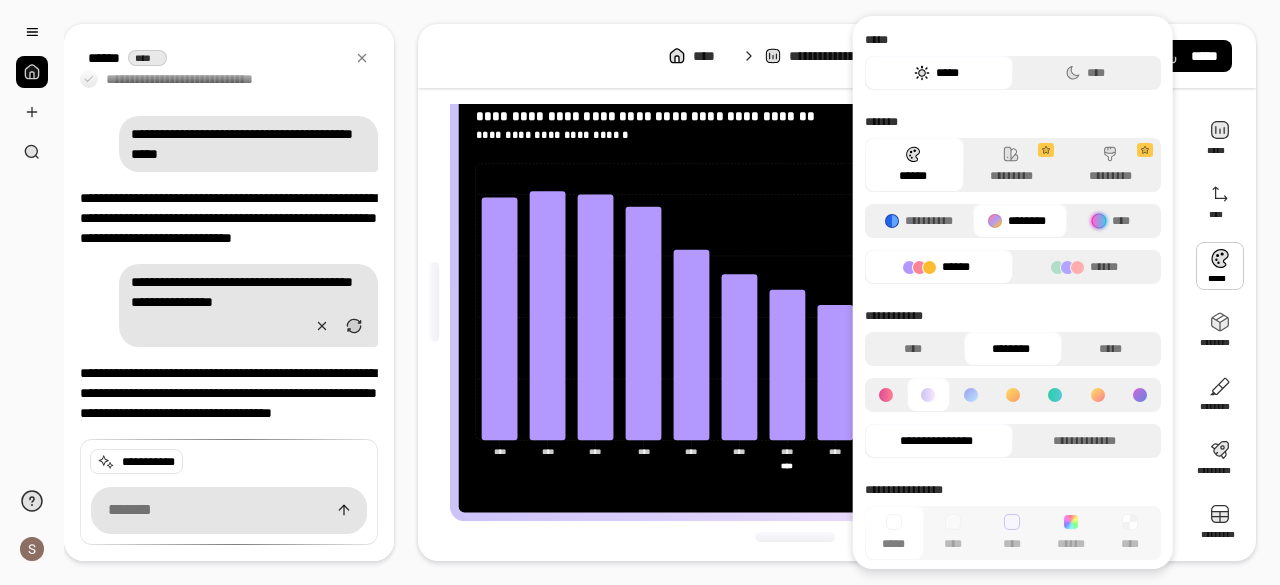 click at bounding box center (1220, 266) 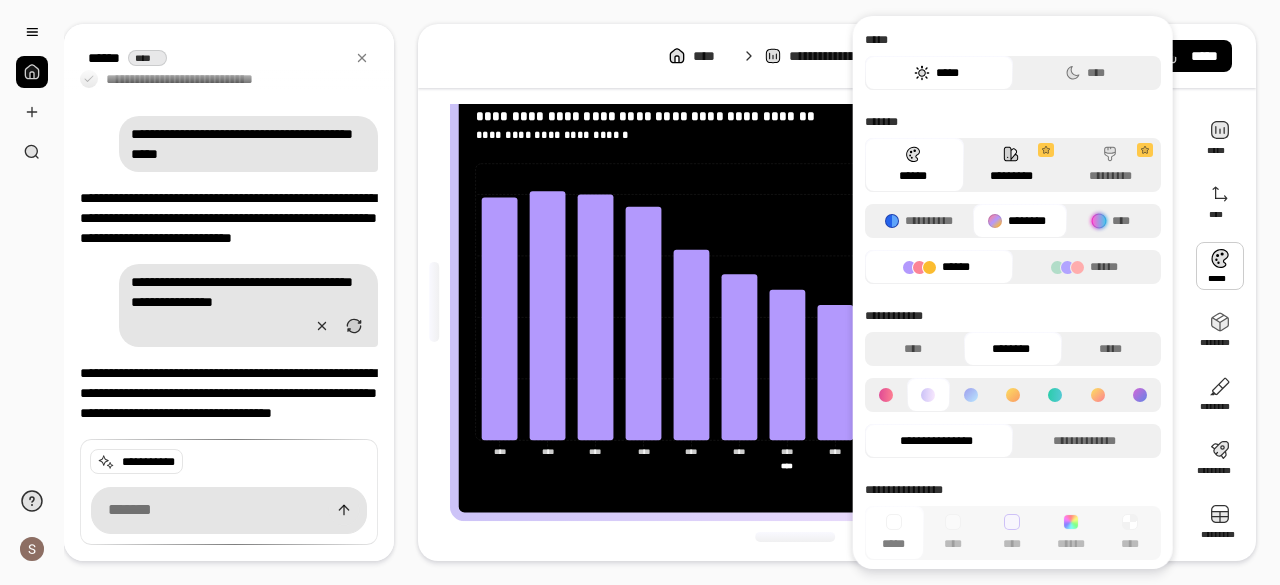 click on "*********" at bounding box center [1010, 165] 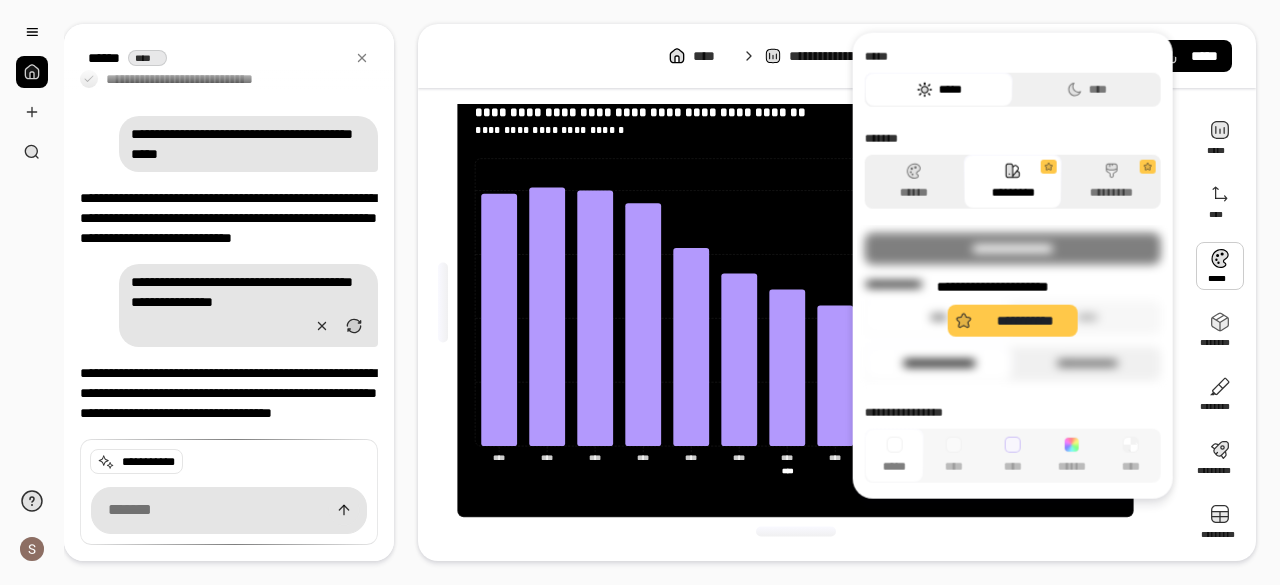 click on "**********" at bounding box center [1013, 307] 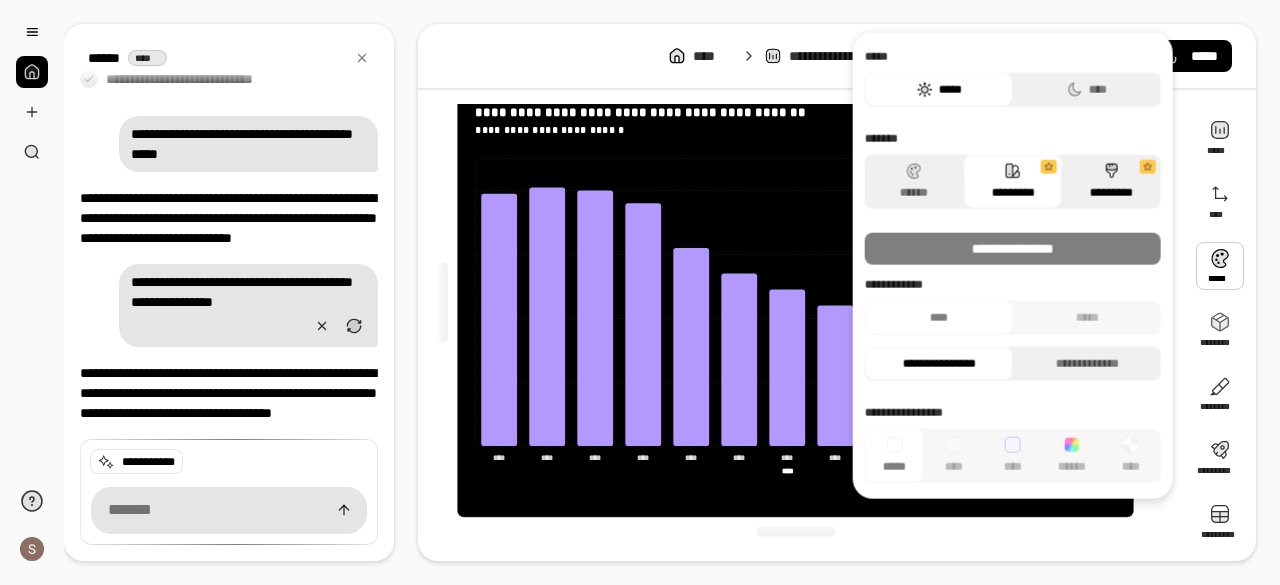 click on "*********" at bounding box center (1111, 182) 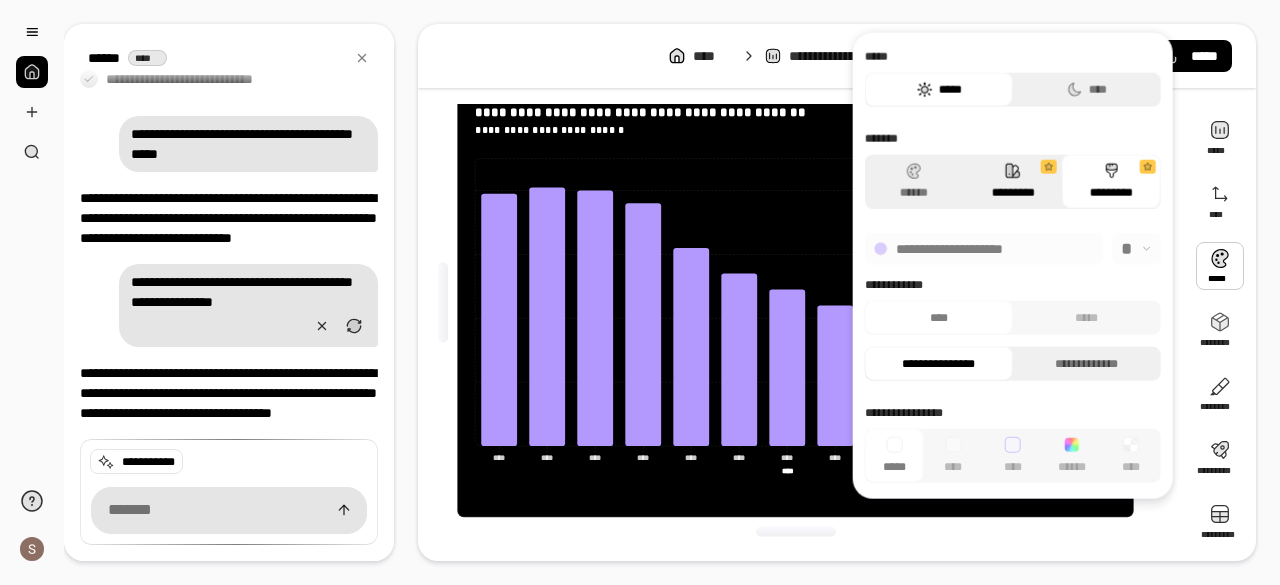 click 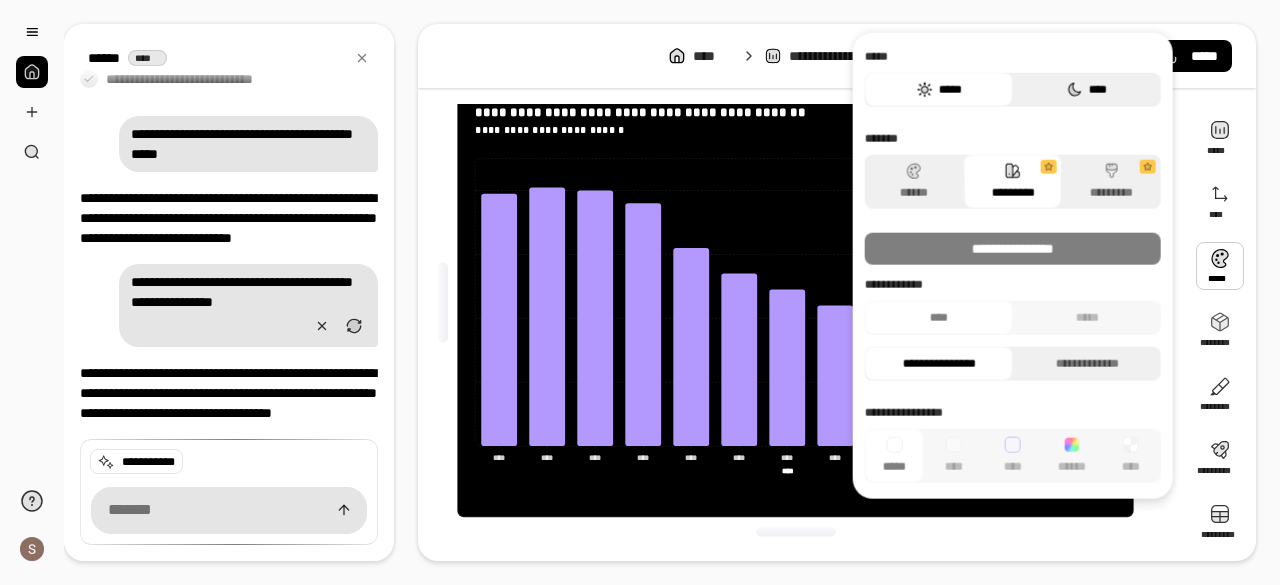 click on "****" at bounding box center (1087, 90) 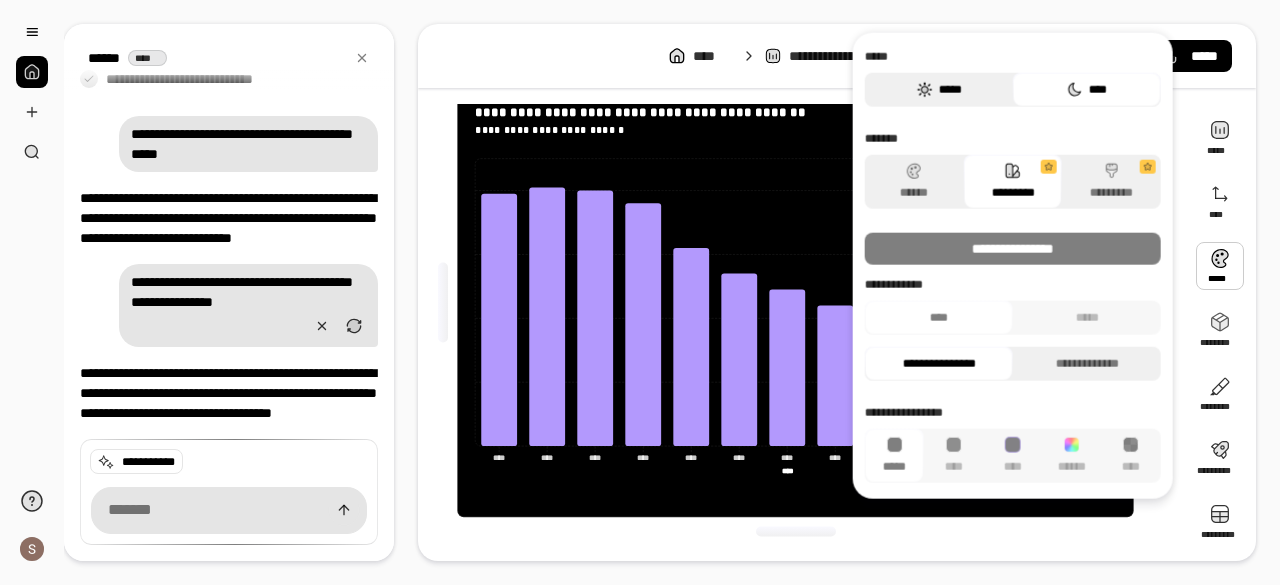click on "*****" at bounding box center [939, 90] 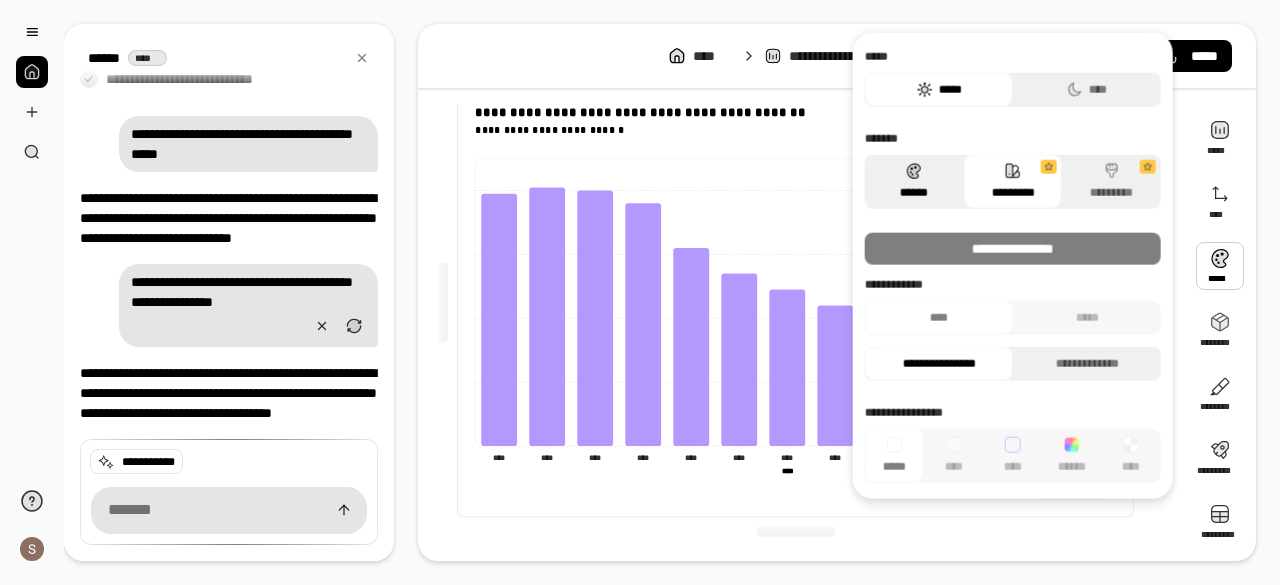 click on "******" at bounding box center (914, 182) 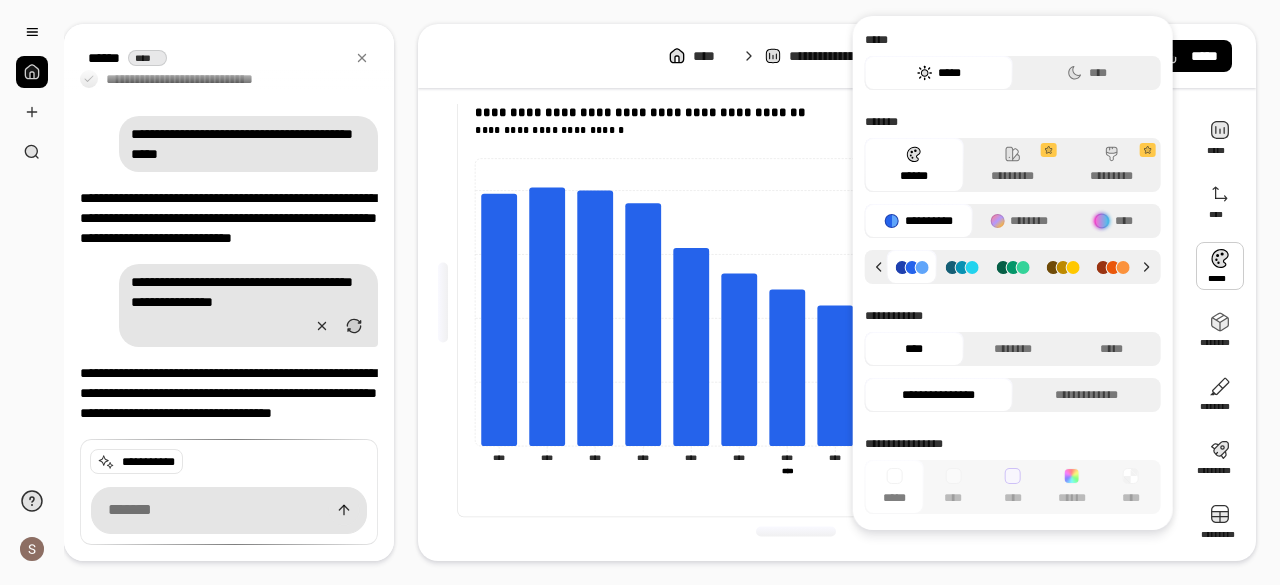 click 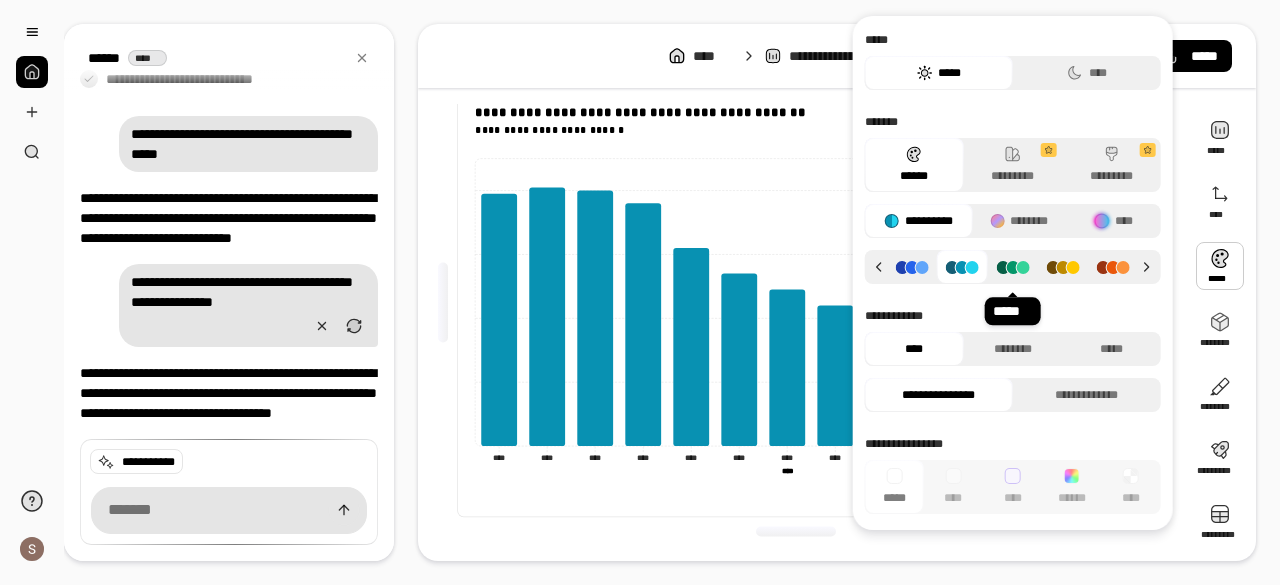 click 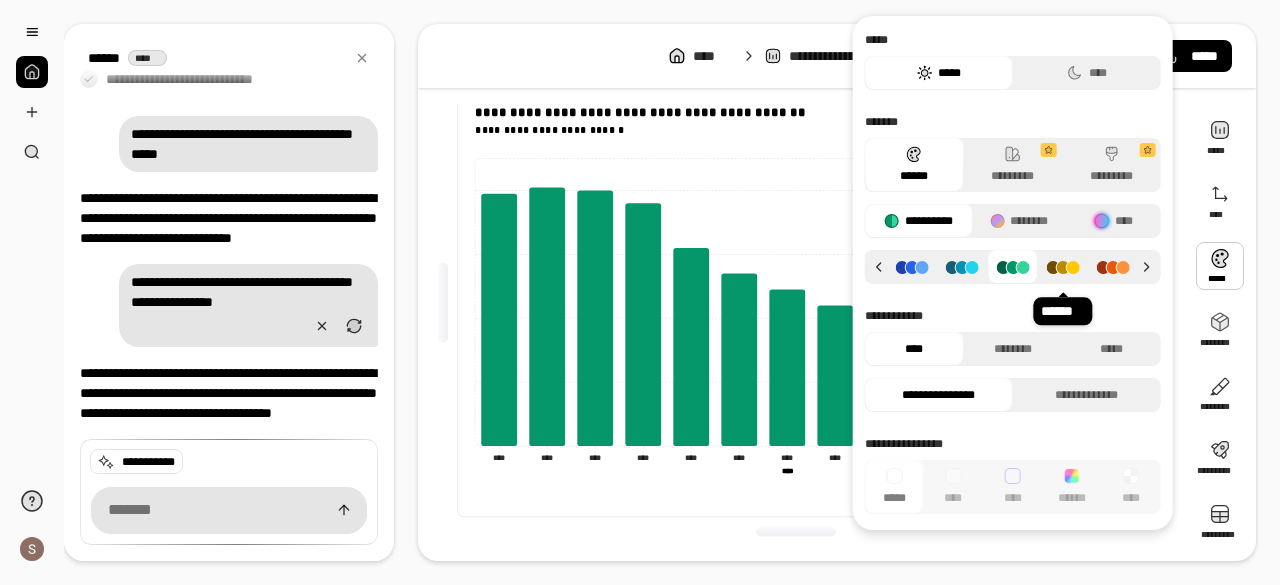 click at bounding box center [1063, 267] 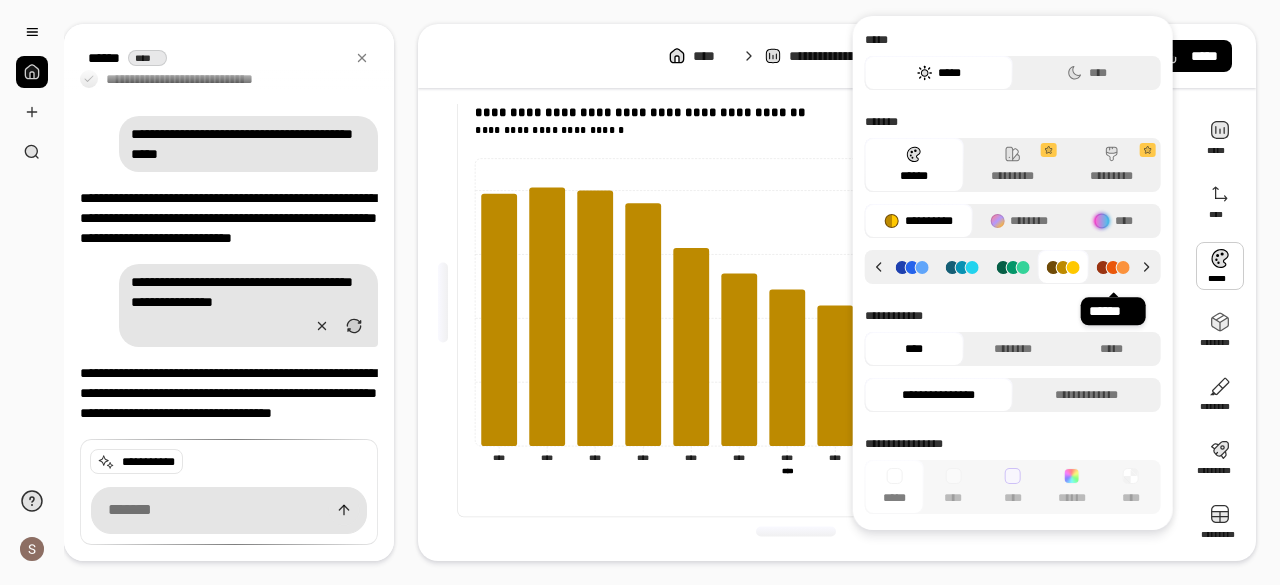 click 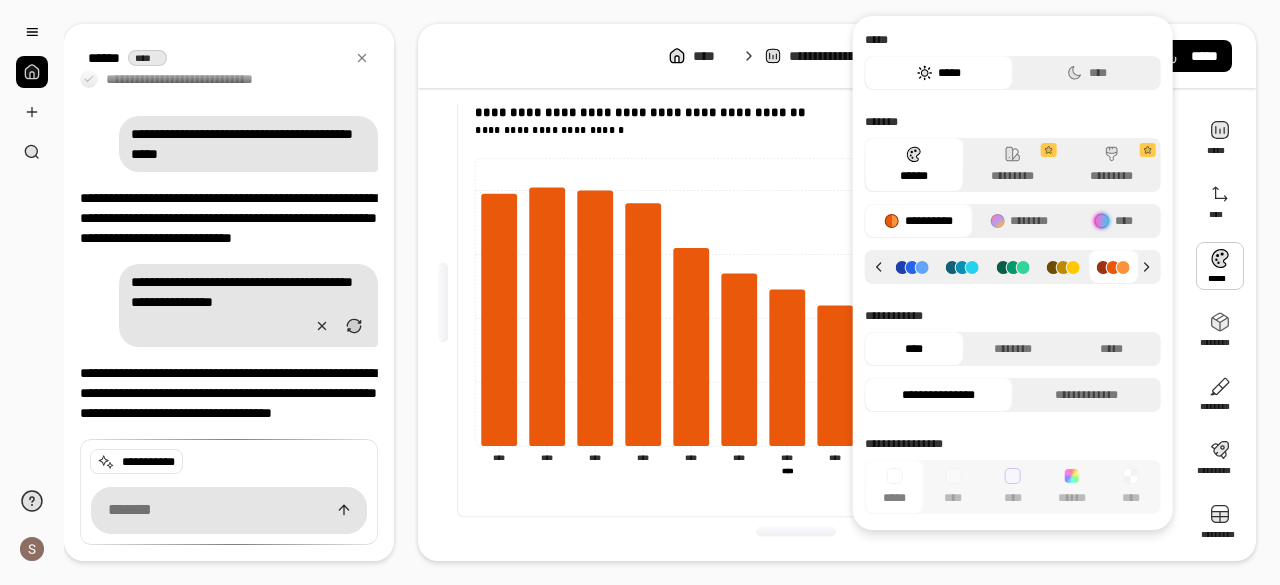 click at bounding box center (912, 267) 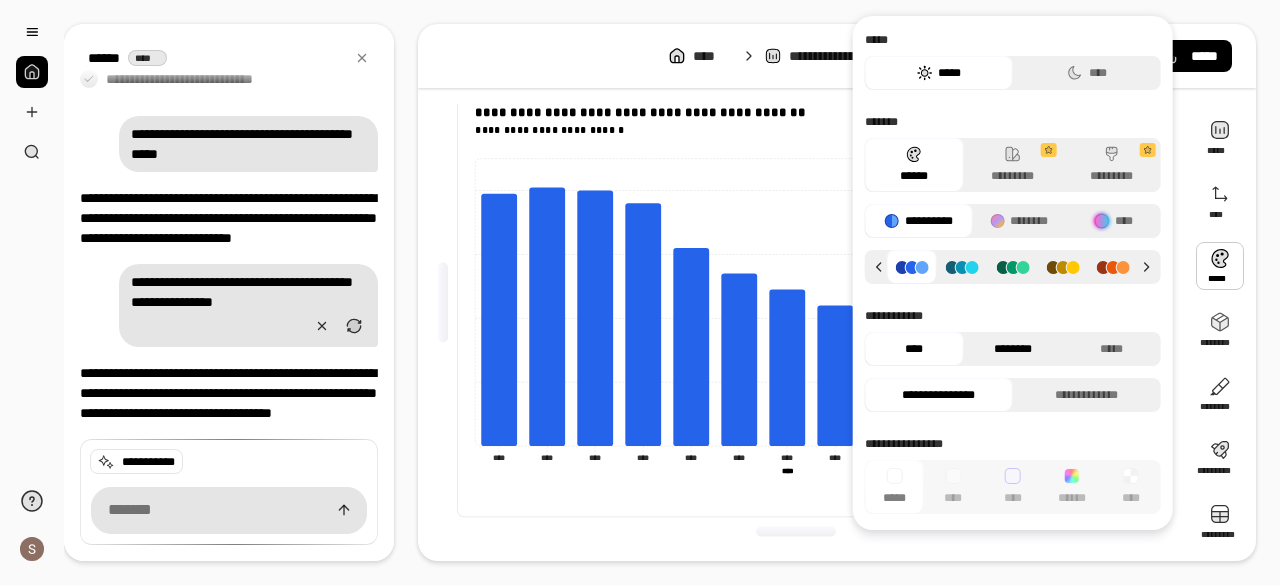 click on "********" at bounding box center (1012, 349) 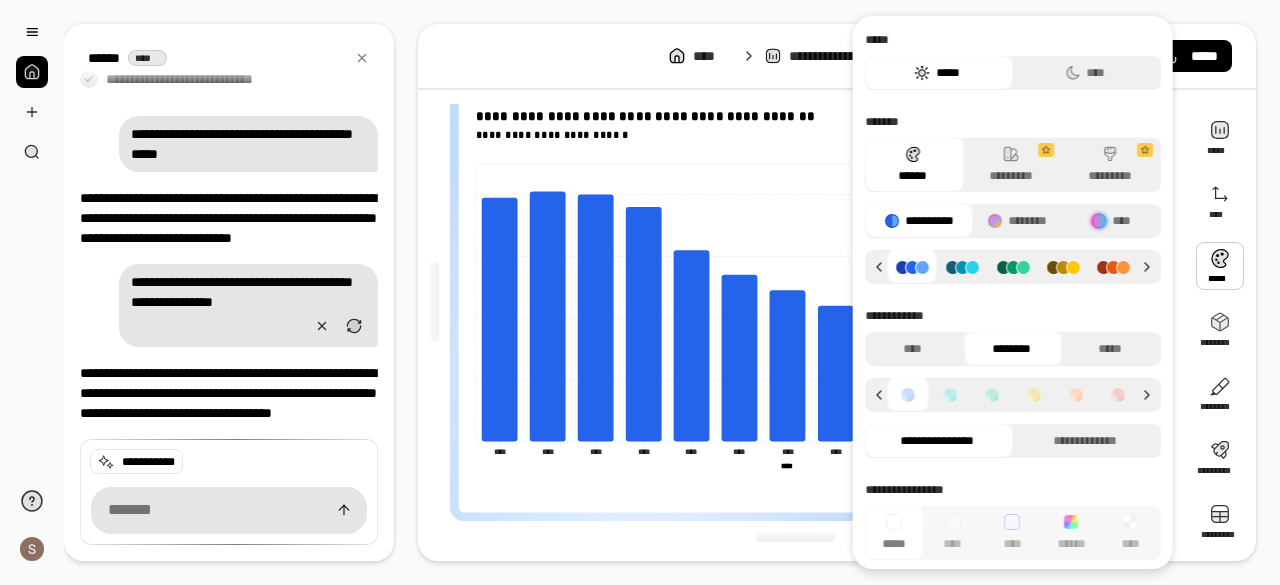 scroll, scrollTop: 6, scrollLeft: 0, axis: vertical 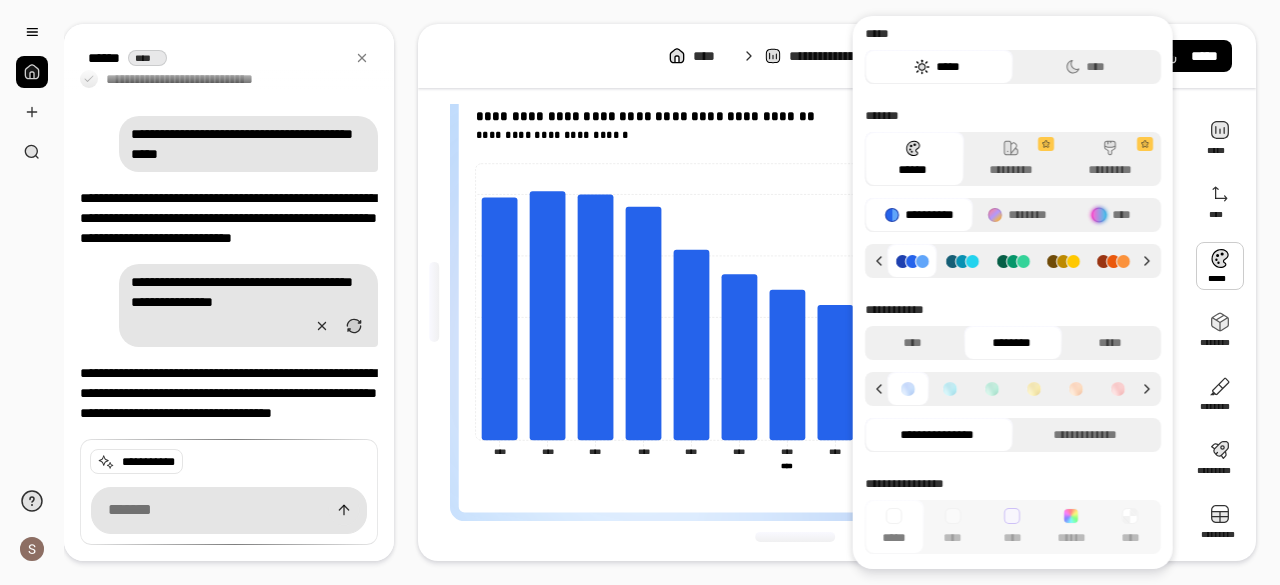 click on "********" at bounding box center [1010, 343] 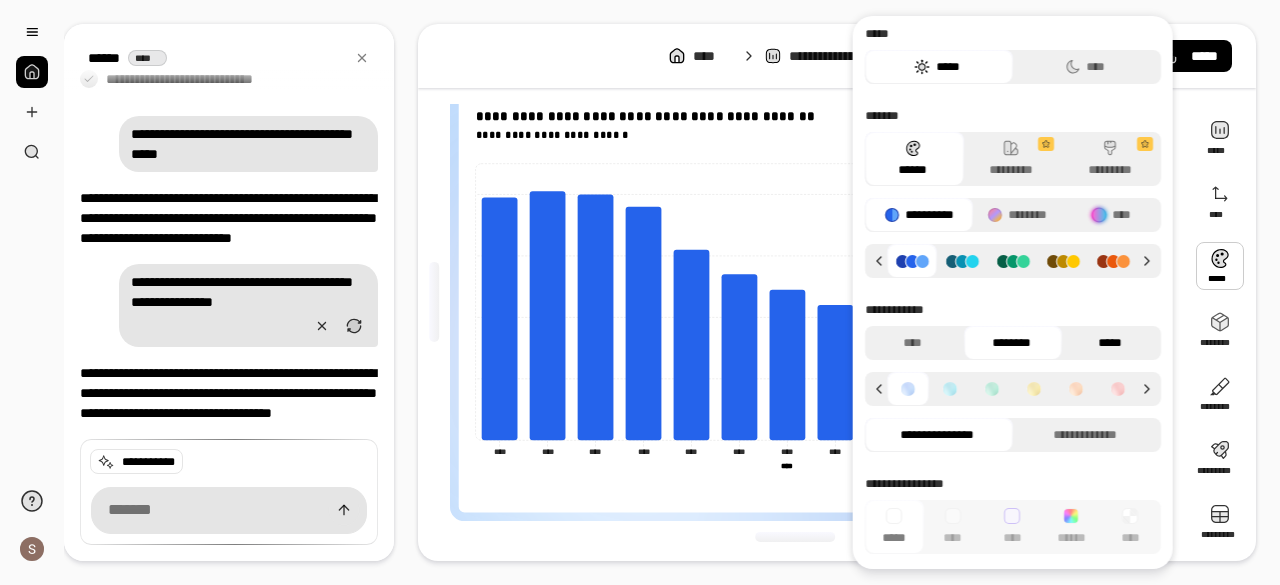 click on "*****" at bounding box center [1109, 343] 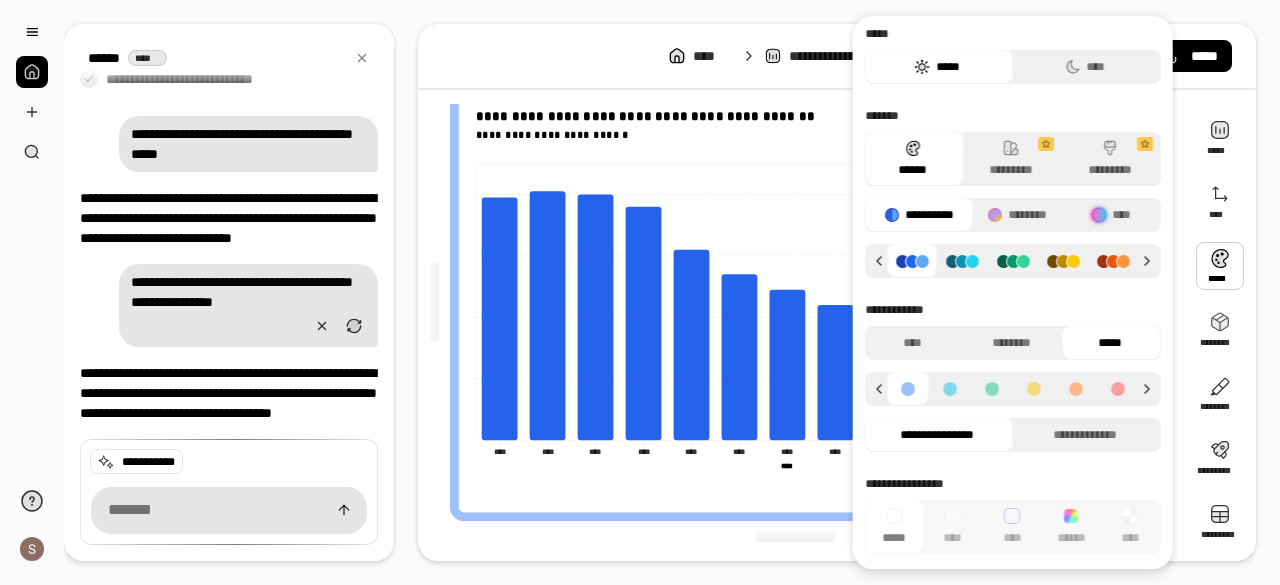 click at bounding box center (950, 389) 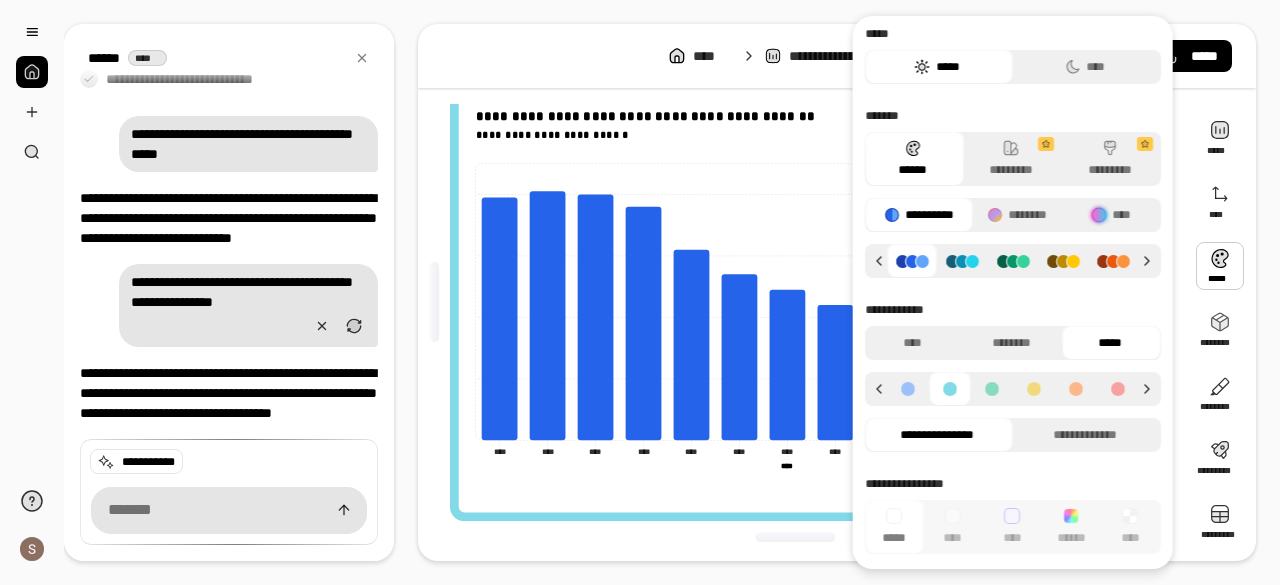 click at bounding box center [992, 389] 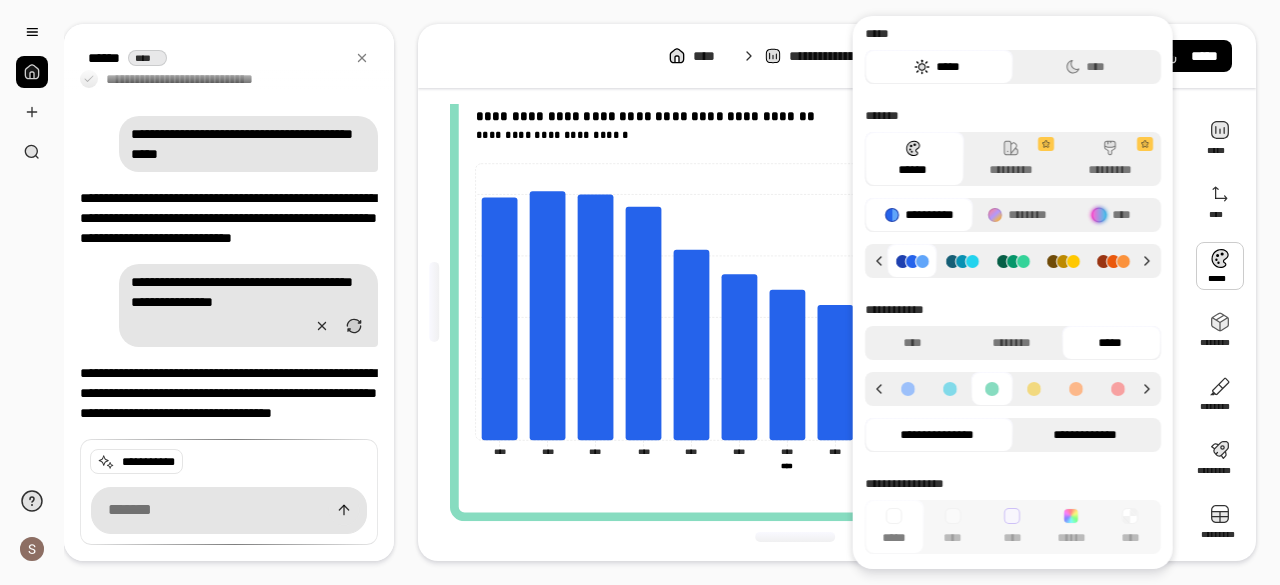 click on "**********" at bounding box center [1084, 435] 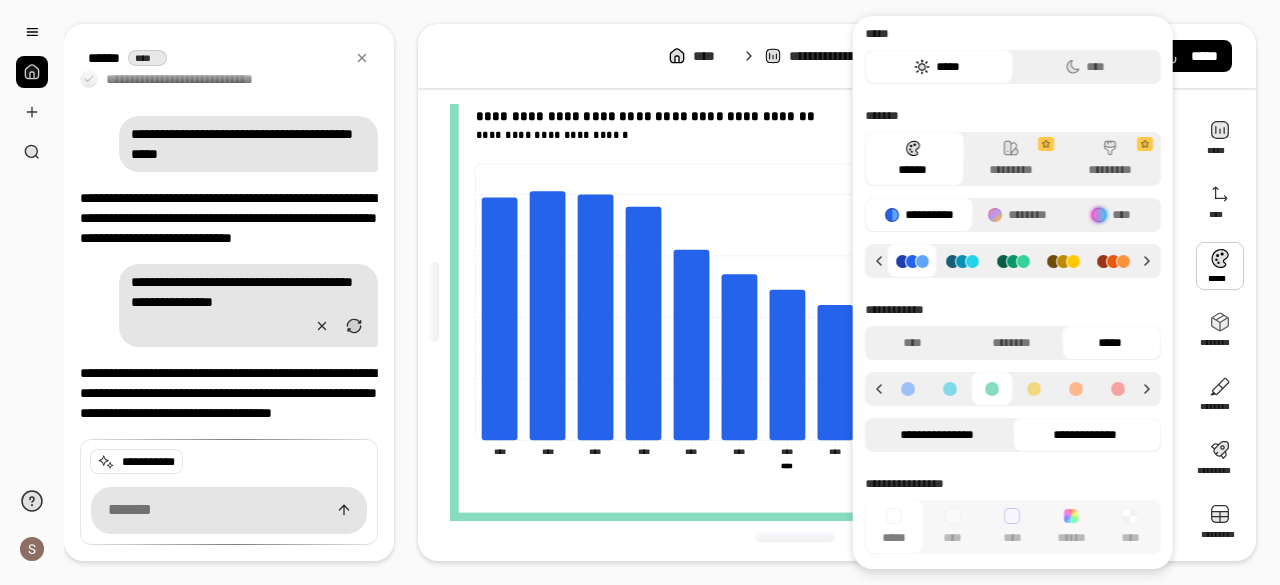 click on "**********" at bounding box center (936, 435) 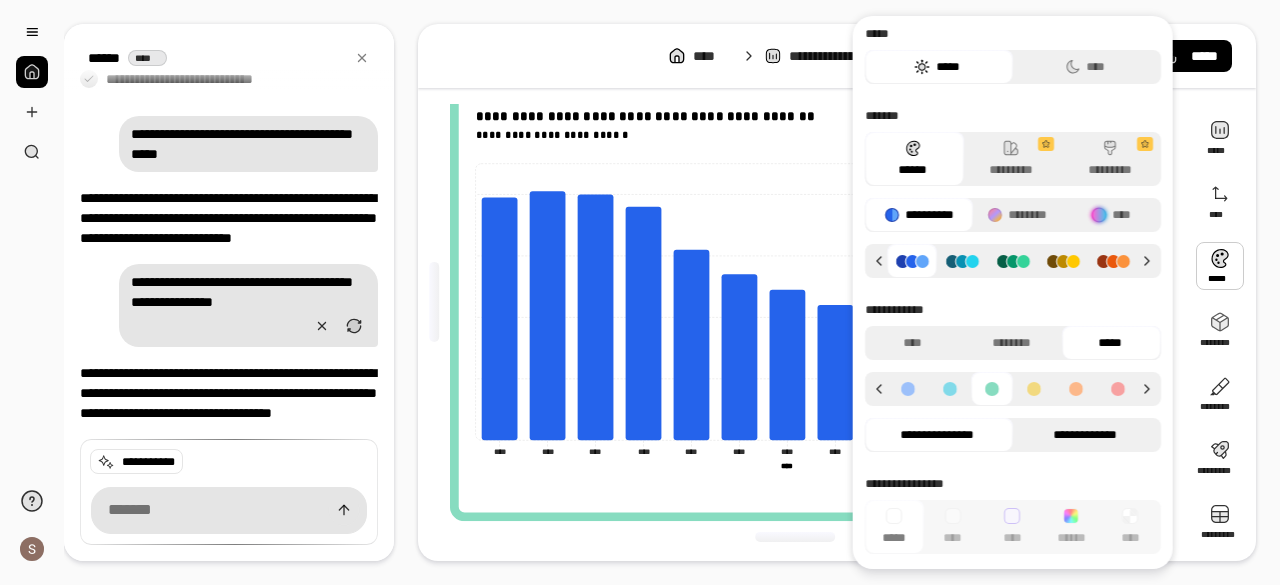 click on "**********" at bounding box center [1084, 435] 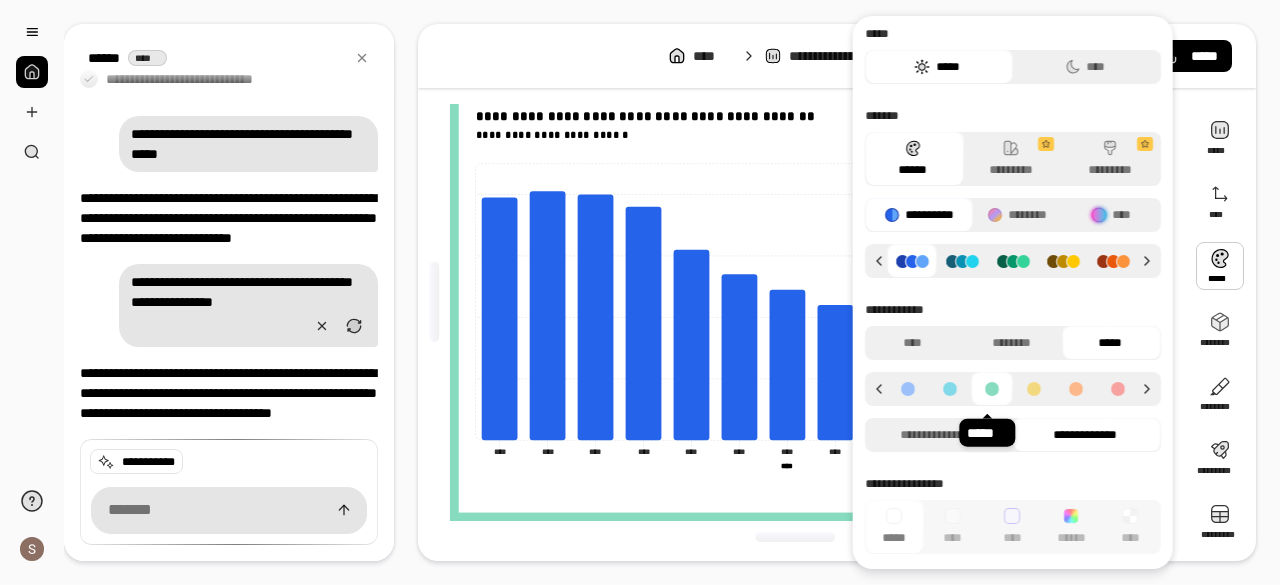 scroll, scrollTop: 0, scrollLeft: 0, axis: both 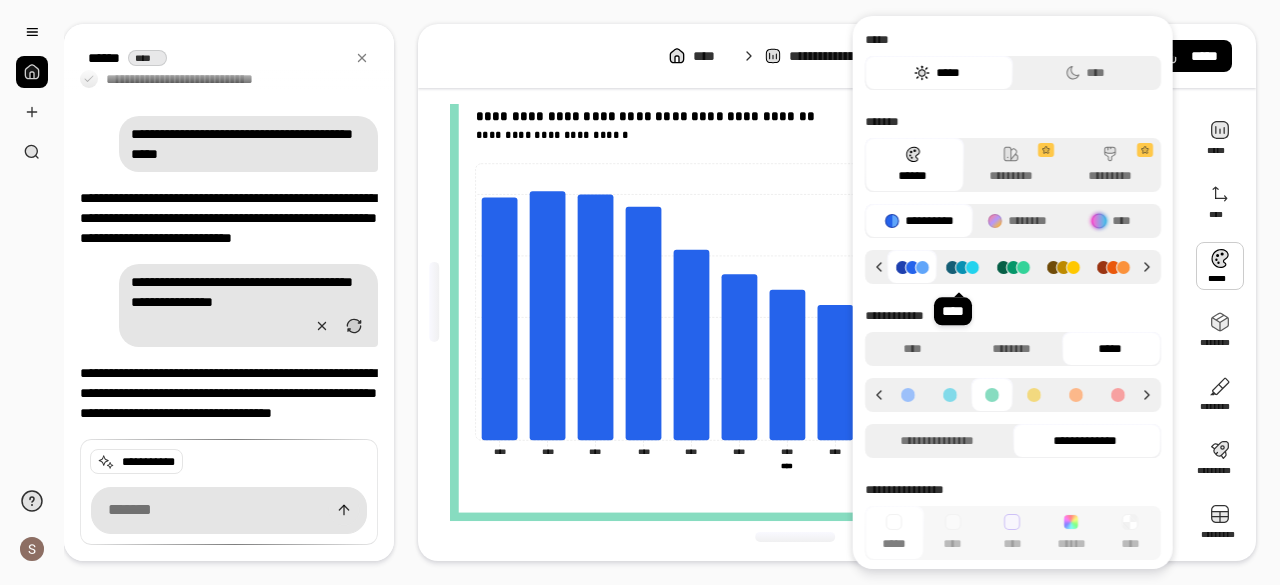 click 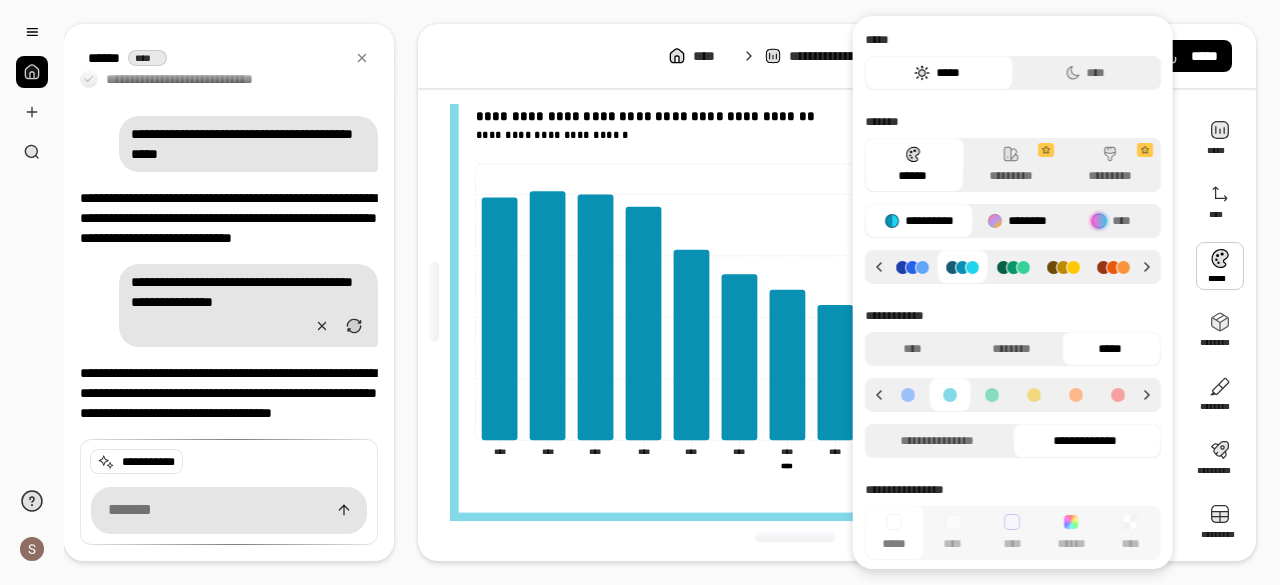 click on "********" at bounding box center (1016, 221) 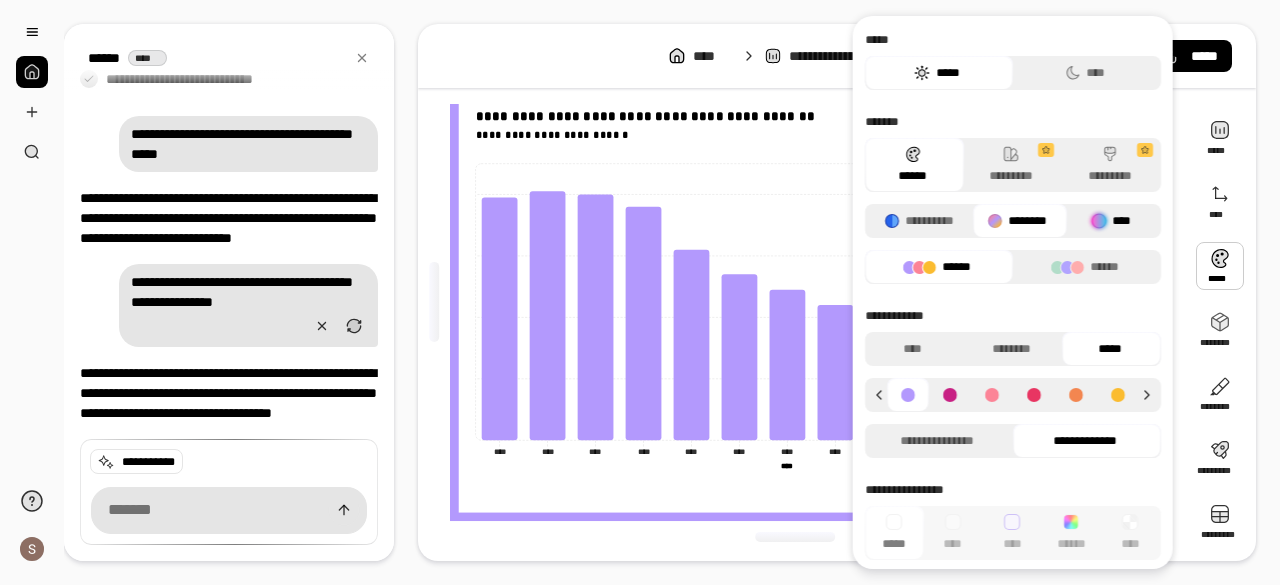 click at bounding box center (1099, 221) 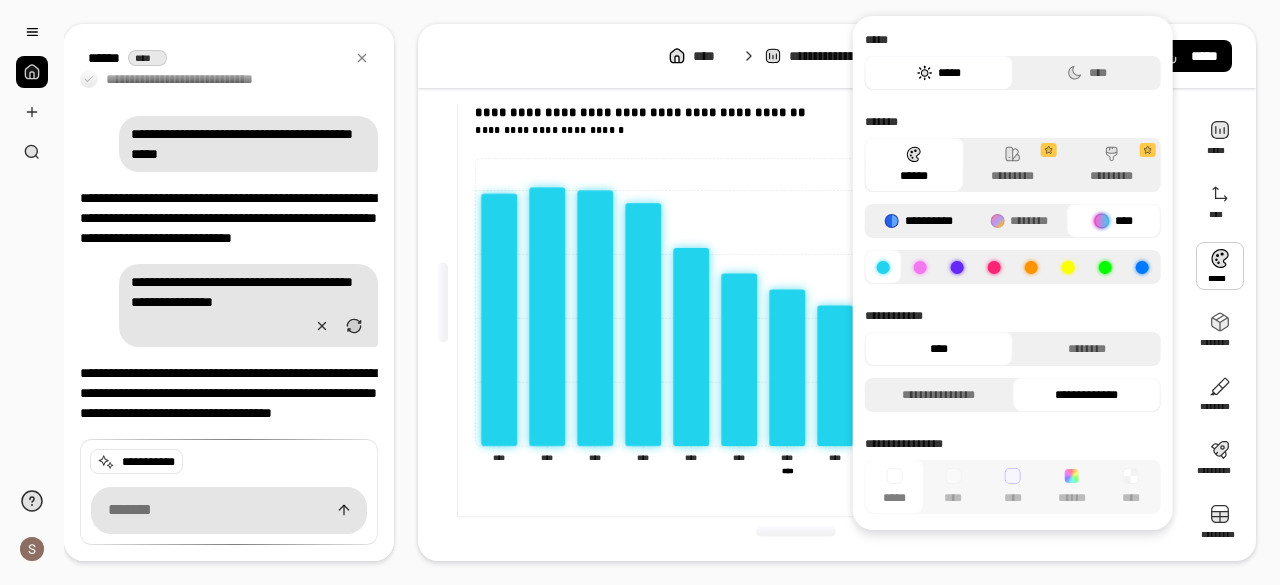 click on "**********" at bounding box center [919, 221] 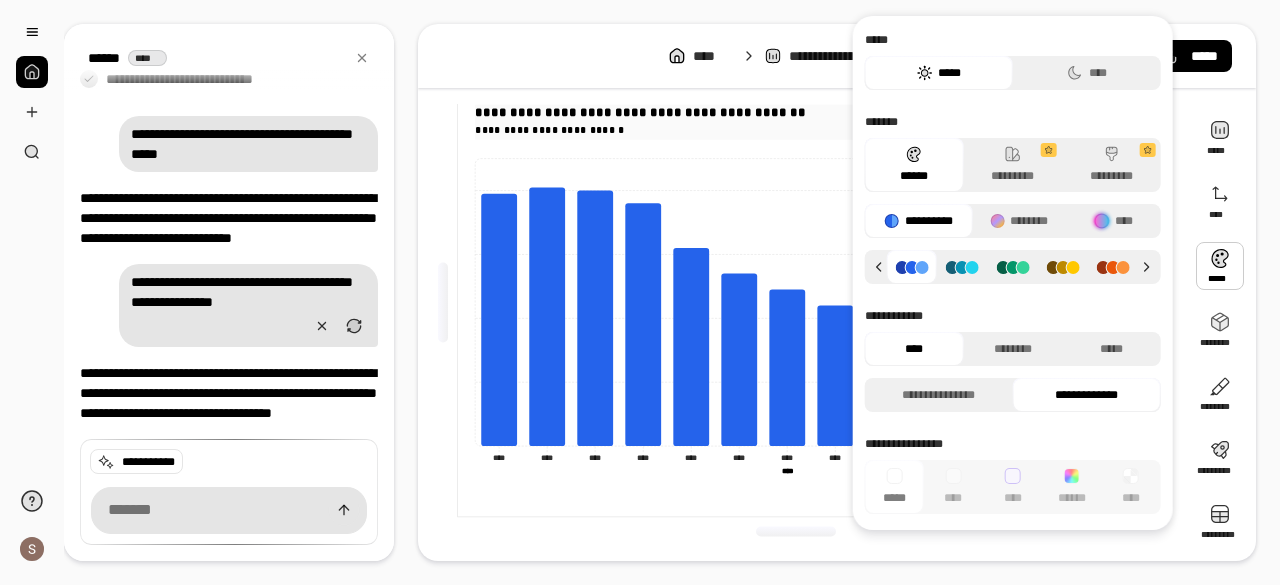 click on "**********" at bounding box center [795, 130] 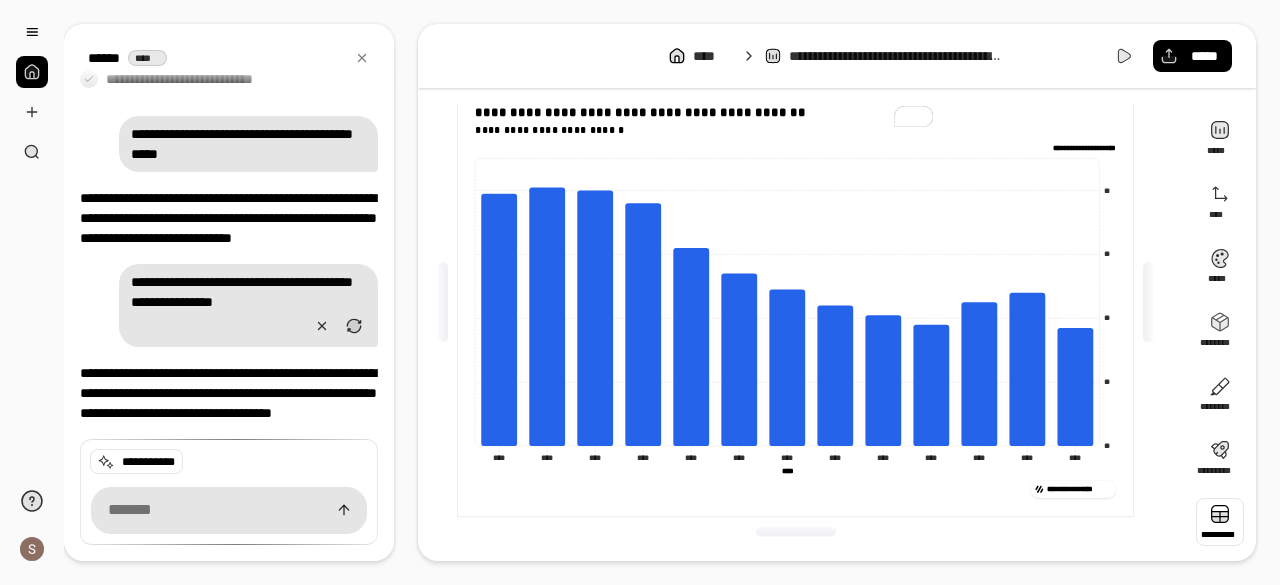 click at bounding box center [1220, 522] 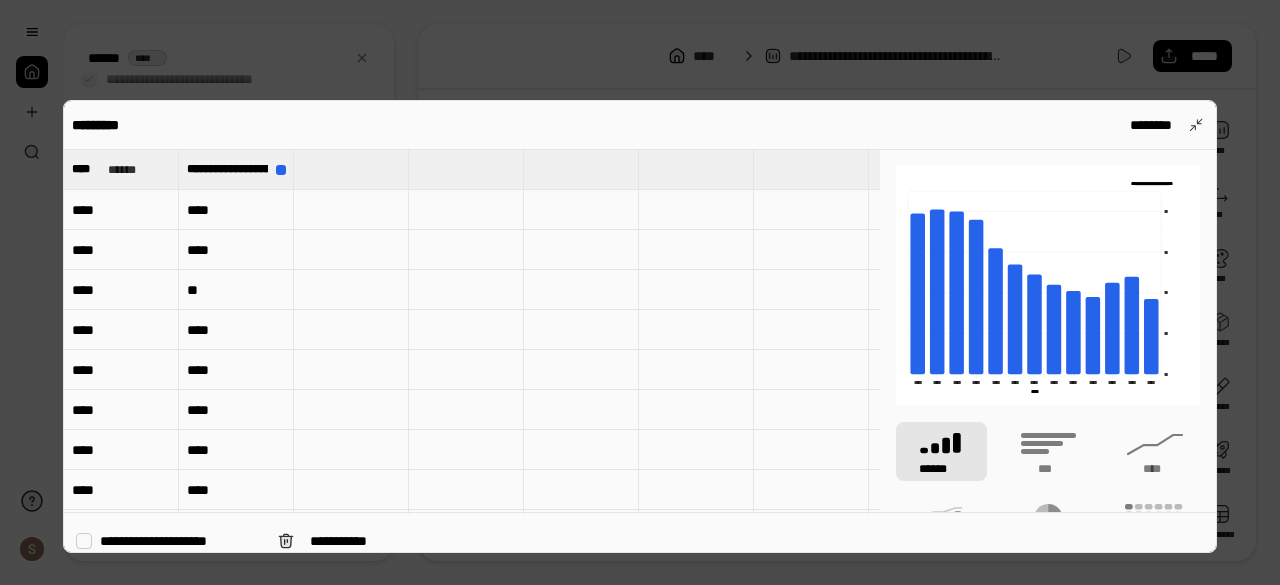 click at bounding box center (351, 210) 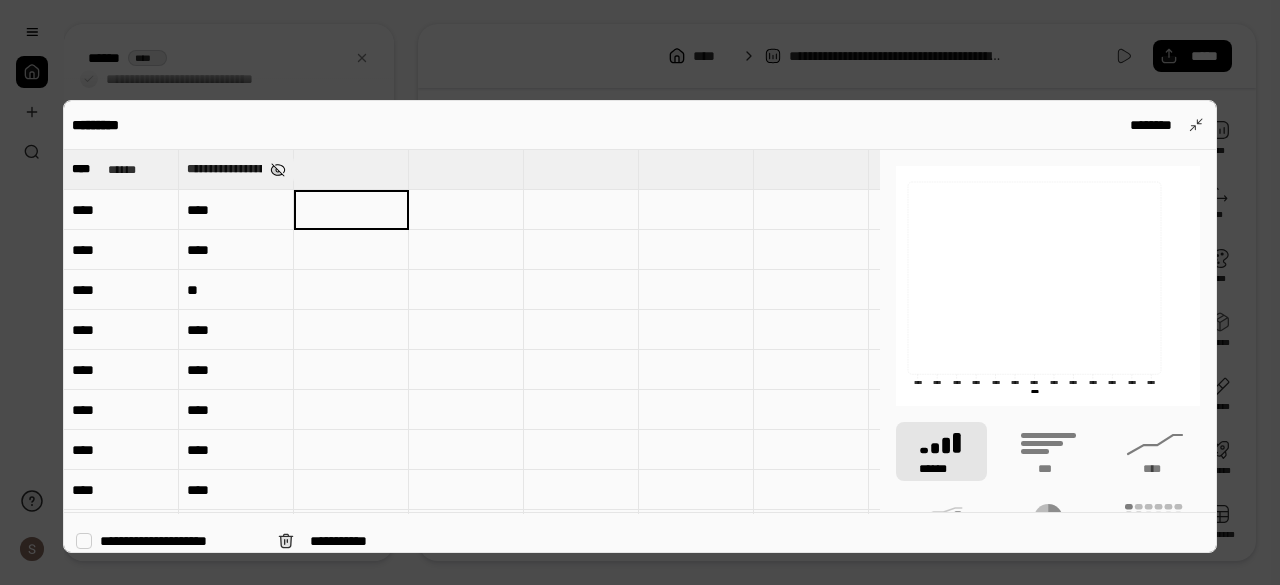 click at bounding box center (278, 170) 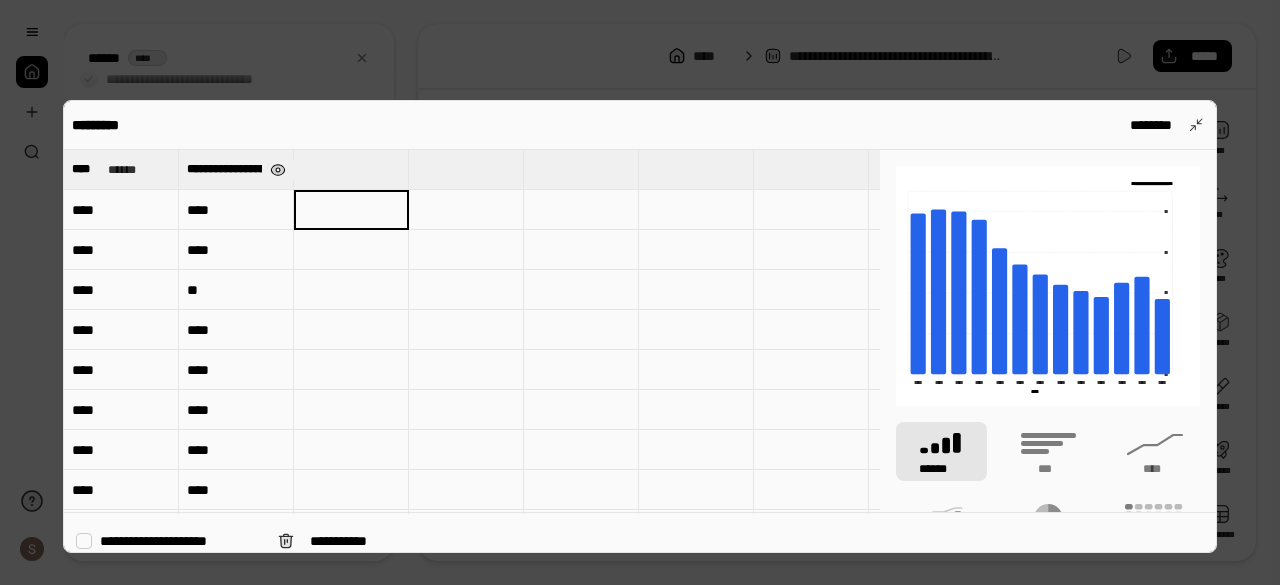 click at bounding box center [278, 170] 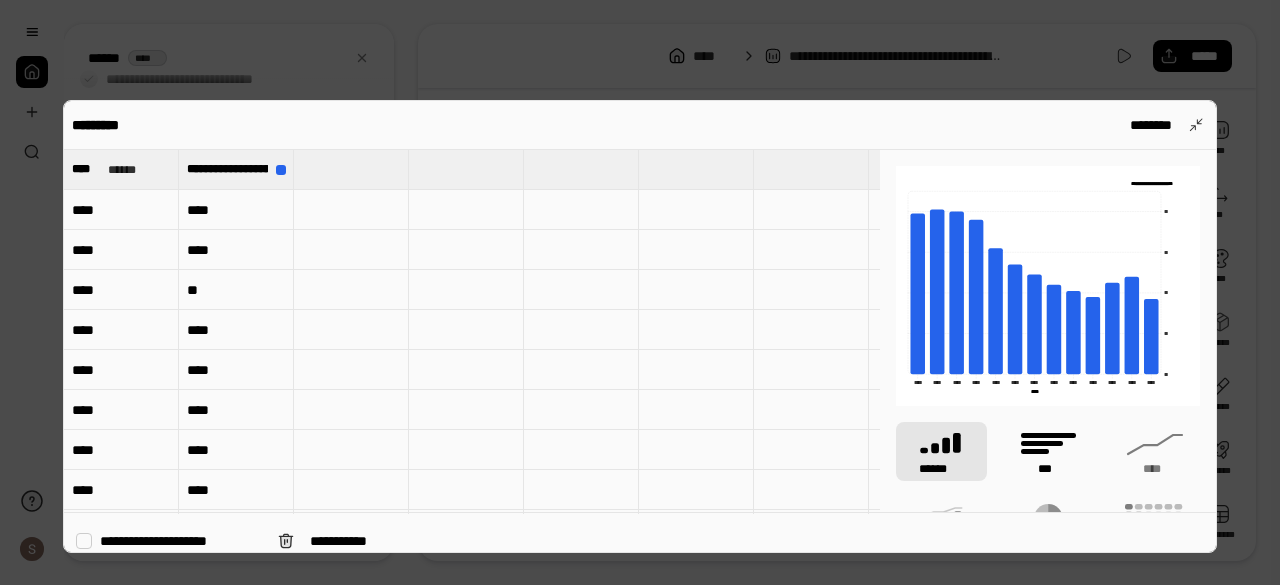 click 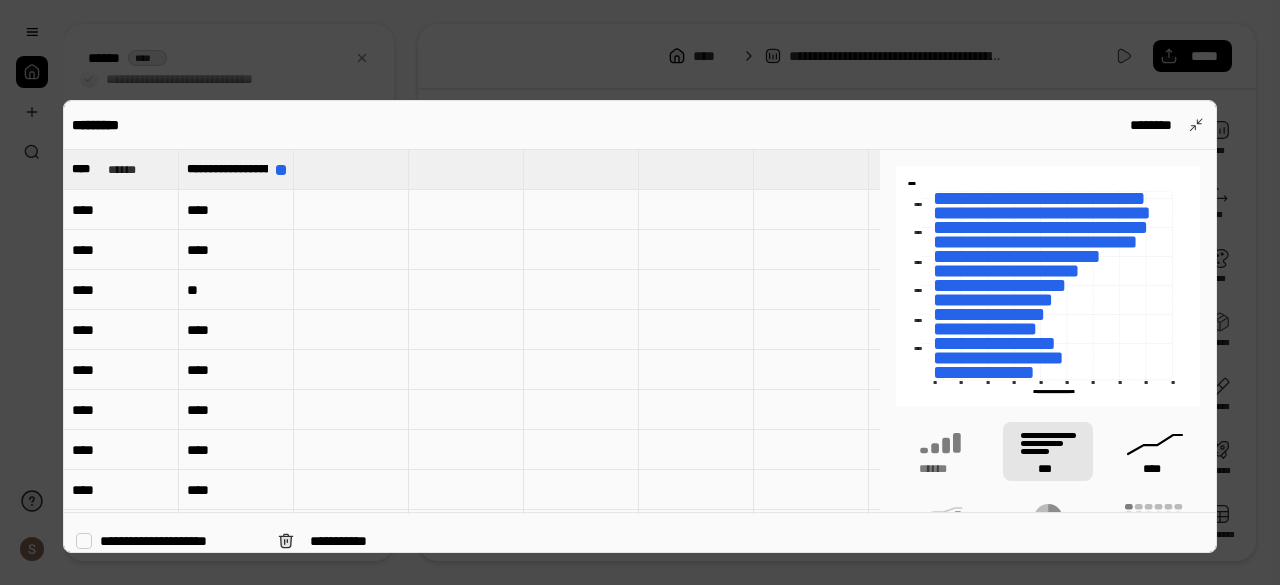 click 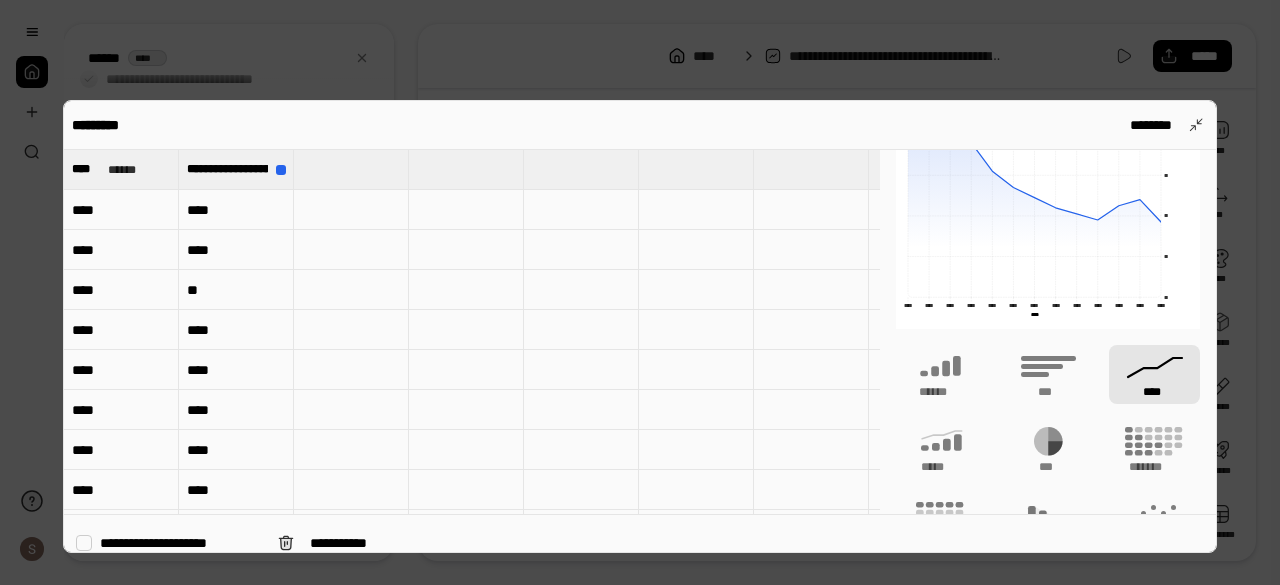 scroll, scrollTop: 78, scrollLeft: 0, axis: vertical 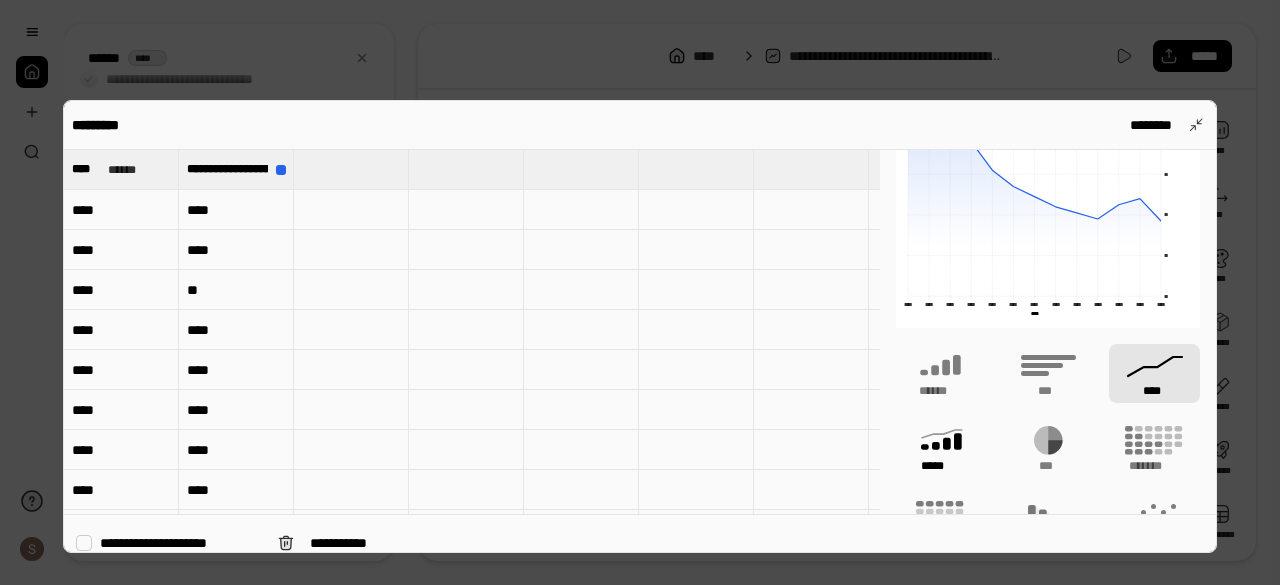 click 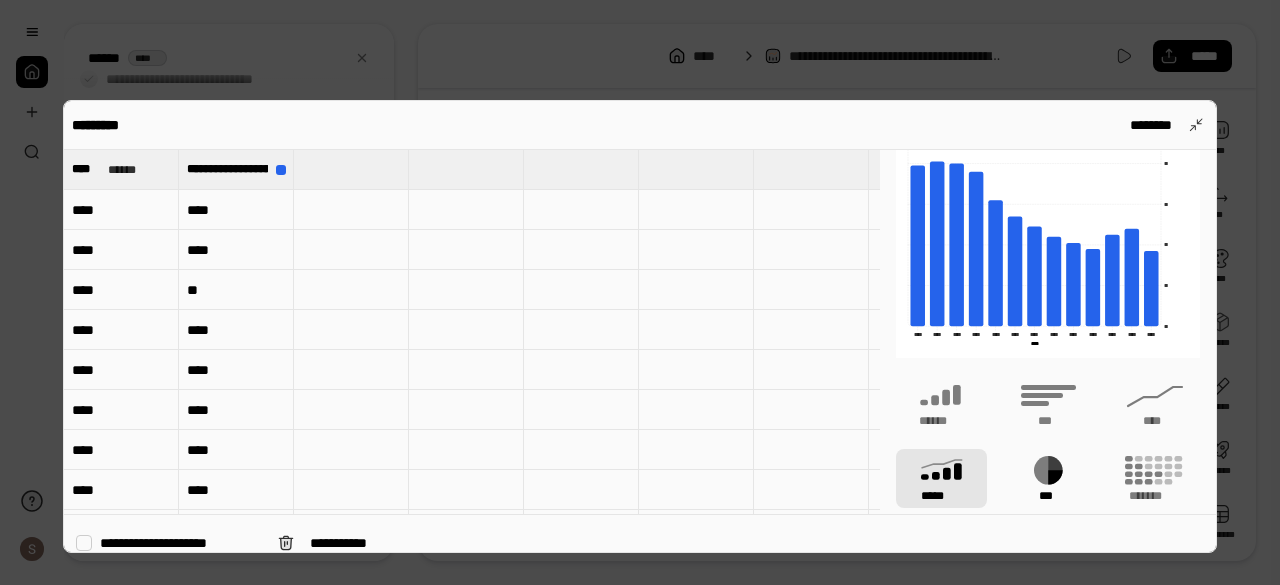 scroll, scrollTop: 46, scrollLeft: 0, axis: vertical 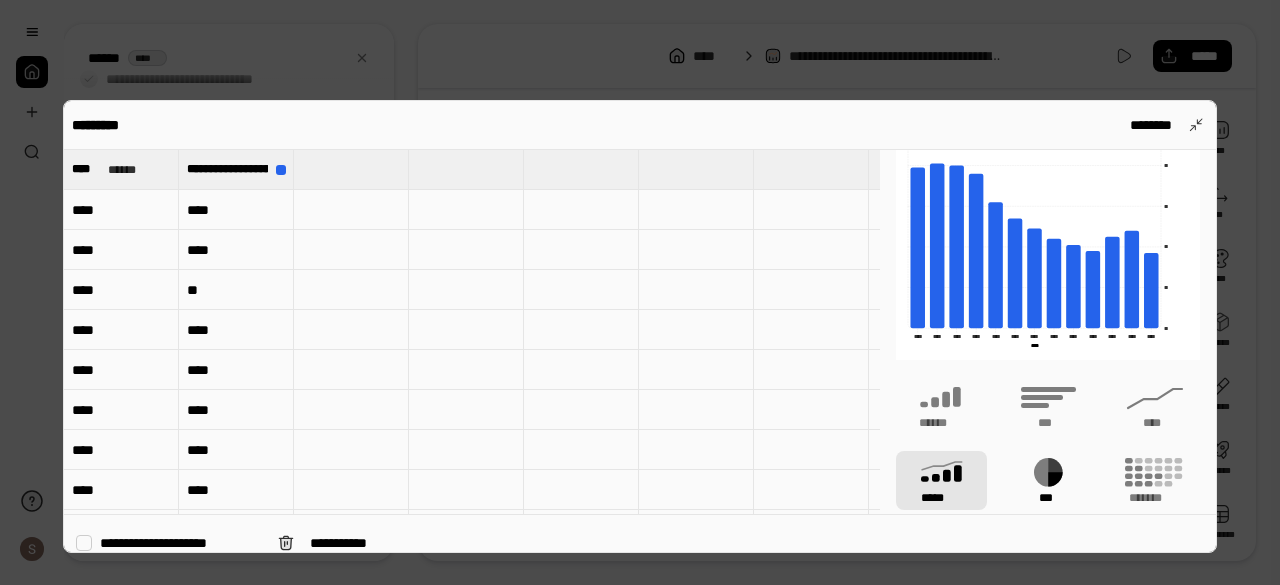 click 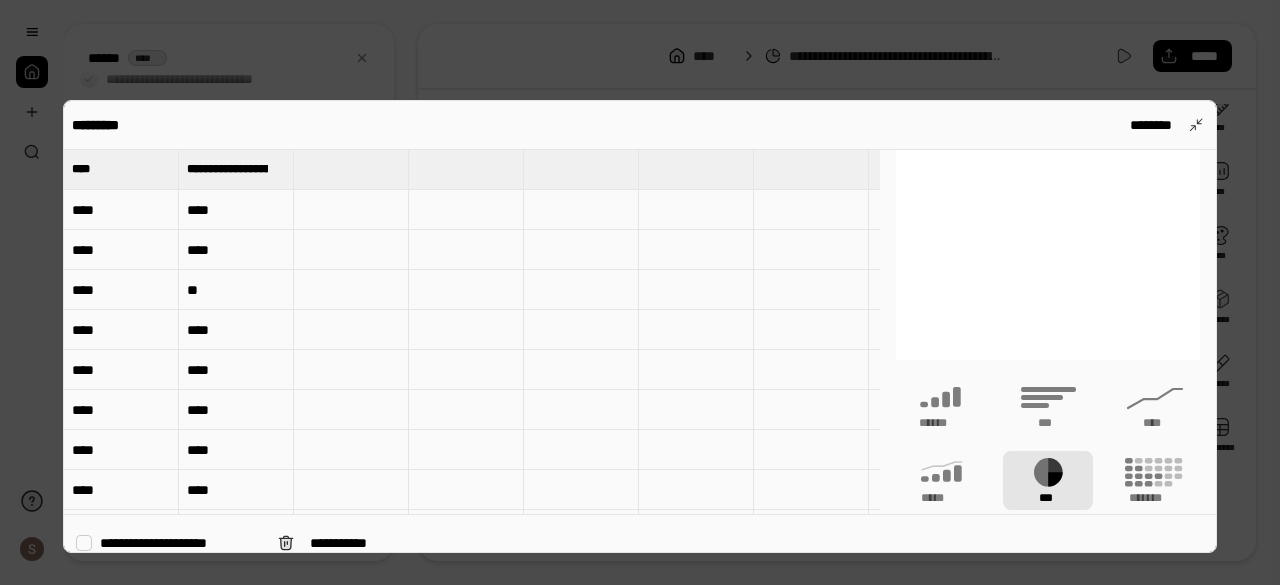 scroll, scrollTop: 0, scrollLeft: 0, axis: both 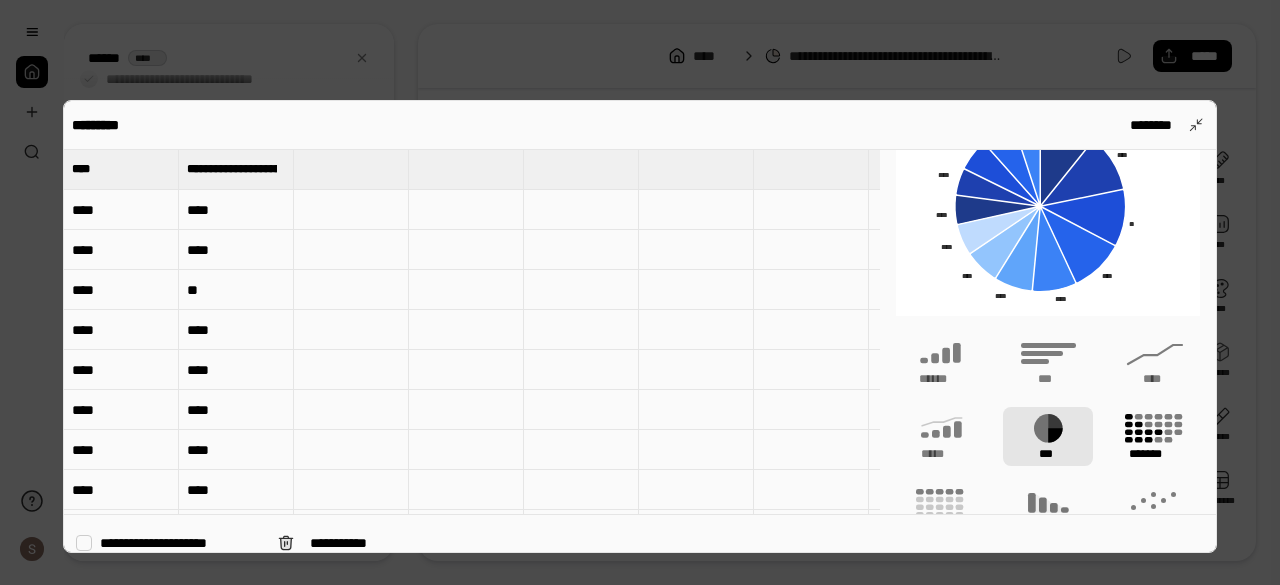 click on "*******" at bounding box center (1155, 454) 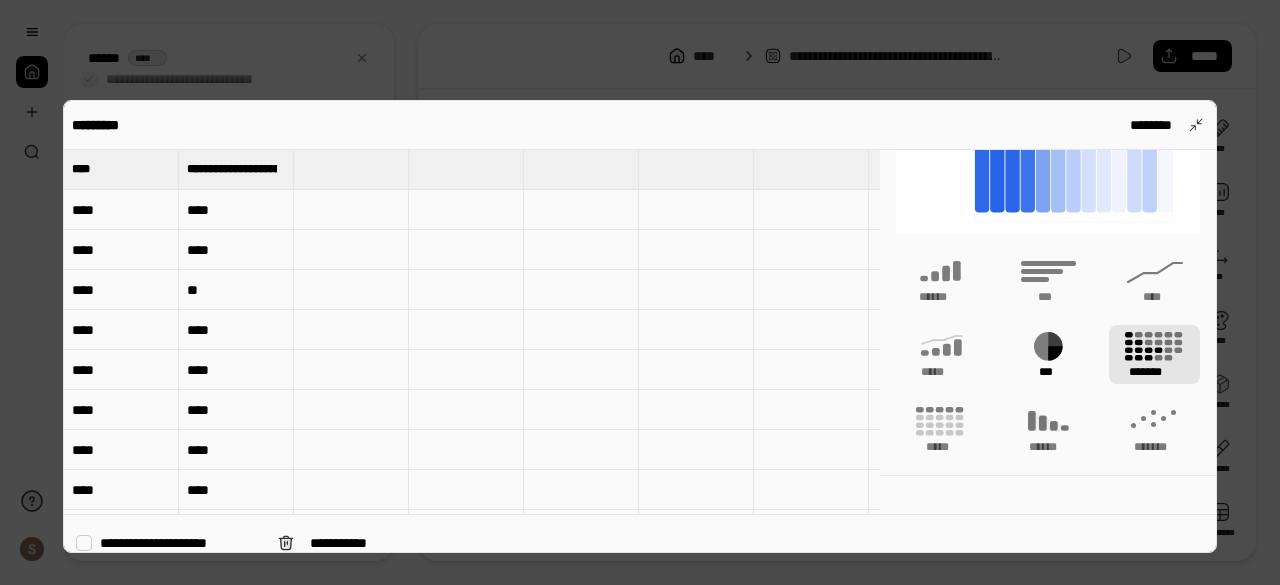 scroll, scrollTop: 185, scrollLeft: 0, axis: vertical 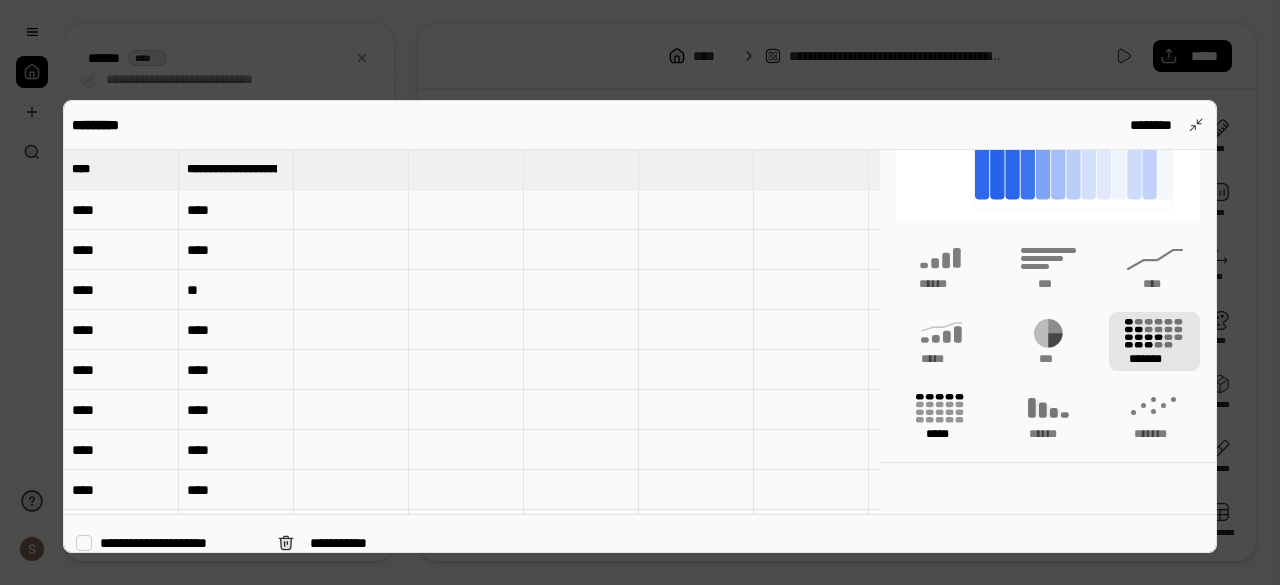 click on "*****" at bounding box center [941, 416] 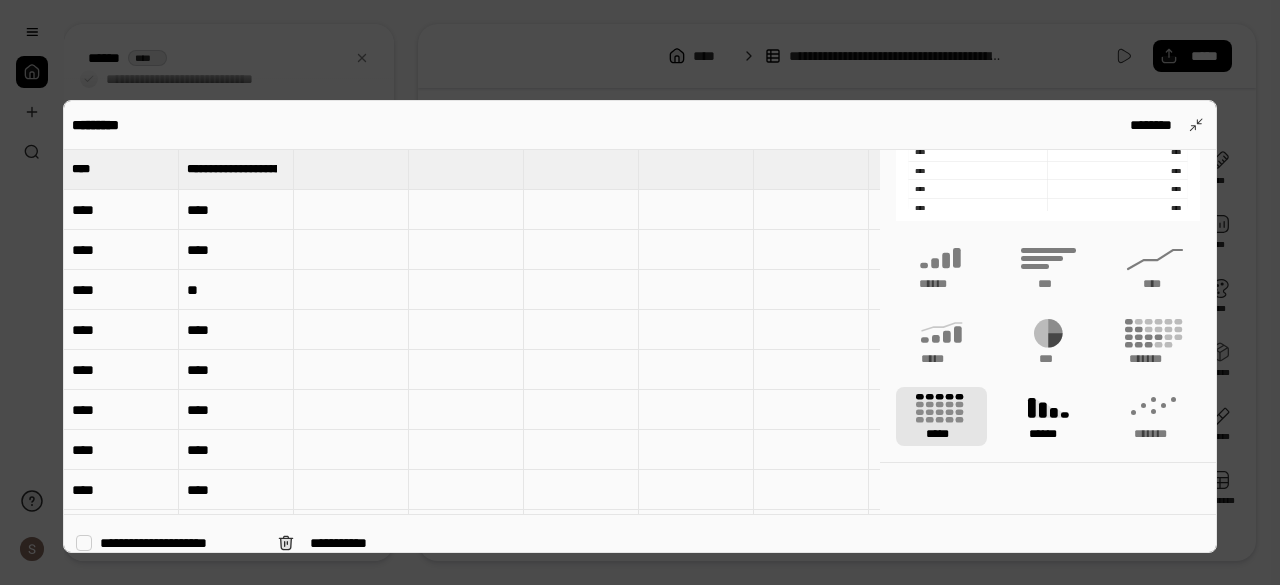 click 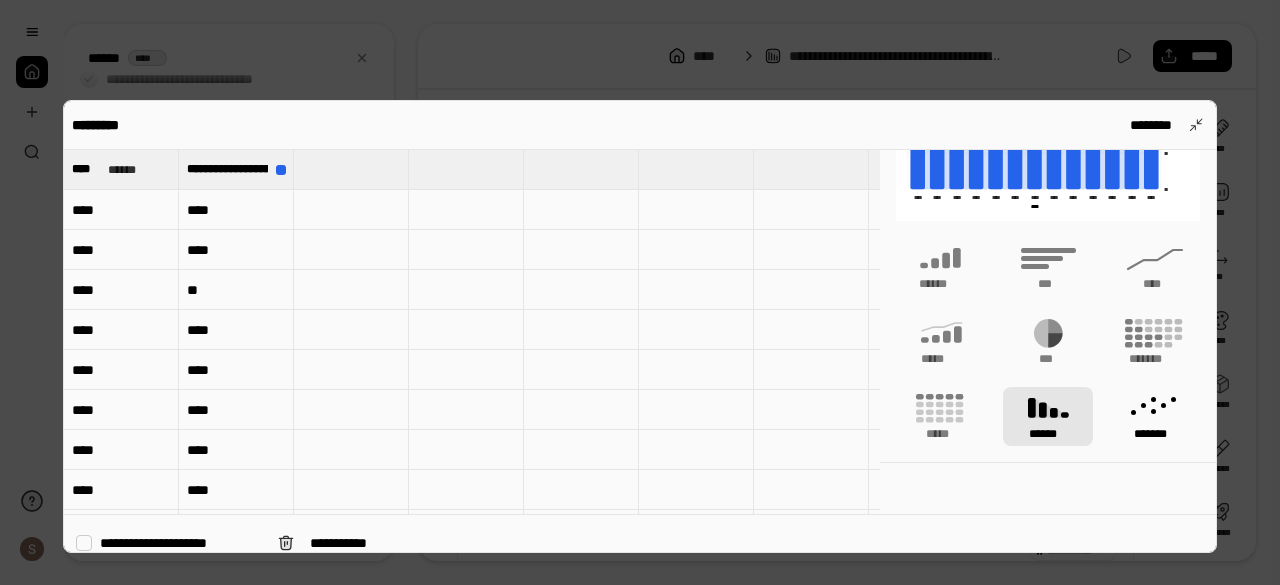 click on "*******" at bounding box center [1154, 416] 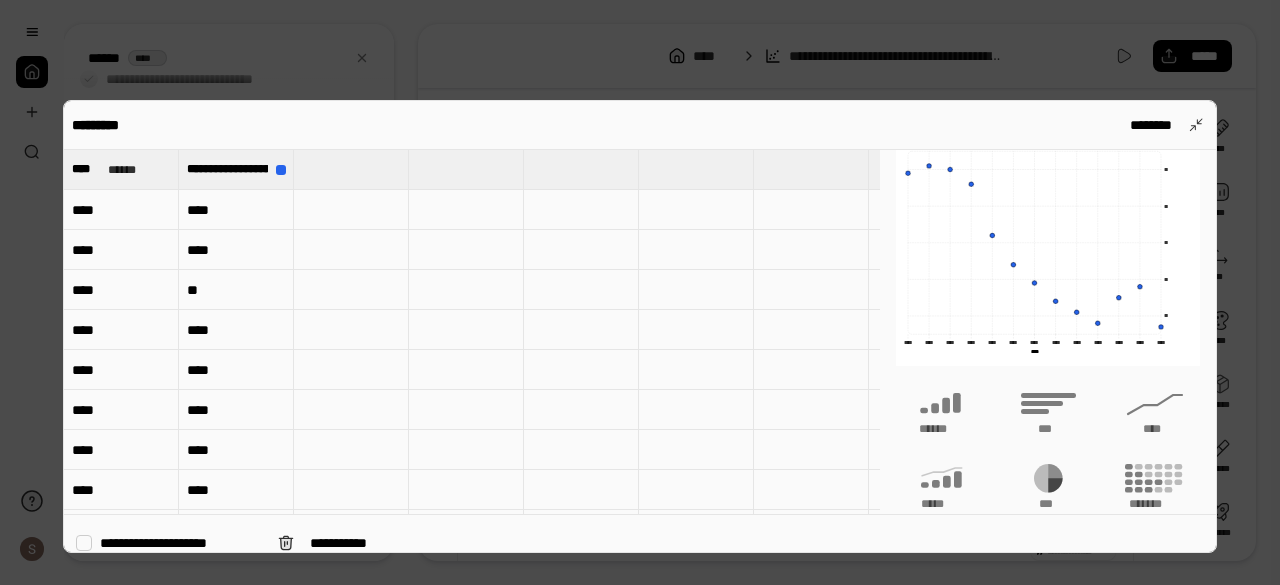 scroll, scrollTop: 39, scrollLeft: 0, axis: vertical 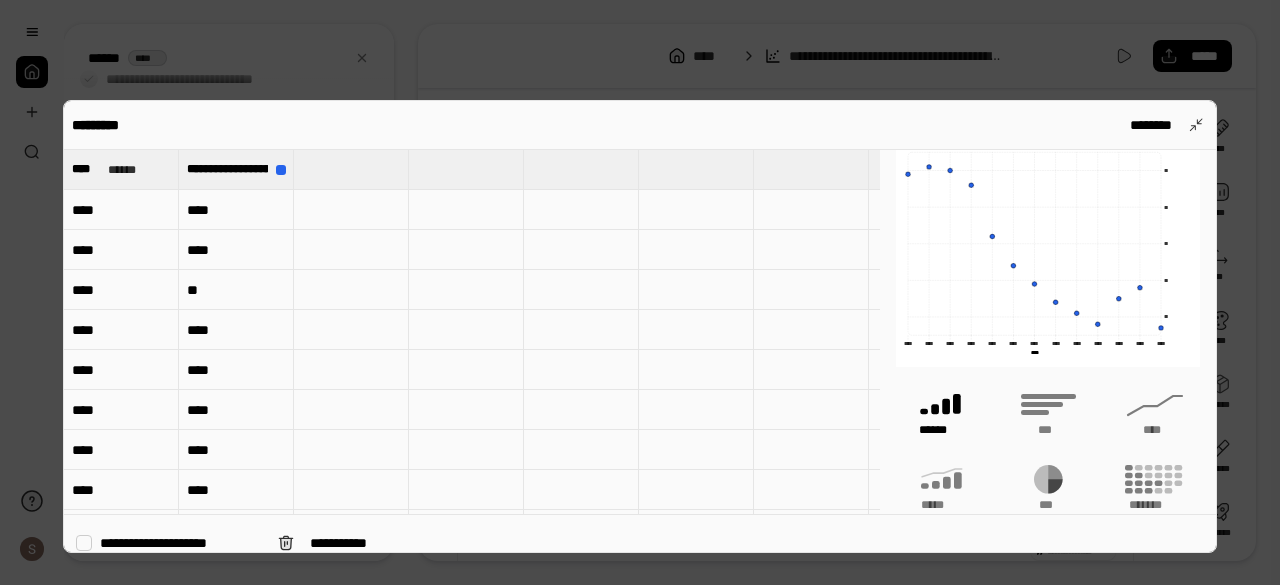 click 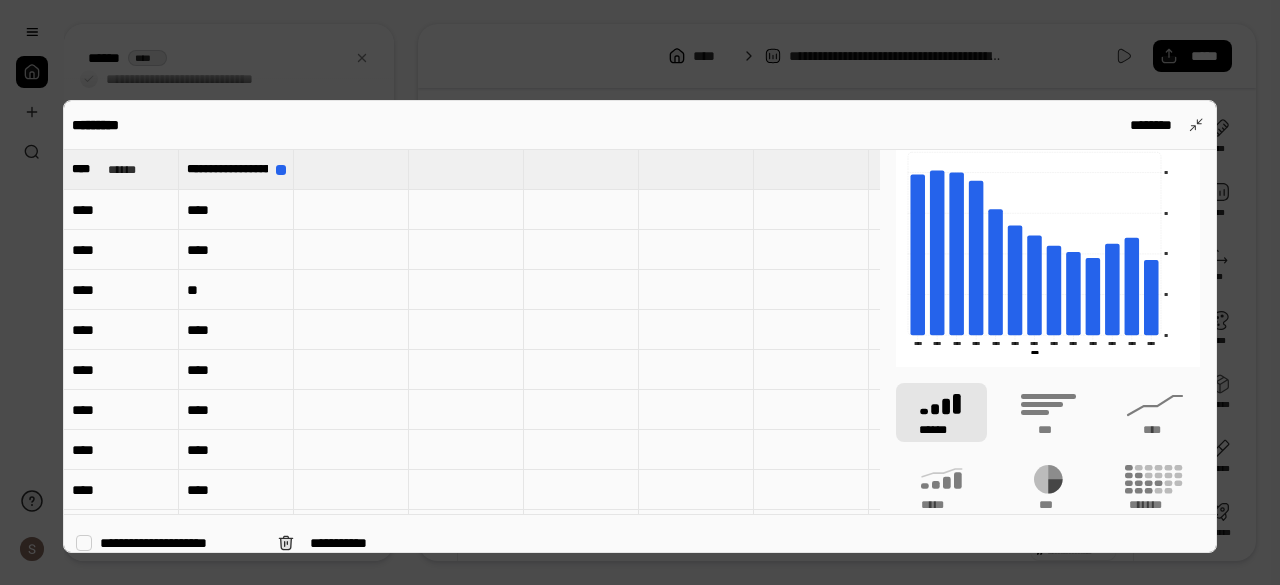 click at bounding box center (640, 292) 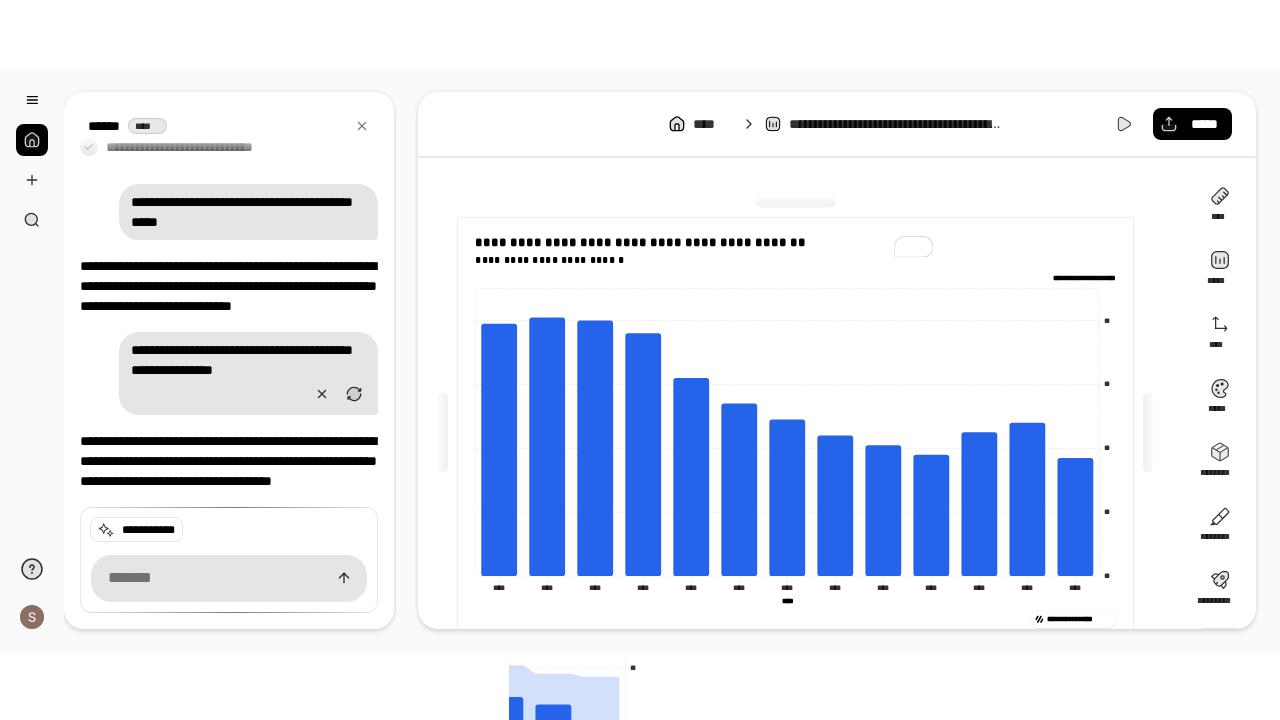 scroll, scrollTop: 46, scrollLeft: 0, axis: vertical 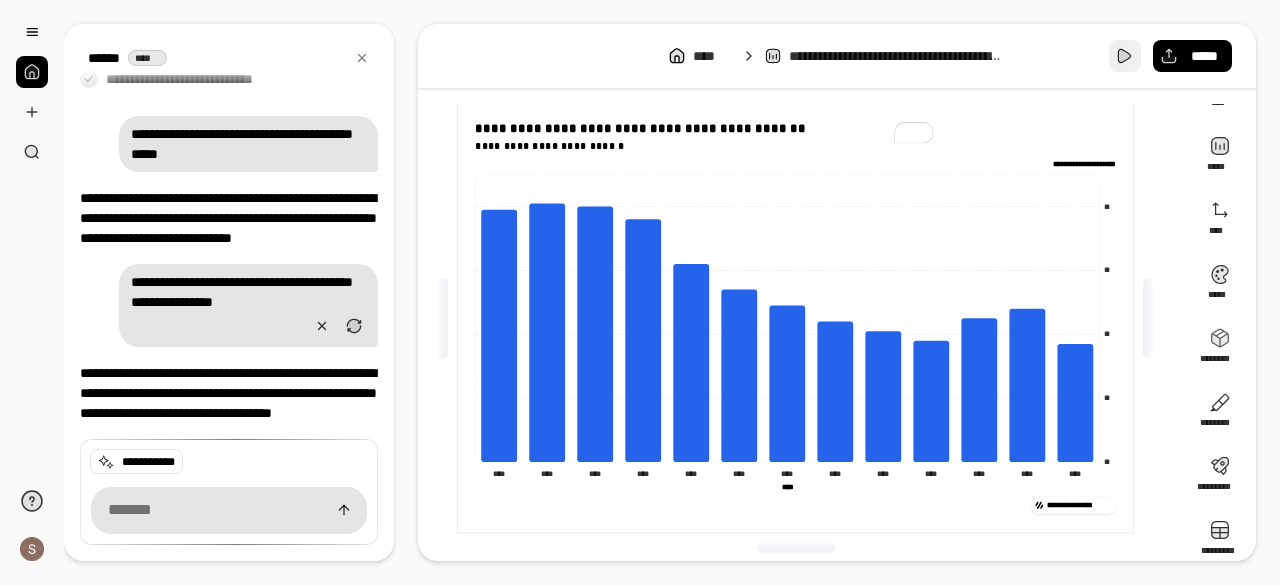 click at bounding box center [1125, 56] 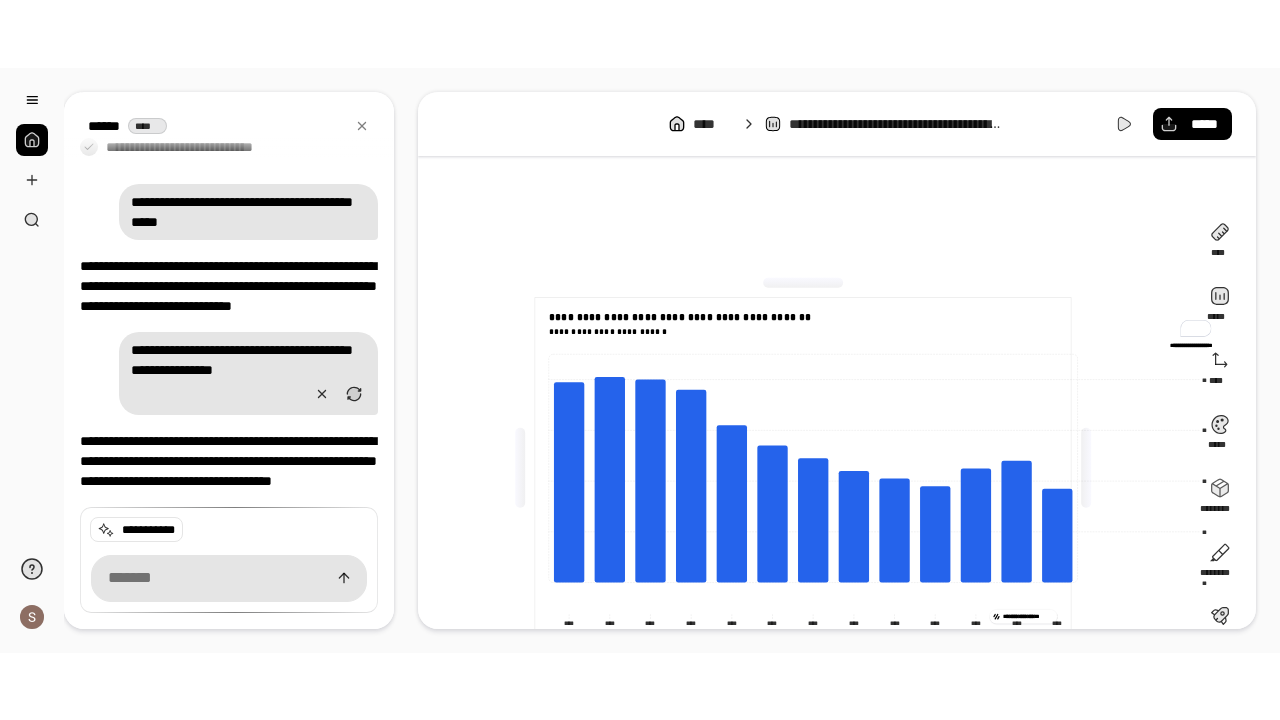 scroll, scrollTop: 0, scrollLeft: 0, axis: both 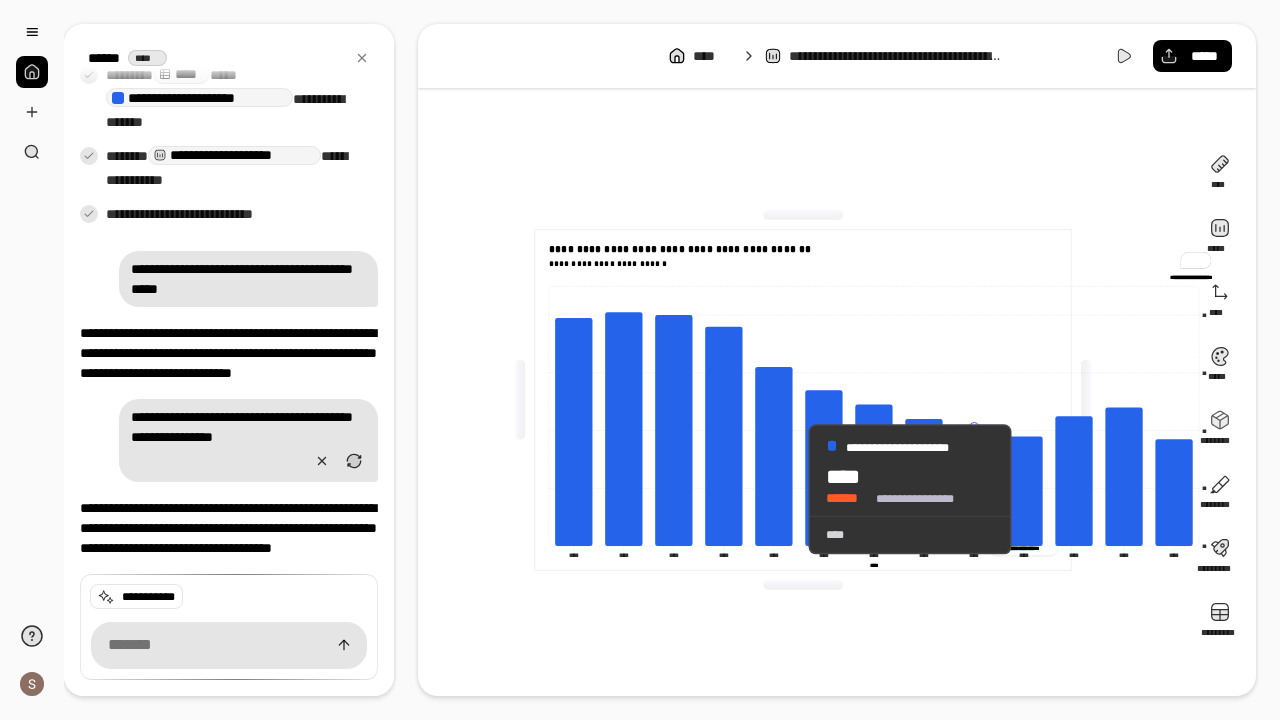 click 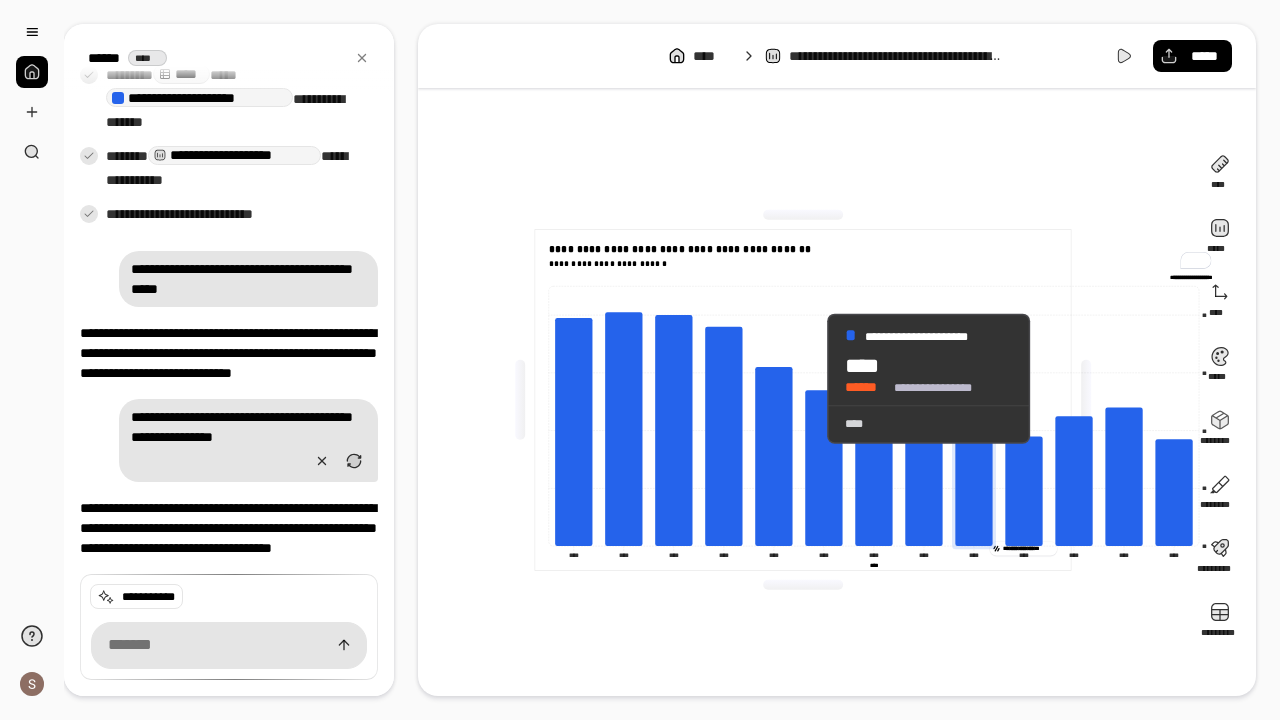 click 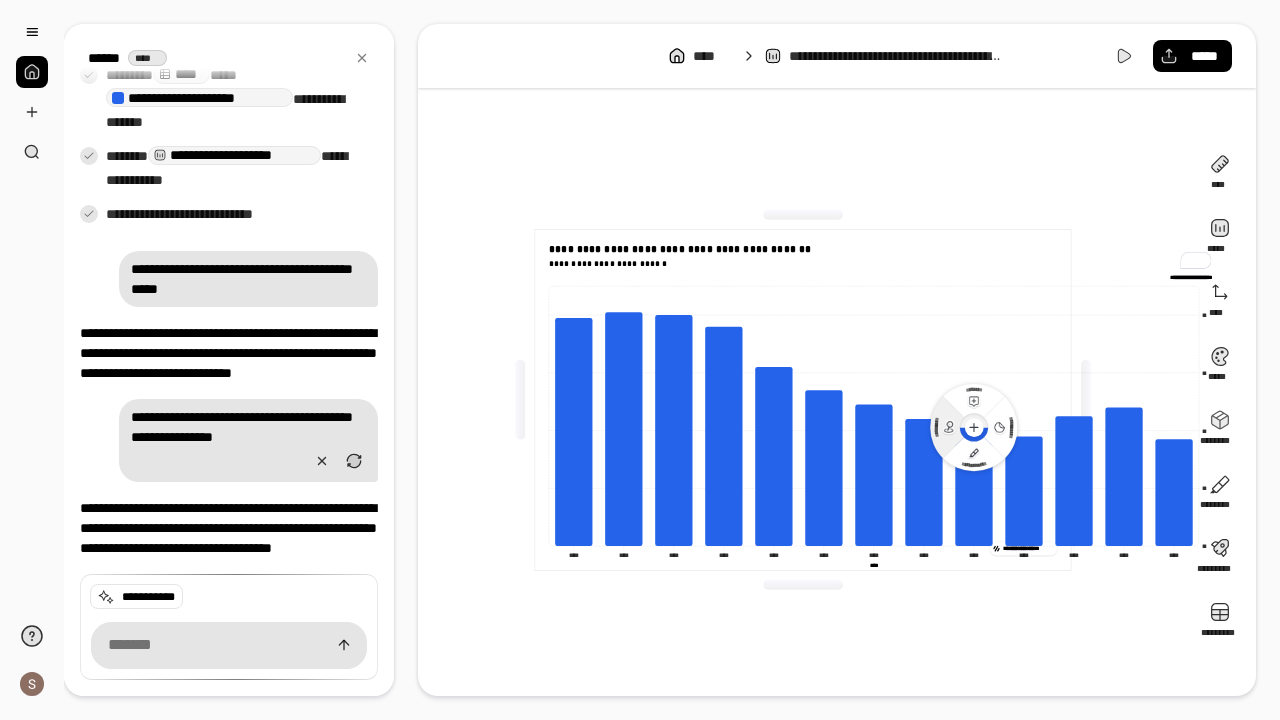 click 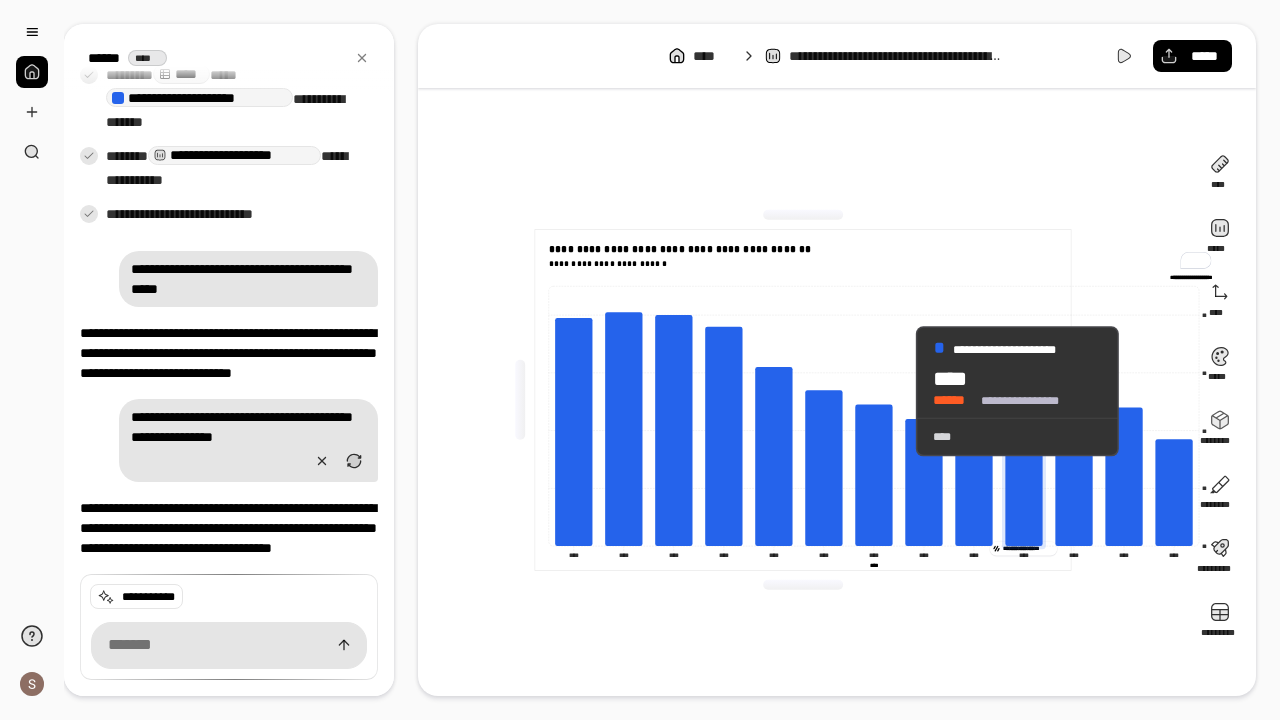 click 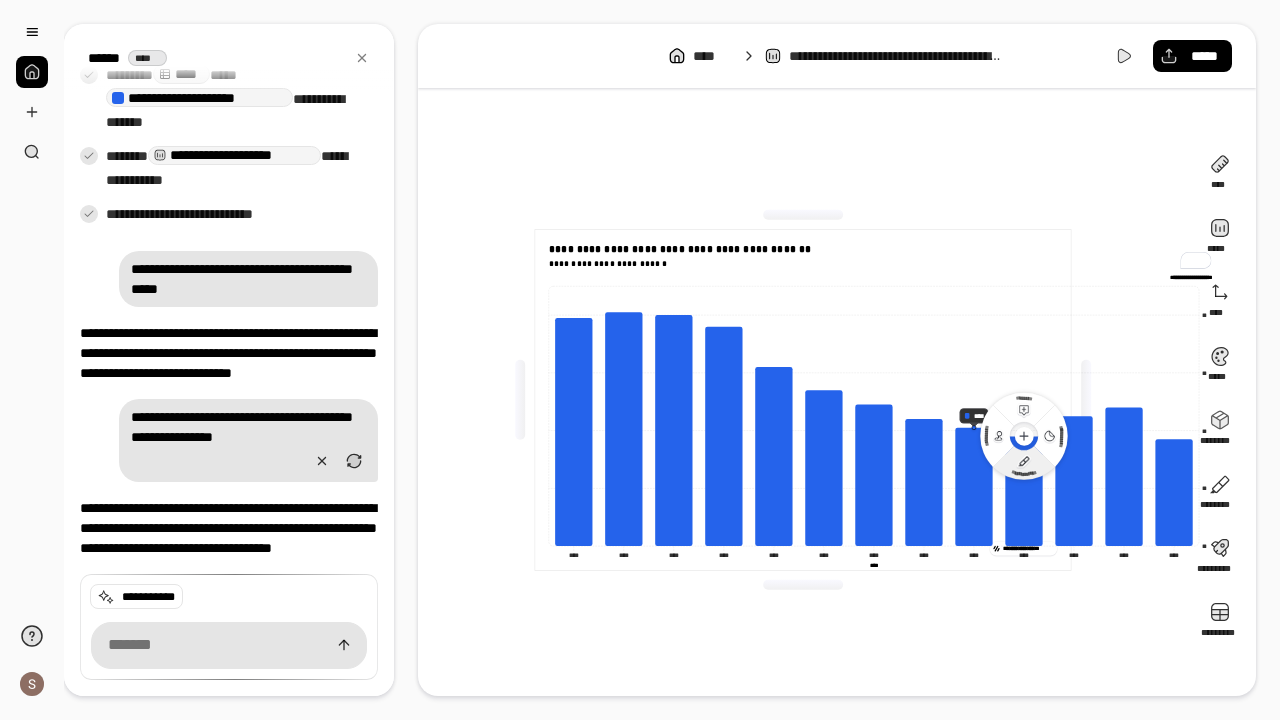 click 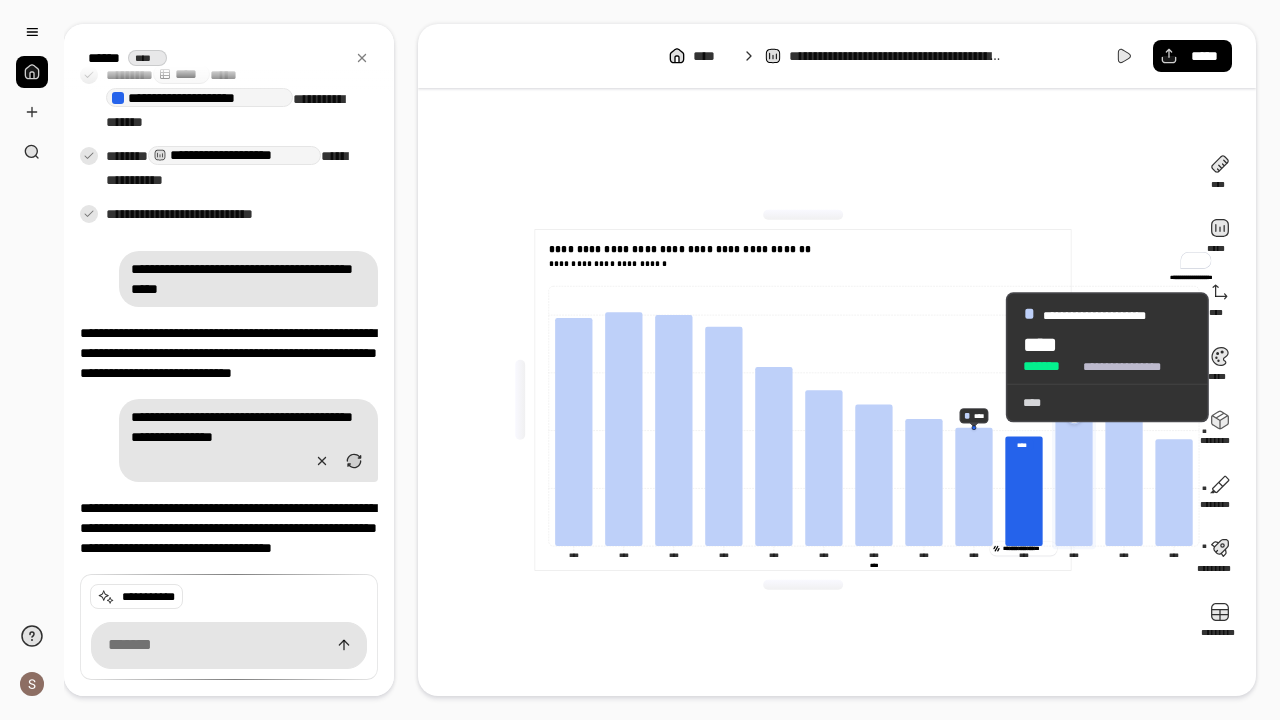 click 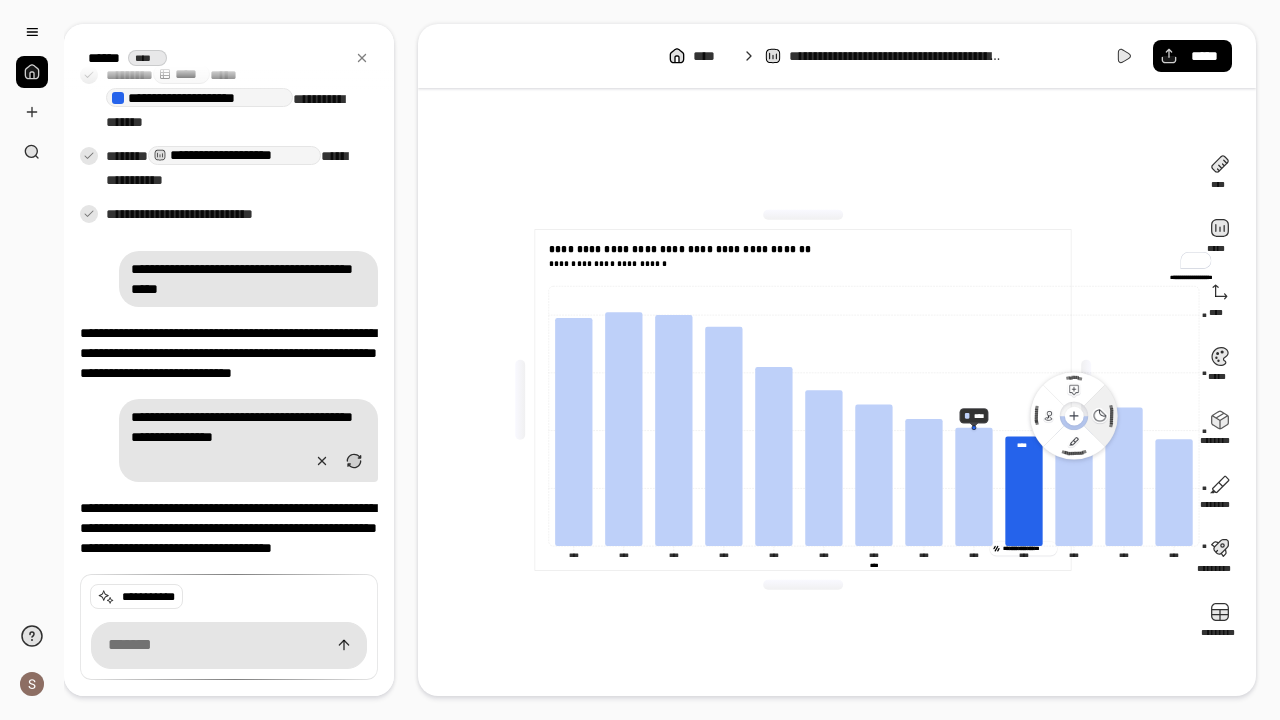 click 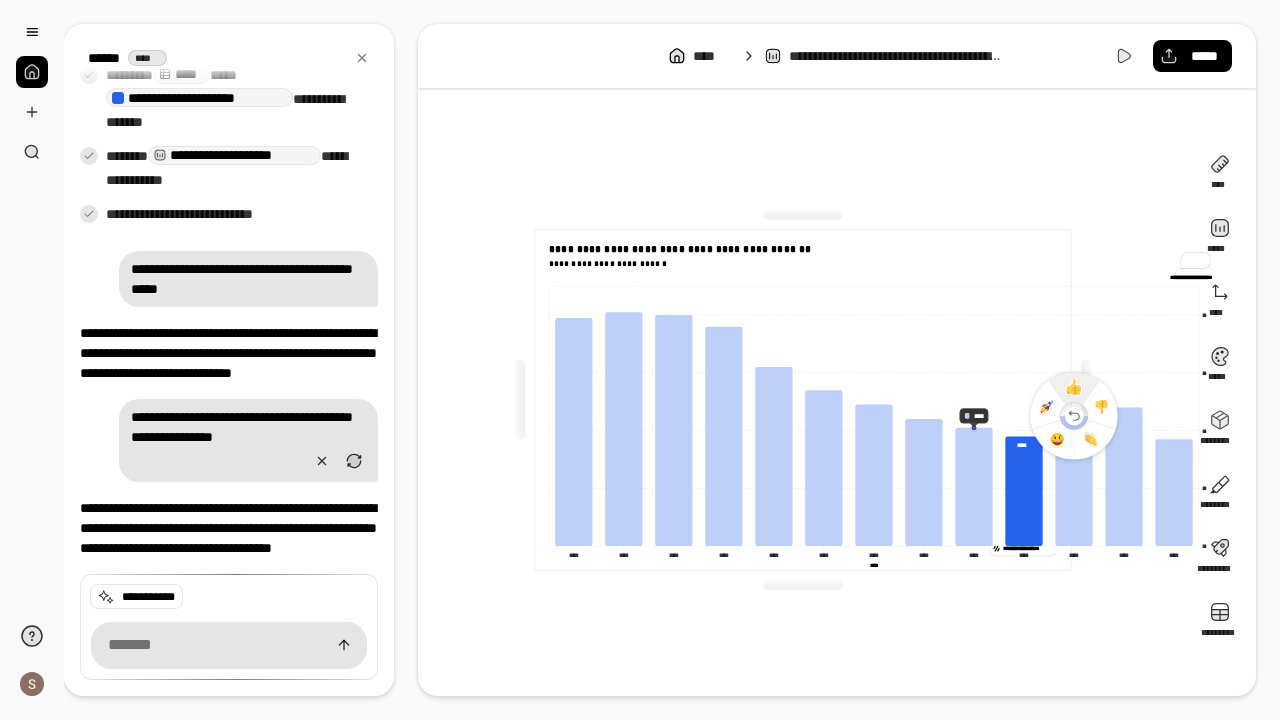 click 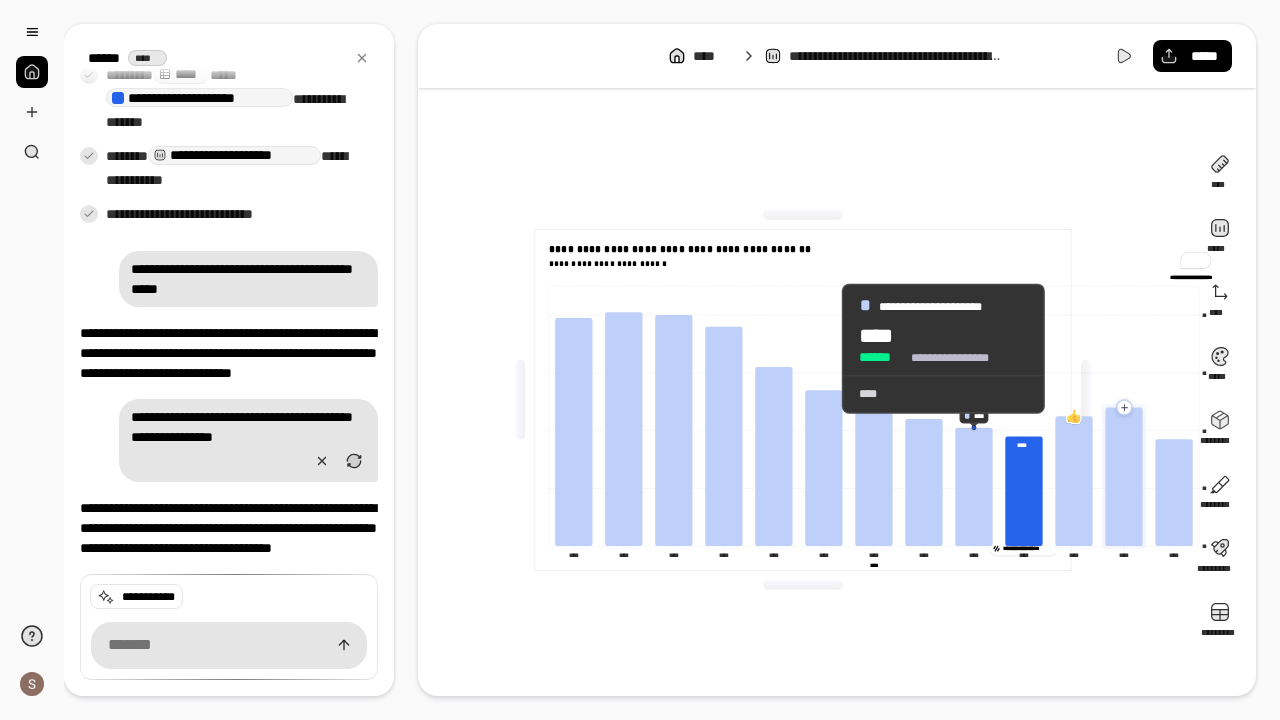 click 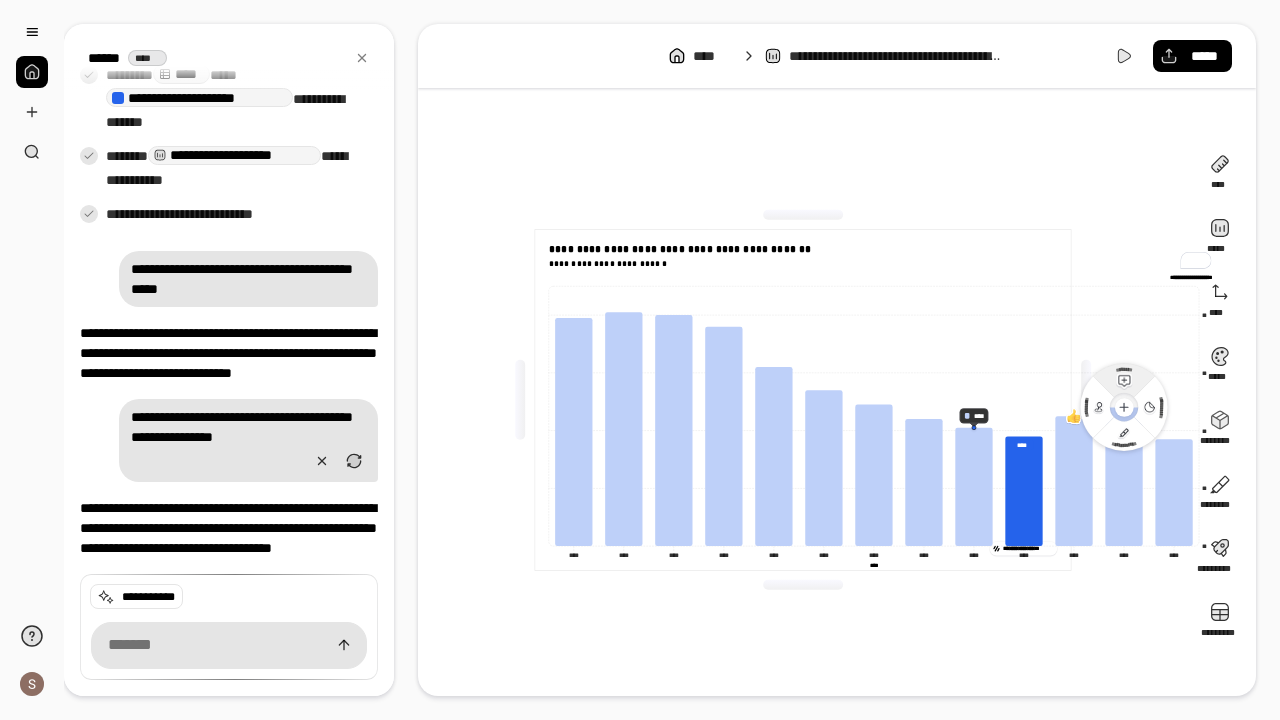 click 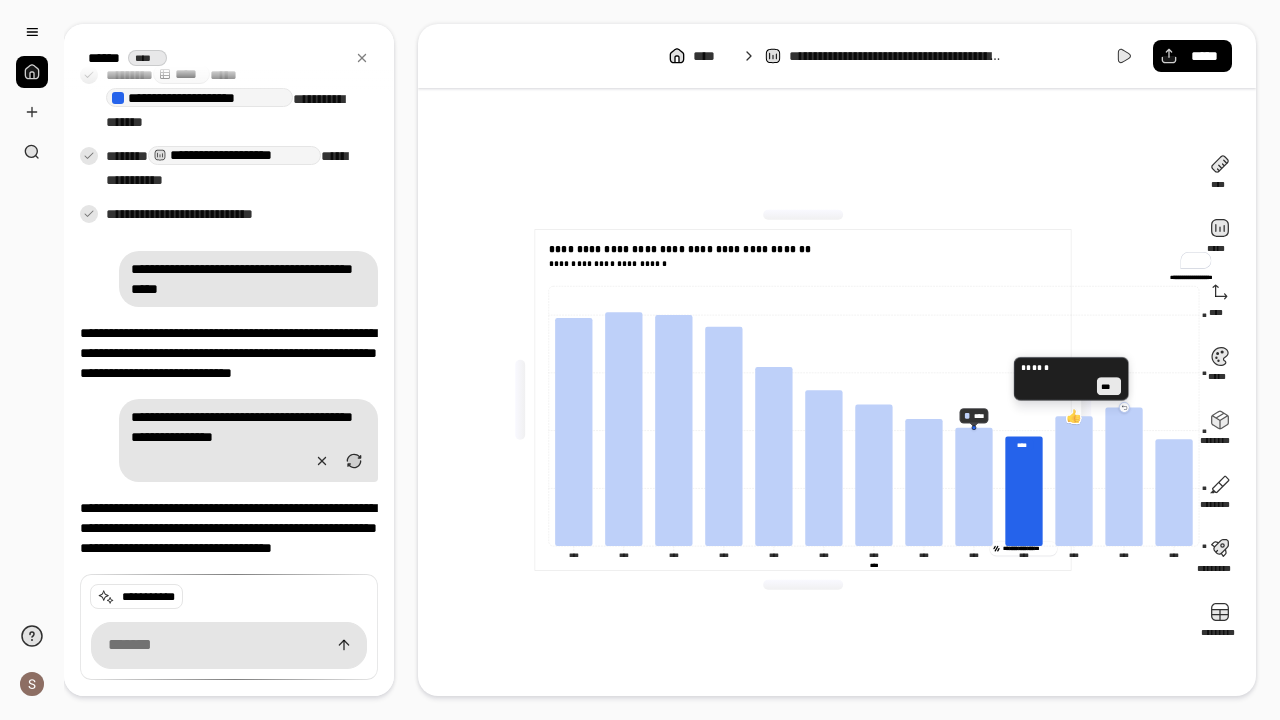 click on "***" at bounding box center [1109, 386] 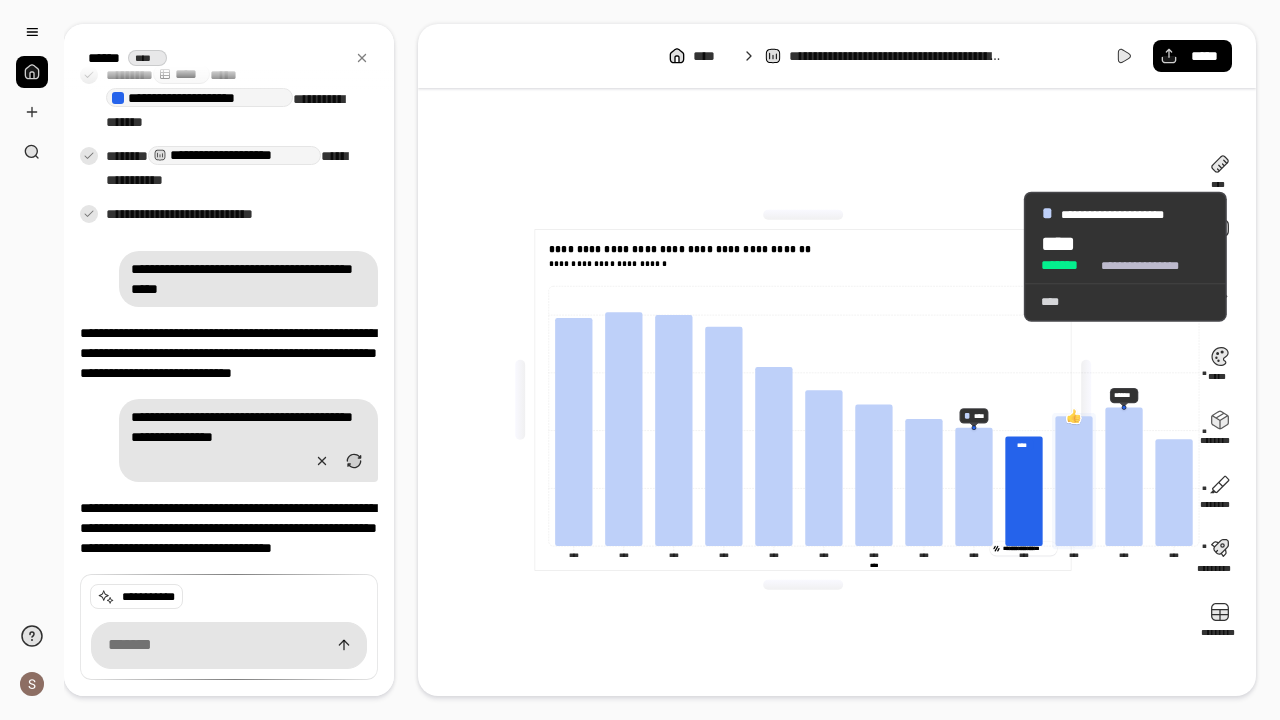 click 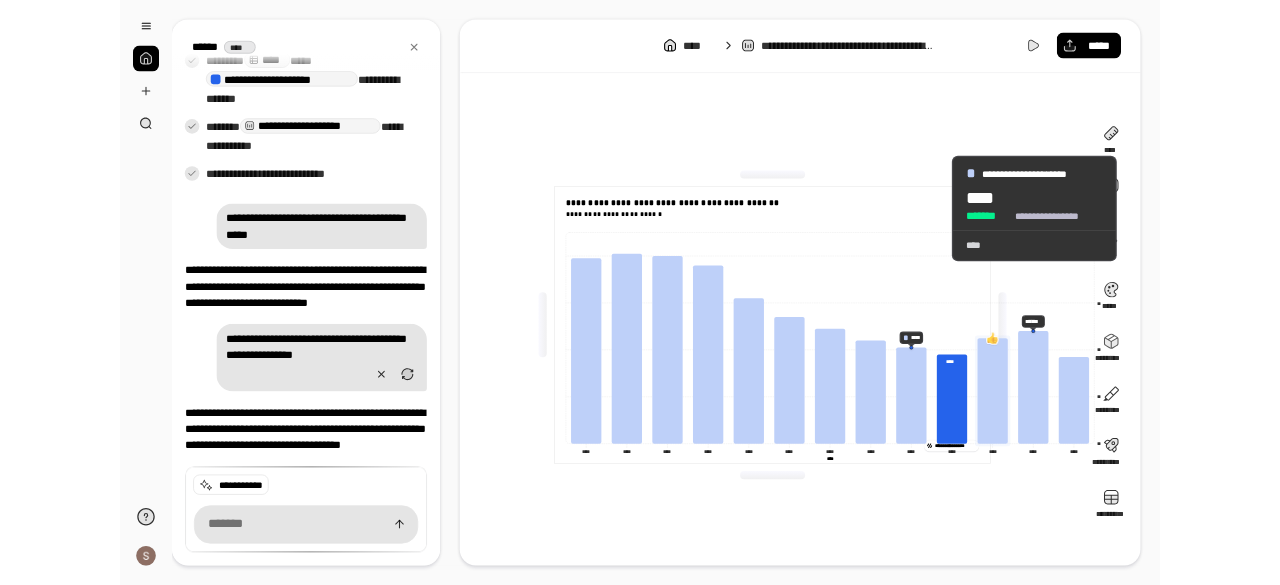 scroll, scrollTop: 515, scrollLeft: 0, axis: vertical 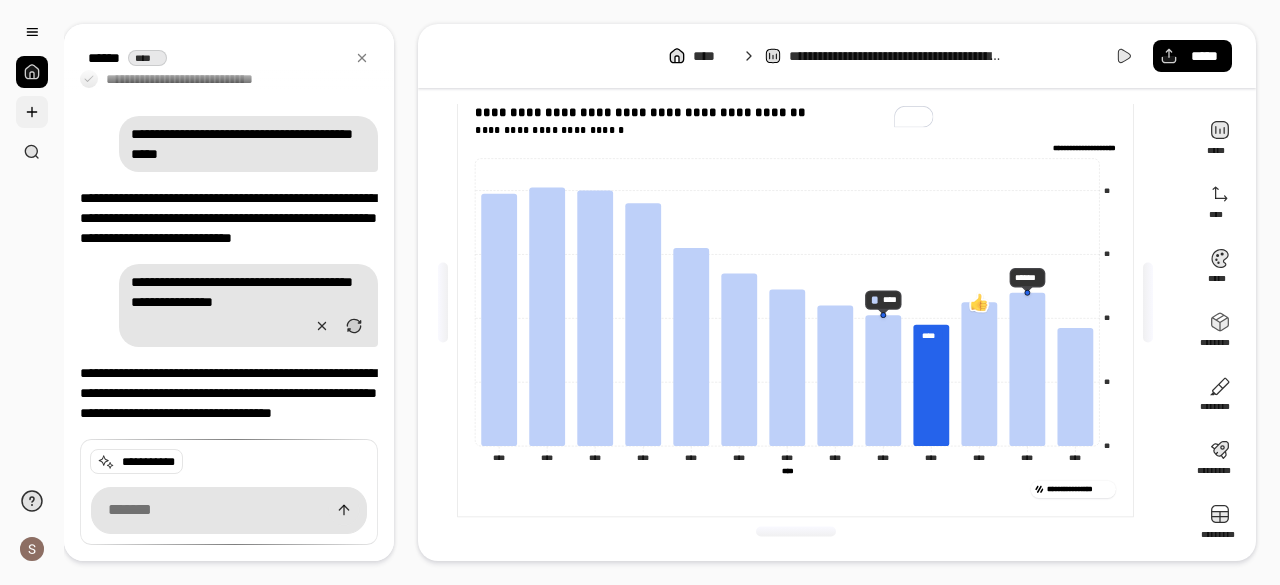click at bounding box center [32, 112] 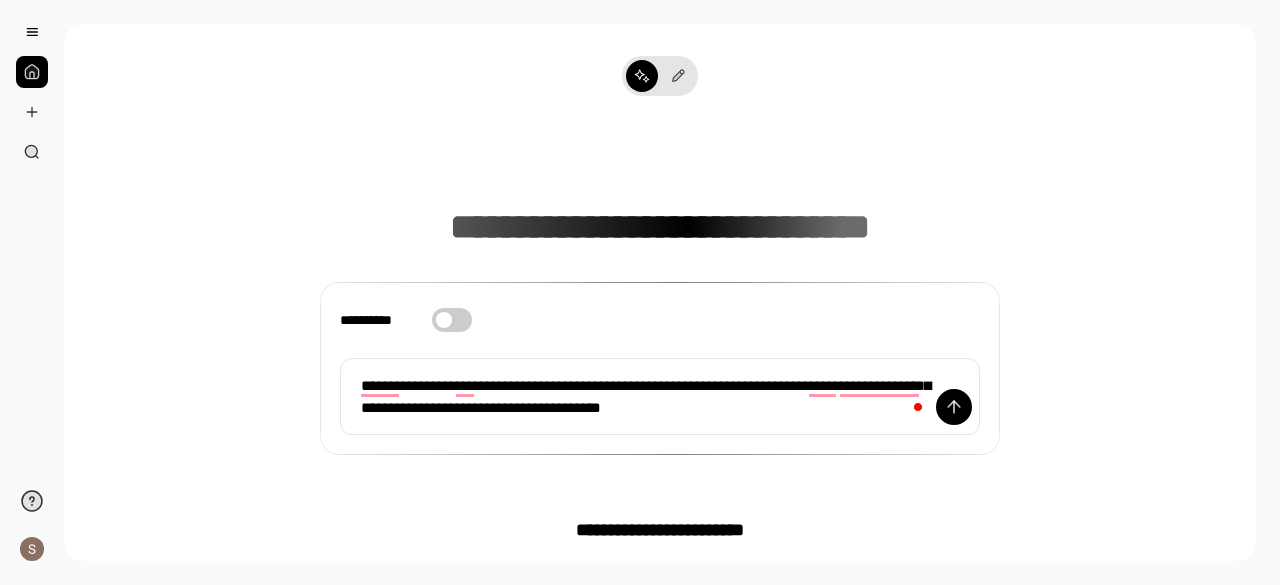 click on "**********" at bounding box center [452, 320] 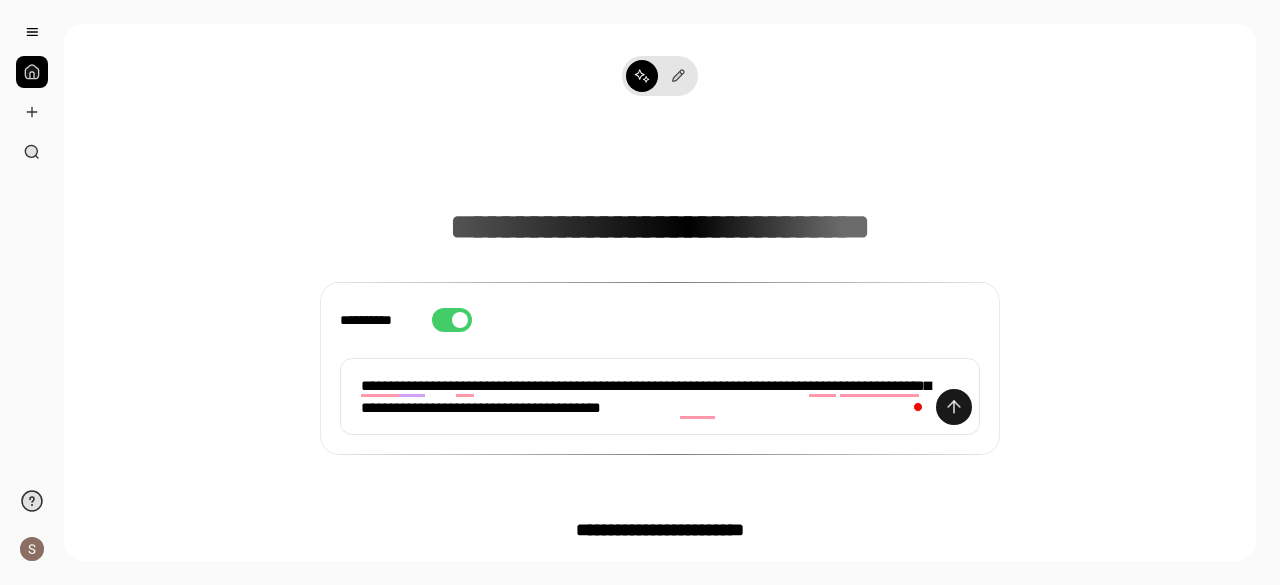 click at bounding box center [954, 407] 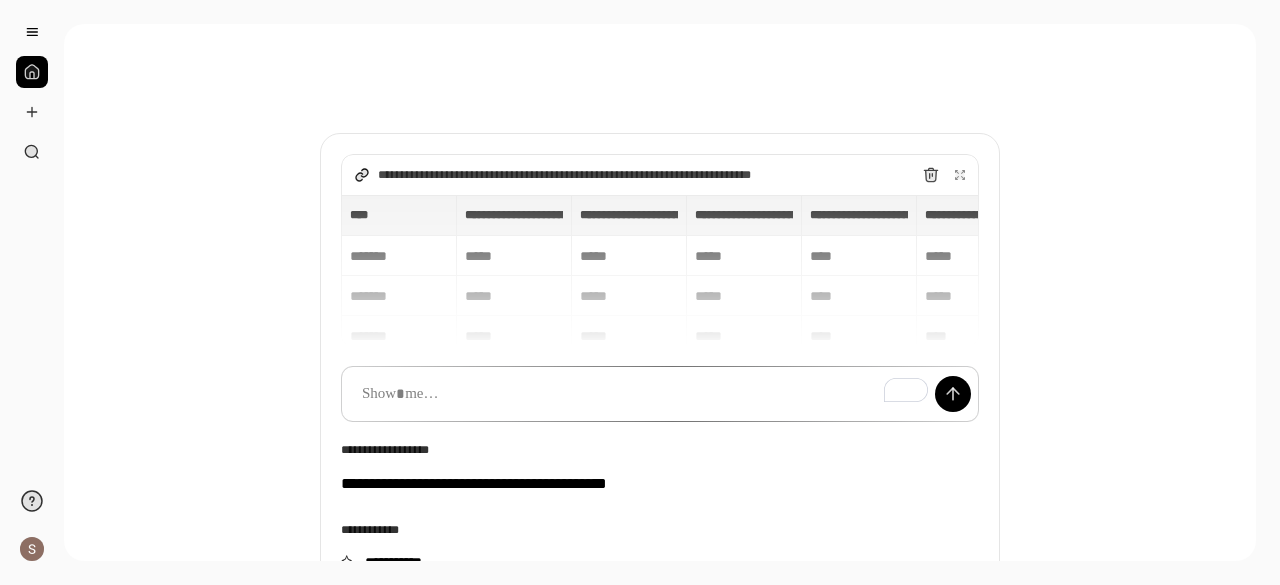 scroll, scrollTop: 0, scrollLeft: 0, axis: both 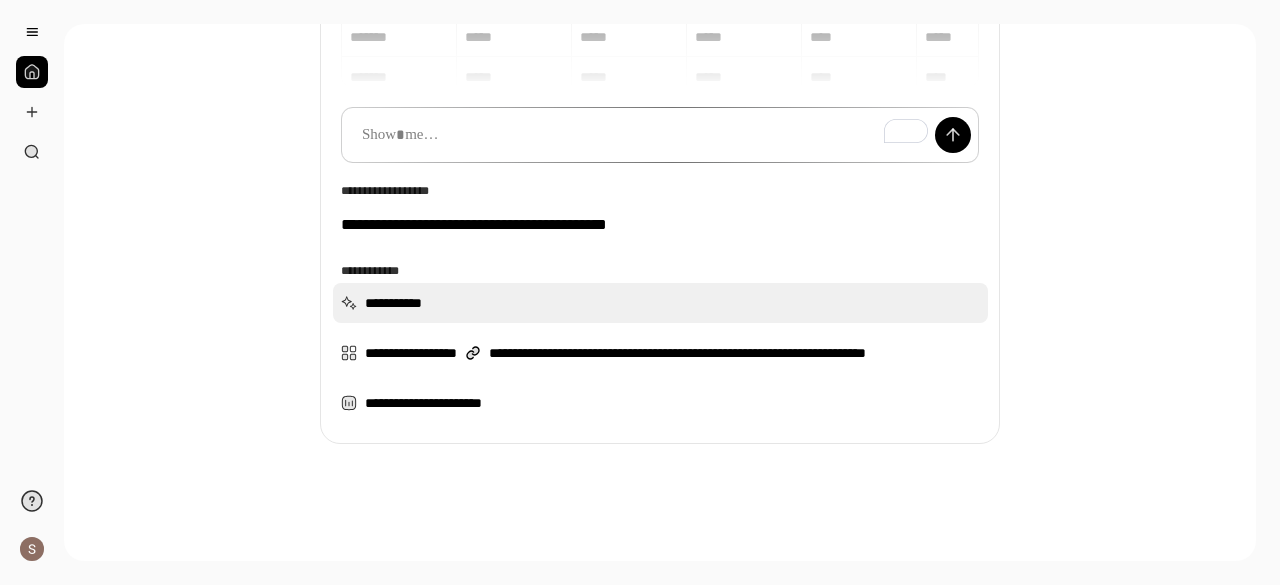 click on "**********" at bounding box center [660, 303] 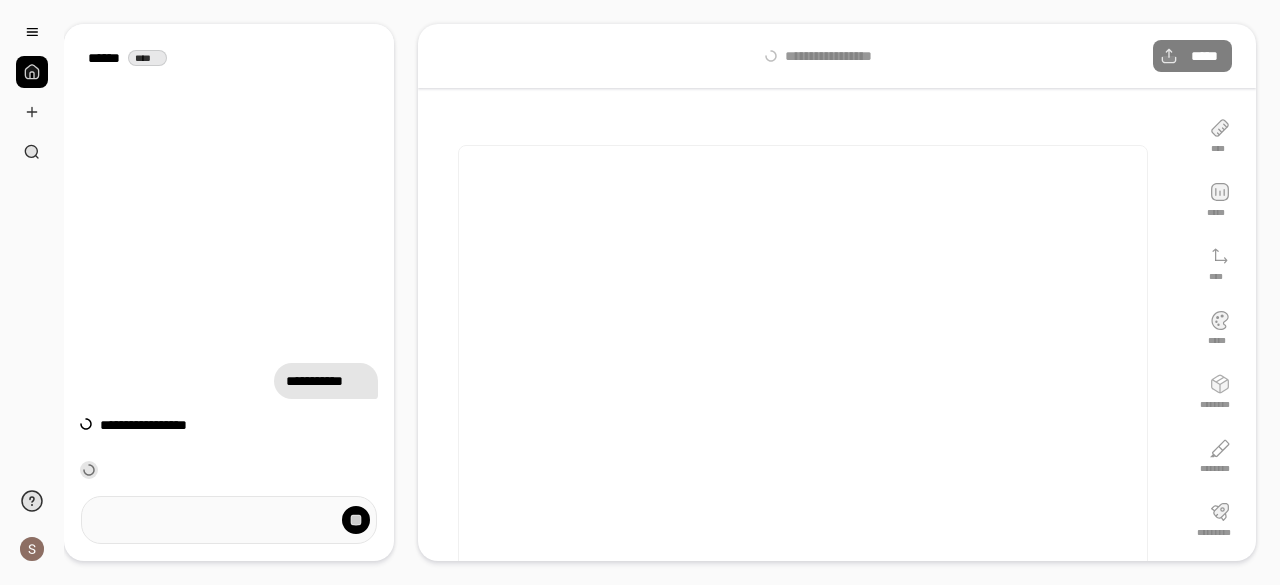click on "**********" at bounding box center [660, 292] 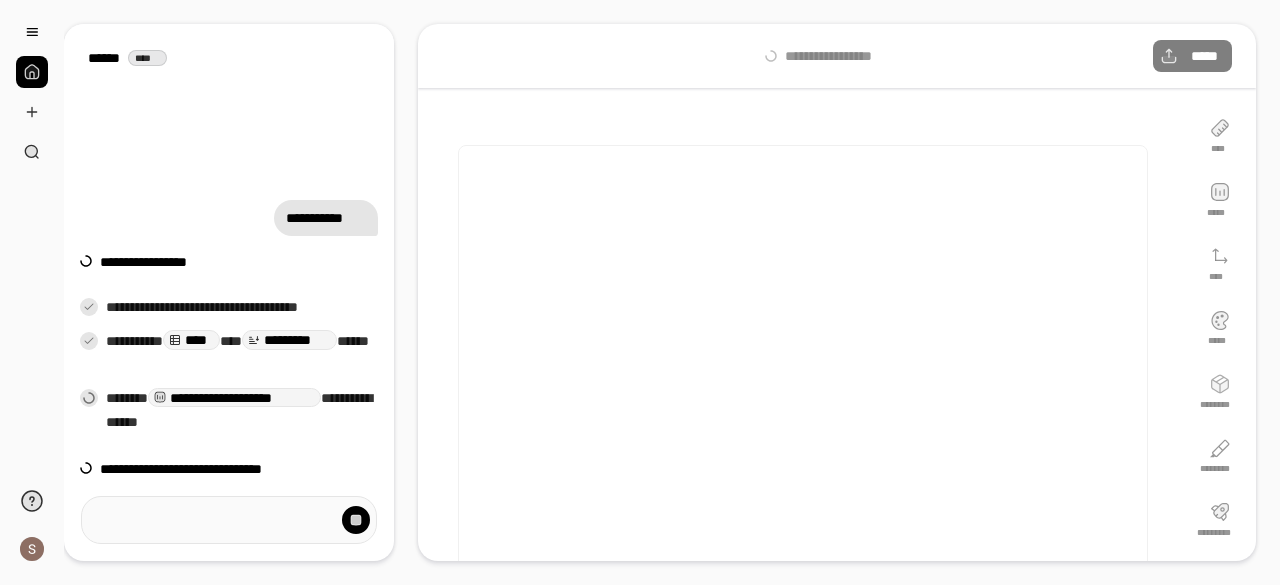 scroll, scrollTop: 62, scrollLeft: 0, axis: vertical 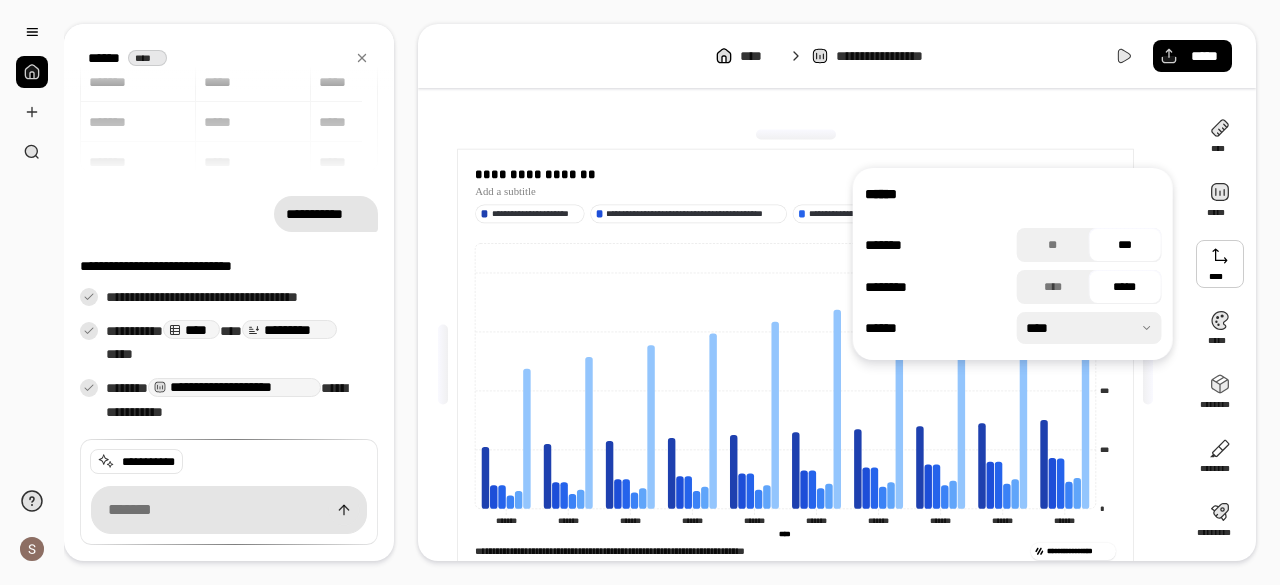 click on "**********" at bounding box center [803, 364] 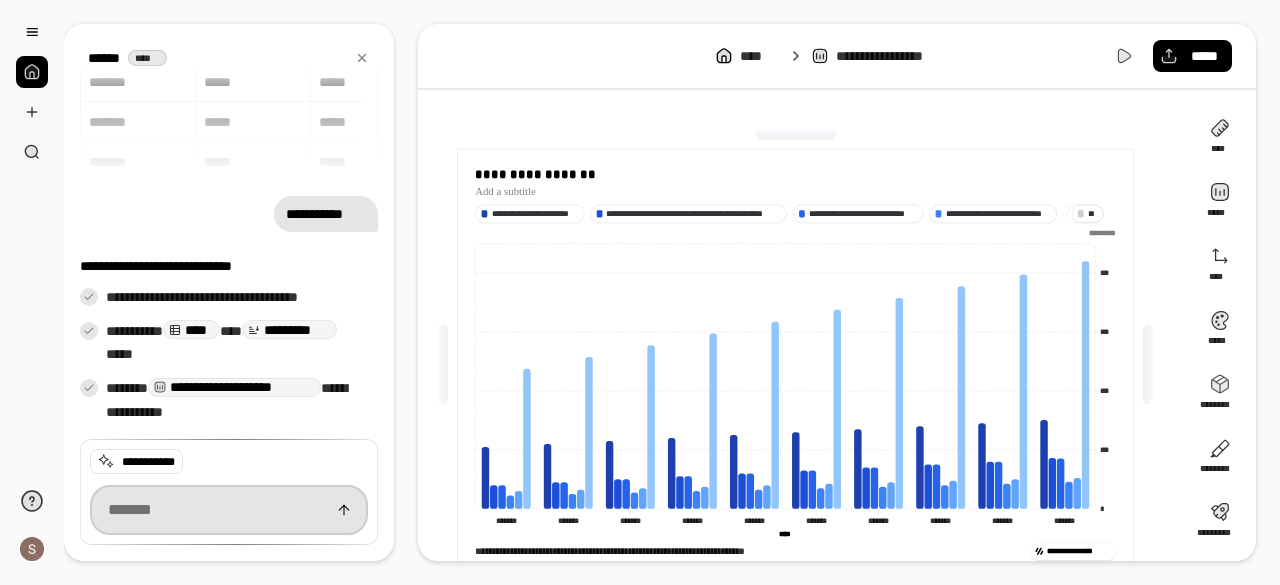 click at bounding box center [229, 510] 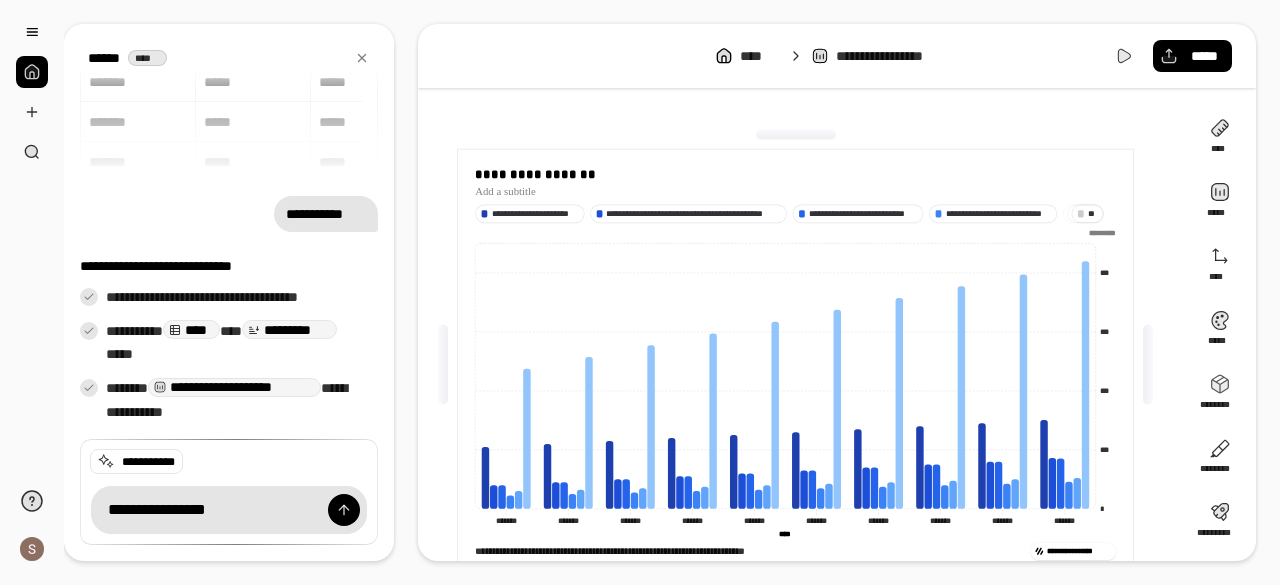 click on "* *" at bounding box center (1093, 213) 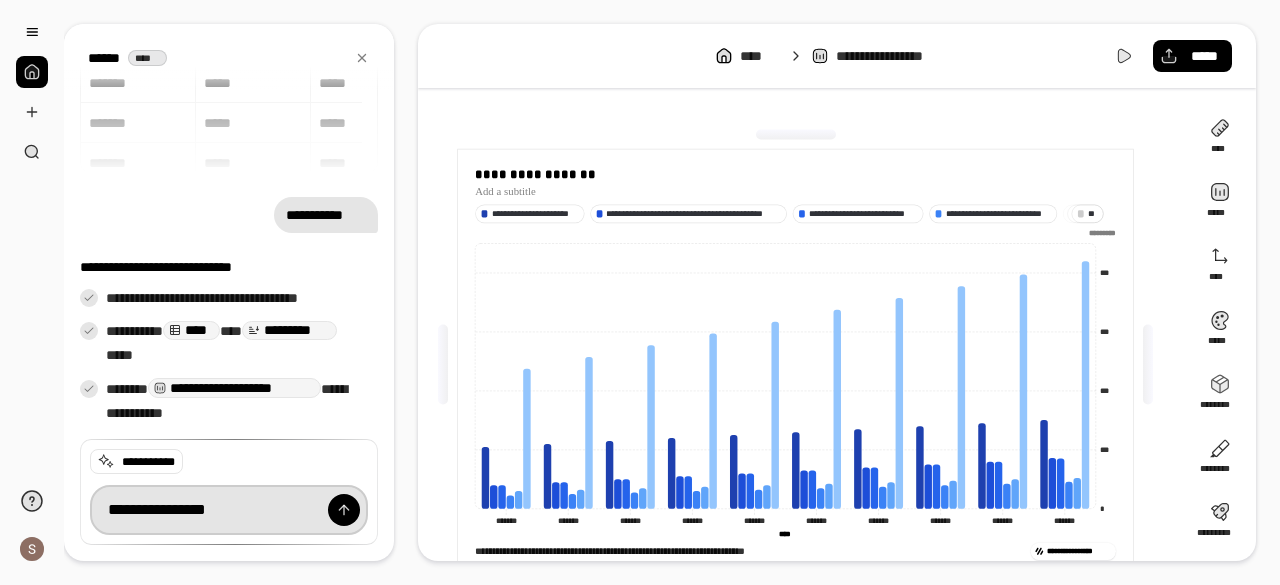 click on "**********" at bounding box center (229, 510) 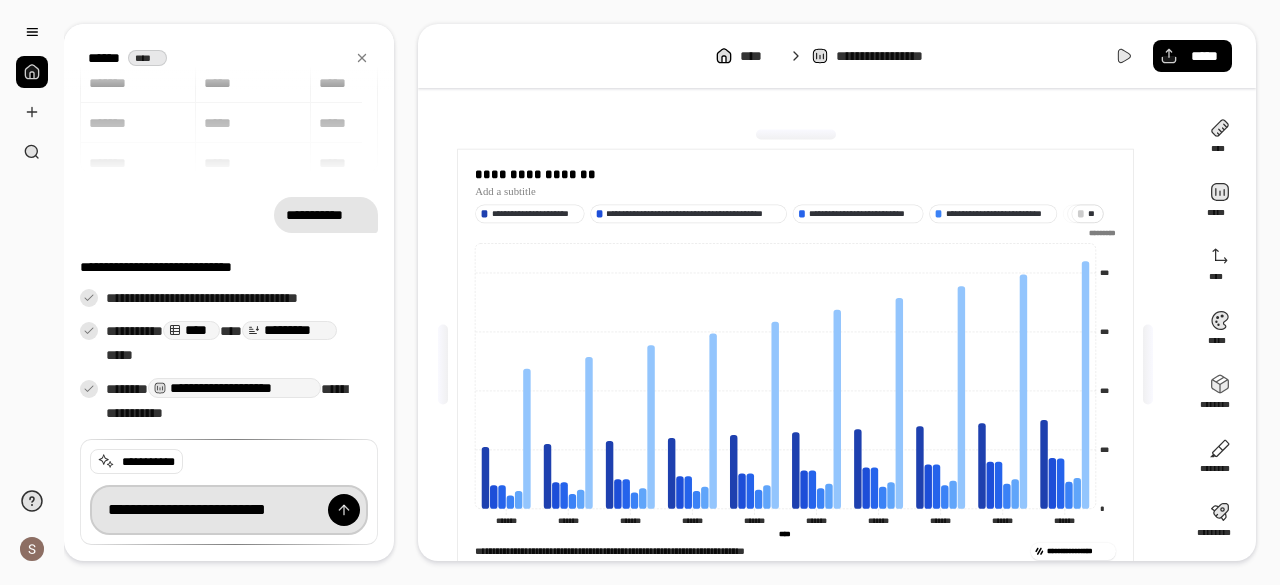 type on "**********" 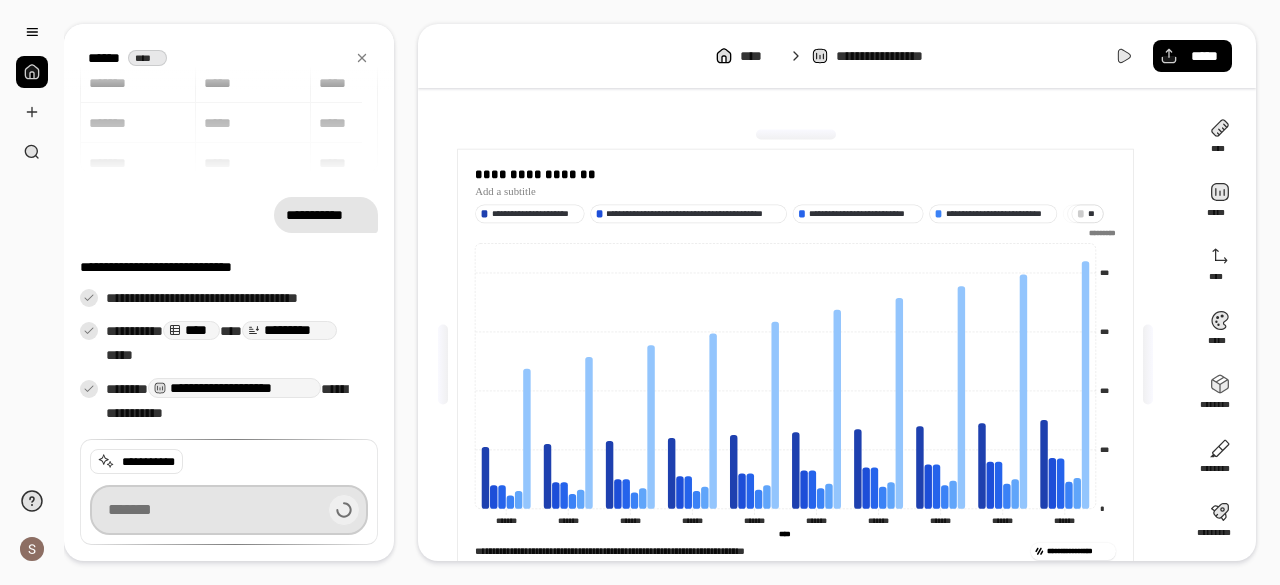scroll, scrollTop: 154, scrollLeft: 0, axis: vertical 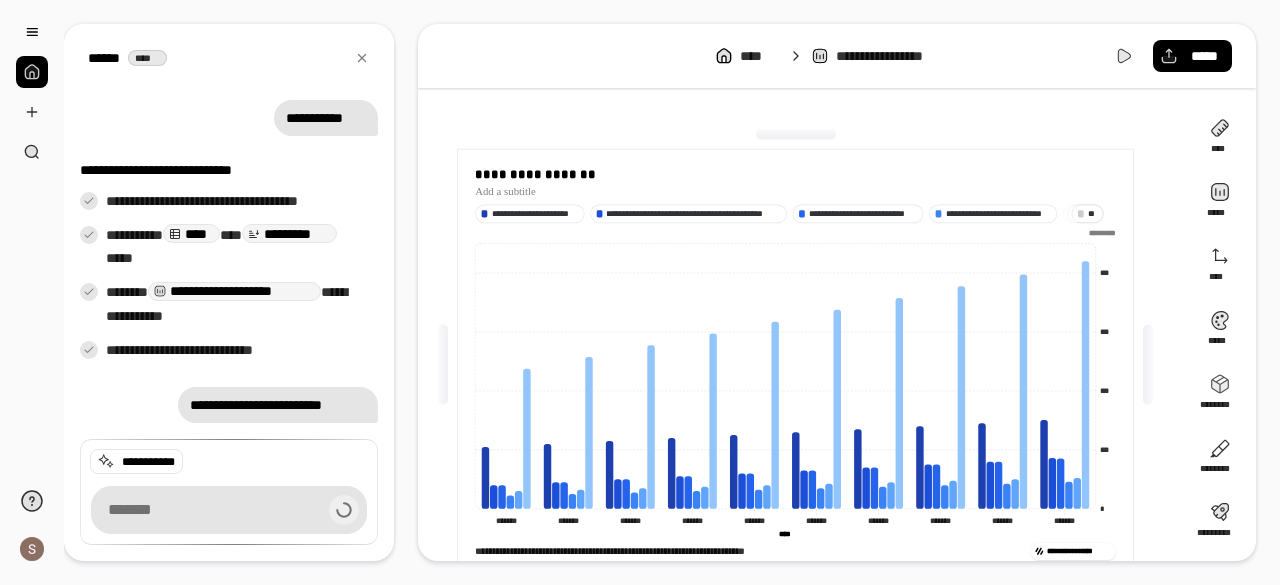 click on "**********" at bounding box center [803, 364] 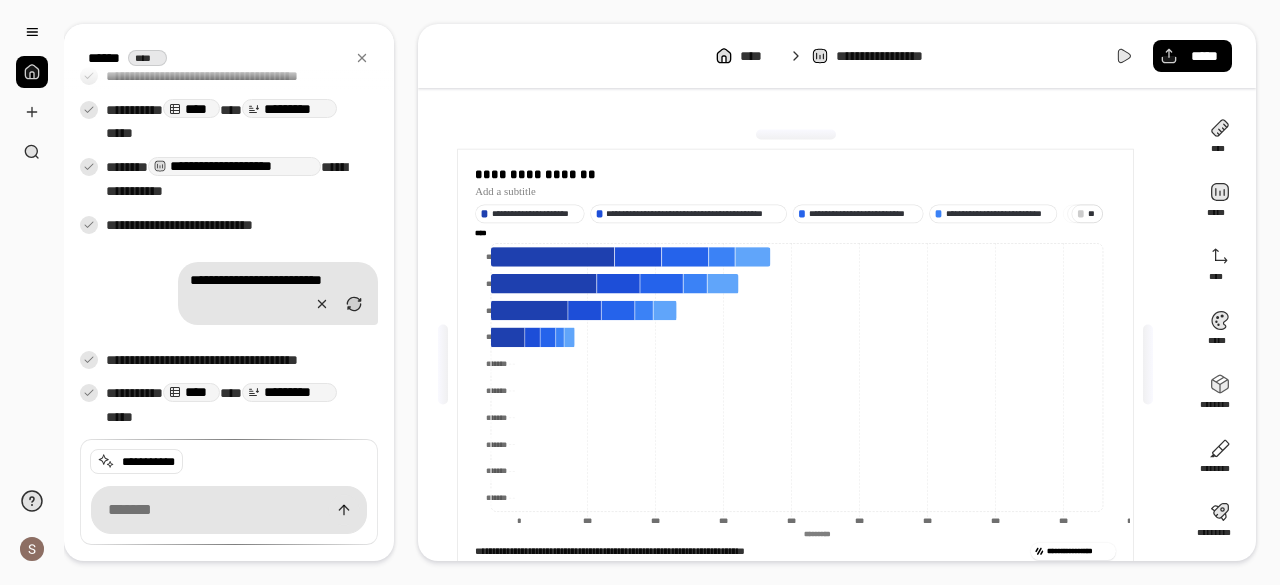 scroll, scrollTop: 344, scrollLeft: 0, axis: vertical 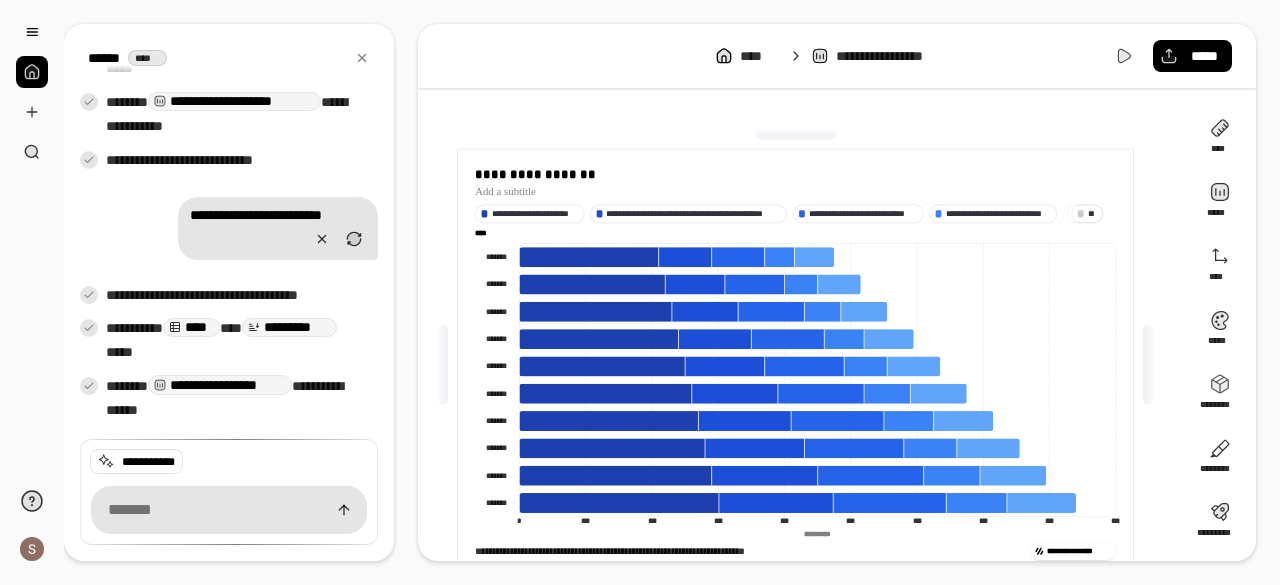 click on "* *" at bounding box center (1093, 213) 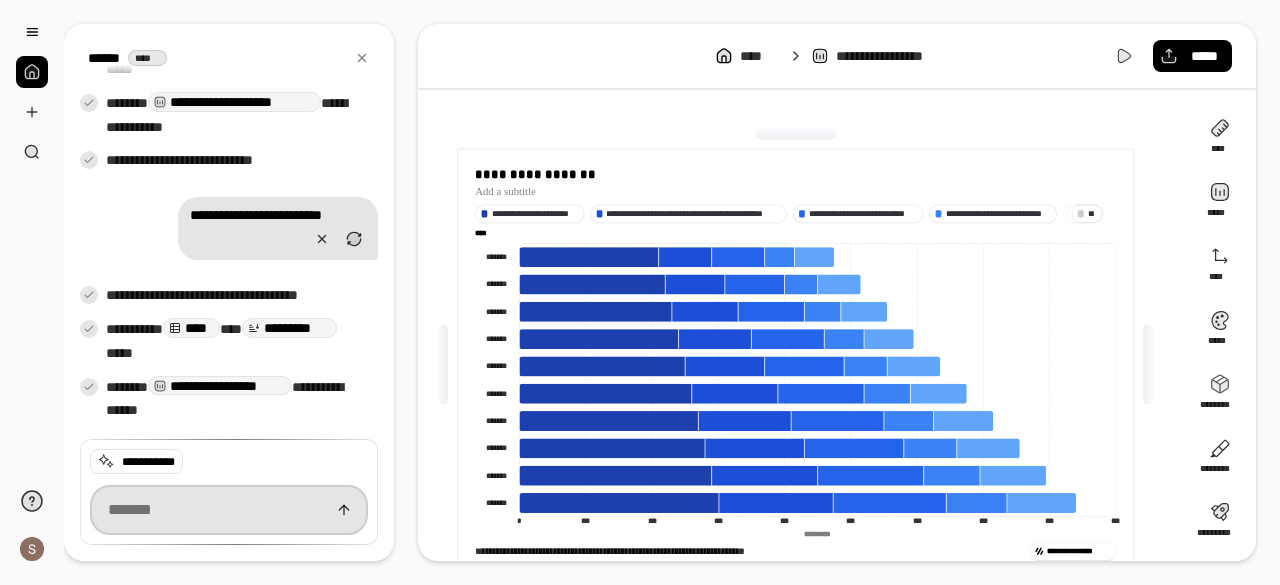 click at bounding box center (229, 510) 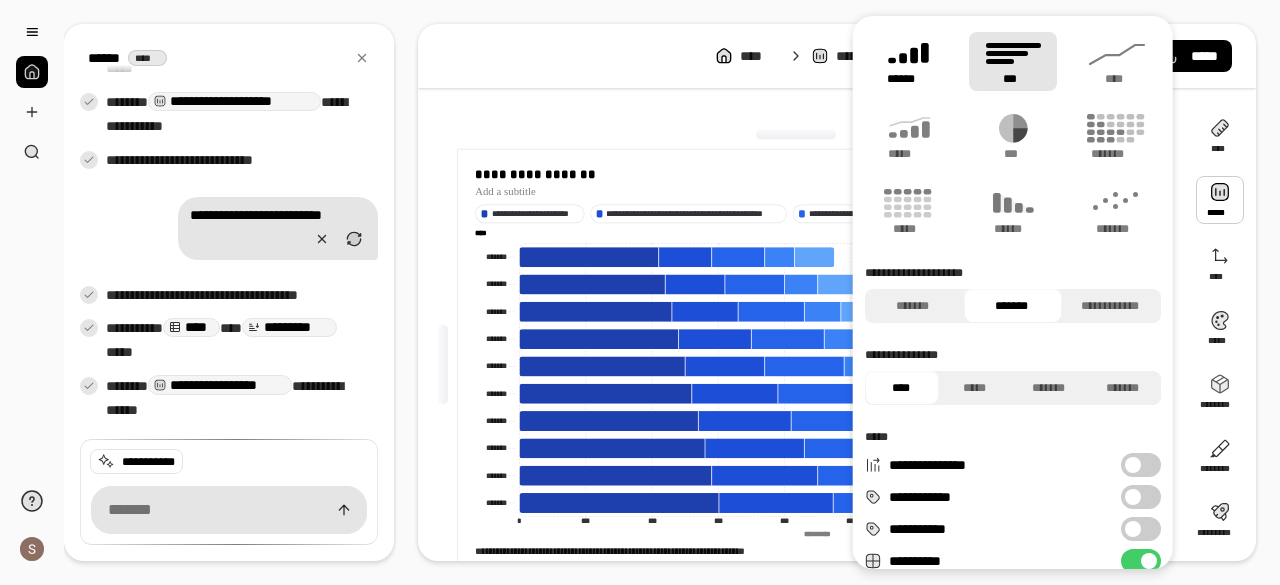 click 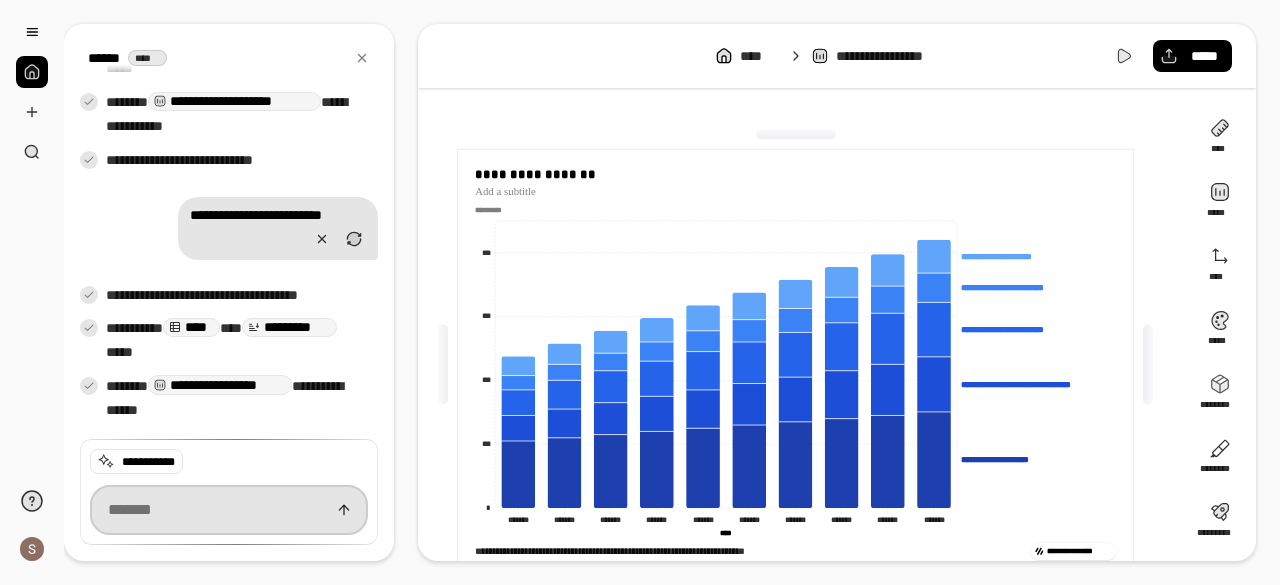 click at bounding box center [229, 510] 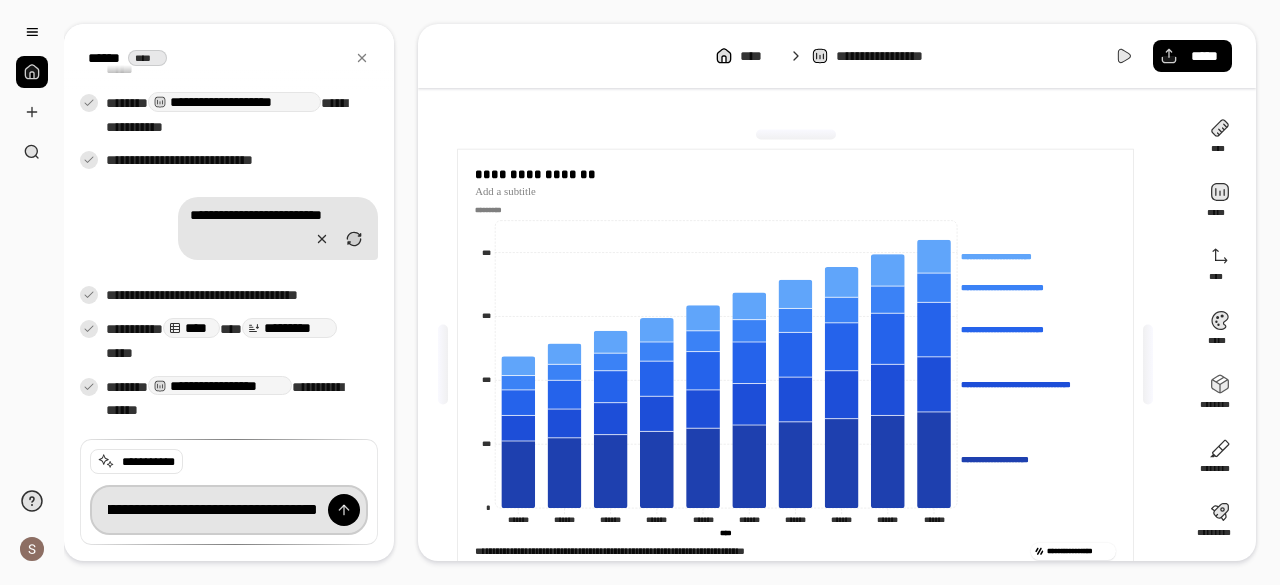 scroll, scrollTop: 0, scrollLeft: 363, axis: horizontal 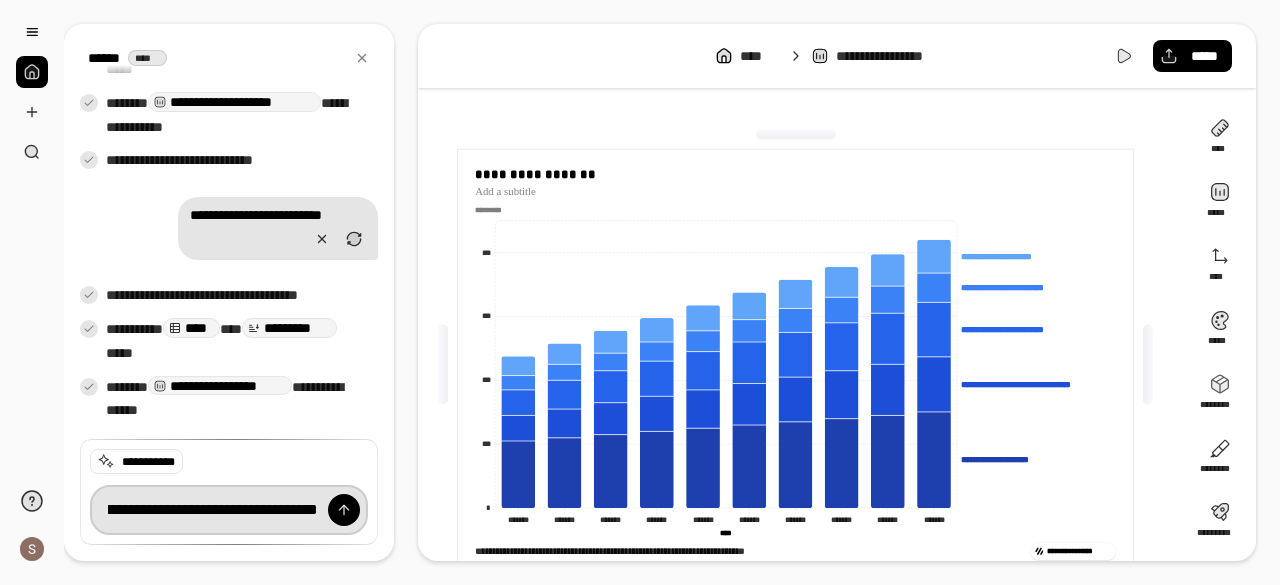 type on "**********" 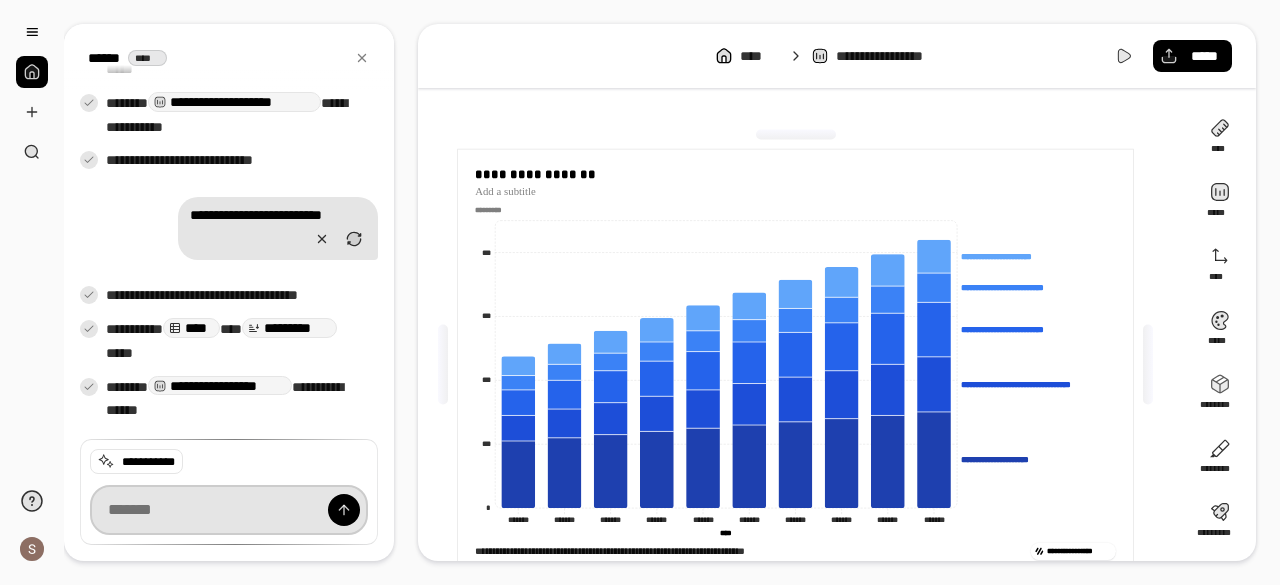 scroll, scrollTop: 345, scrollLeft: 0, axis: vertical 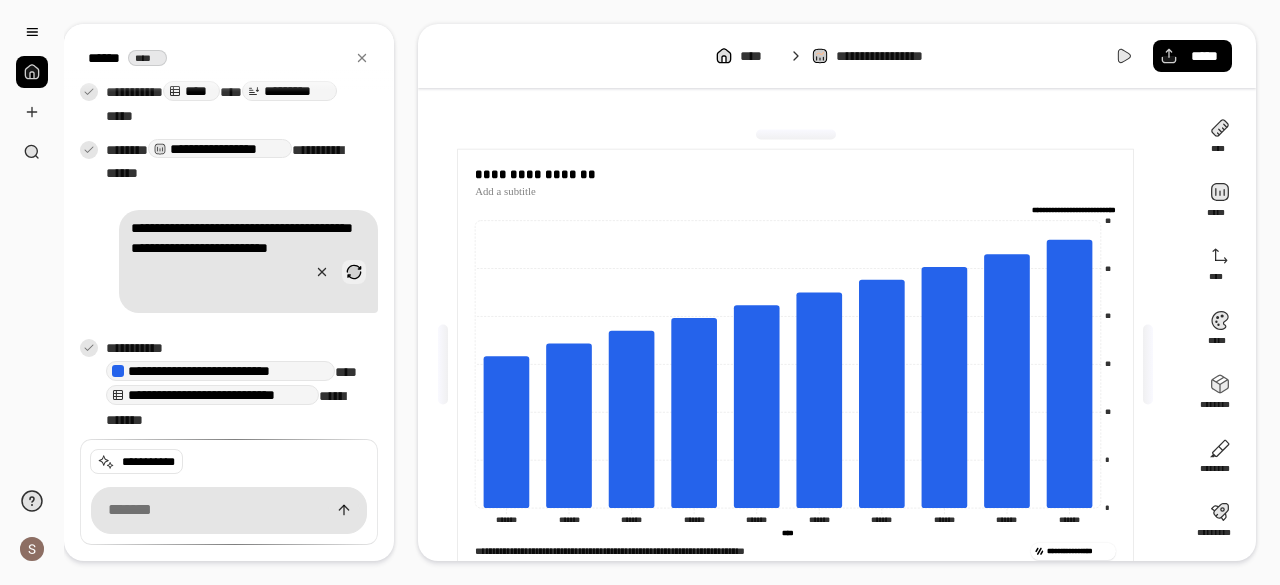 click at bounding box center [354, 272] 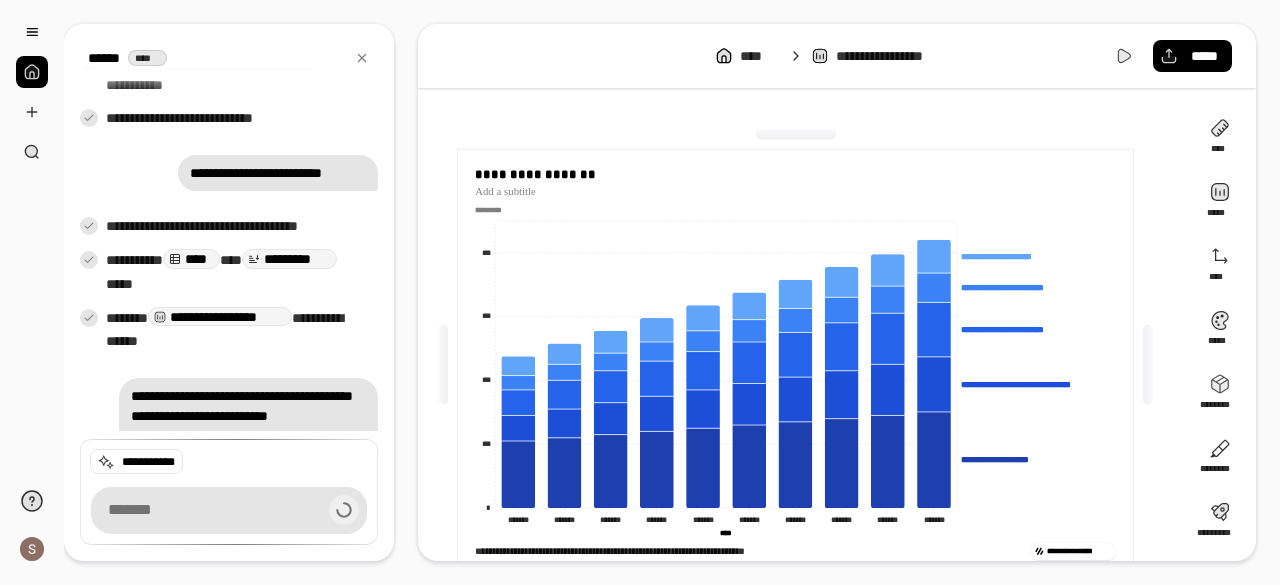 scroll, scrollTop: 417, scrollLeft: 0, axis: vertical 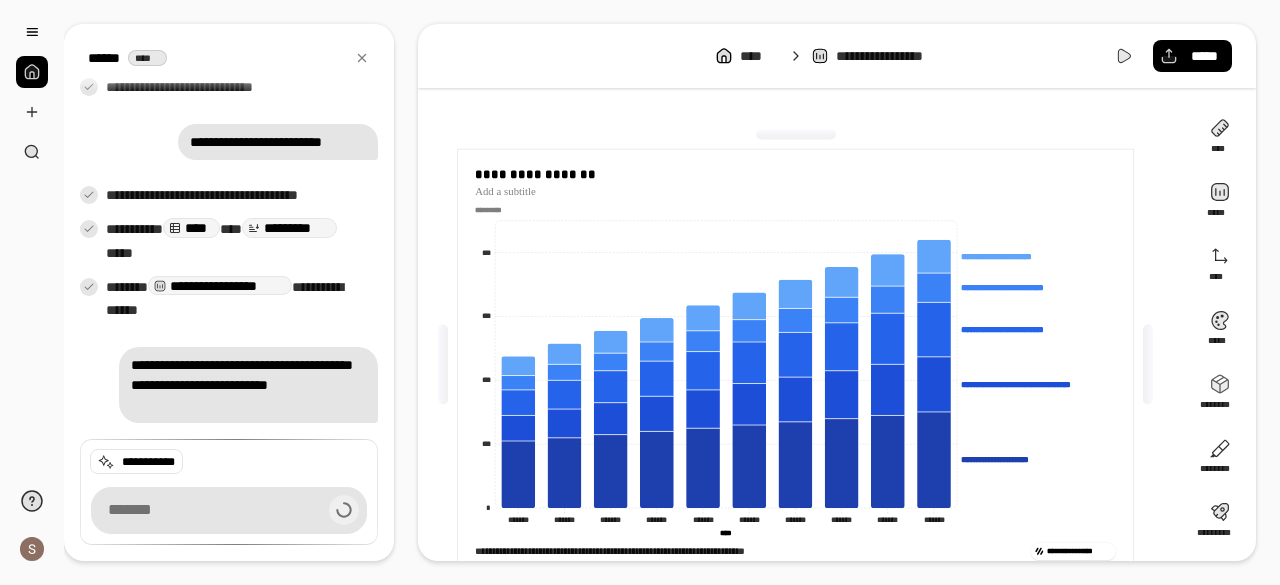 click on "**********" at bounding box center (248, 385) 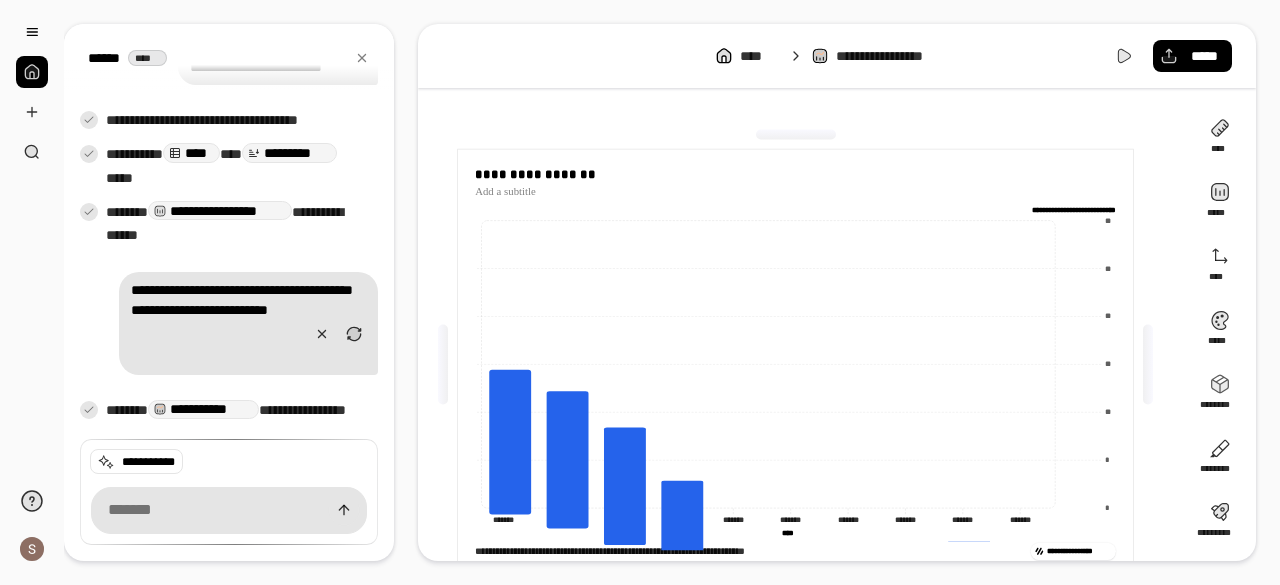 scroll, scrollTop: 515, scrollLeft: 0, axis: vertical 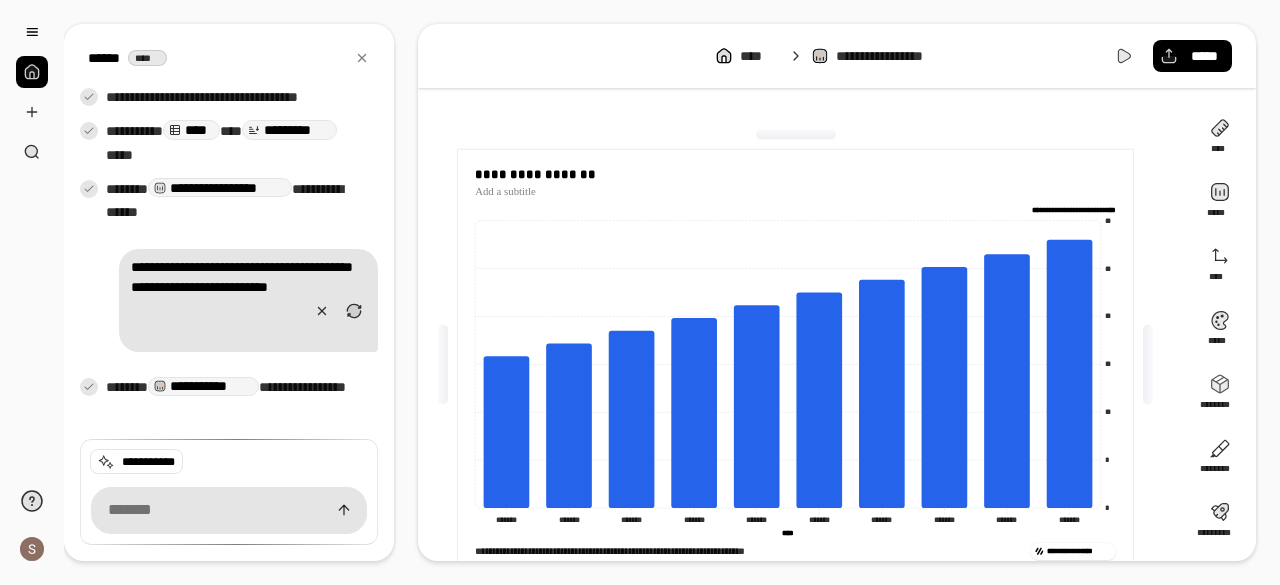click on "**********" at bounding box center (248, 300) 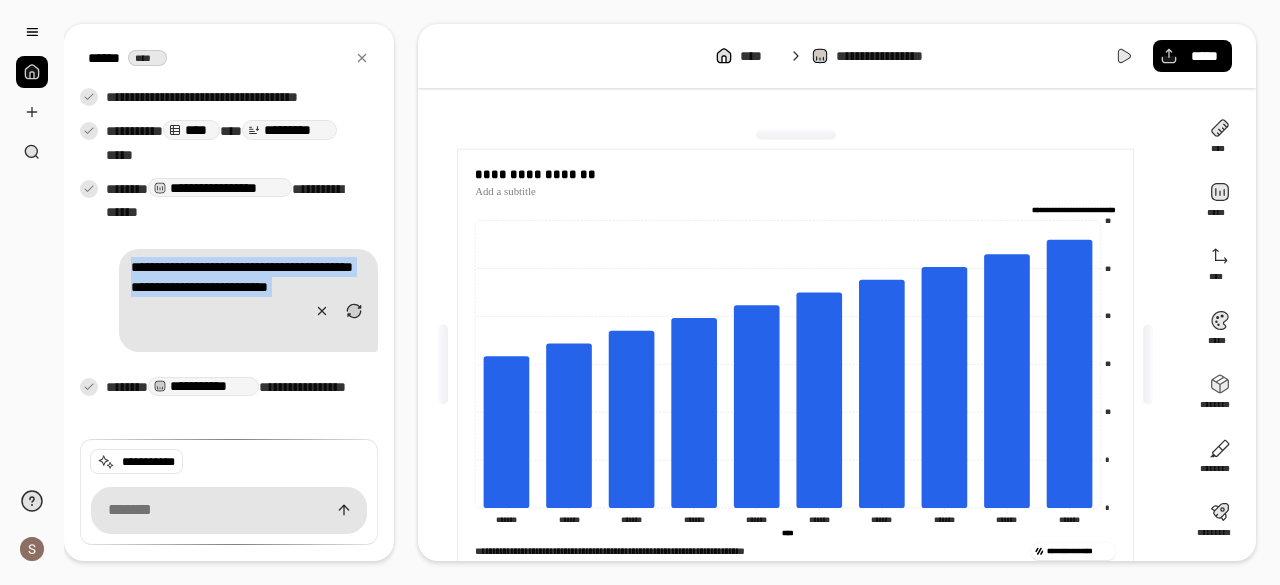 click on "**********" at bounding box center [248, 300] 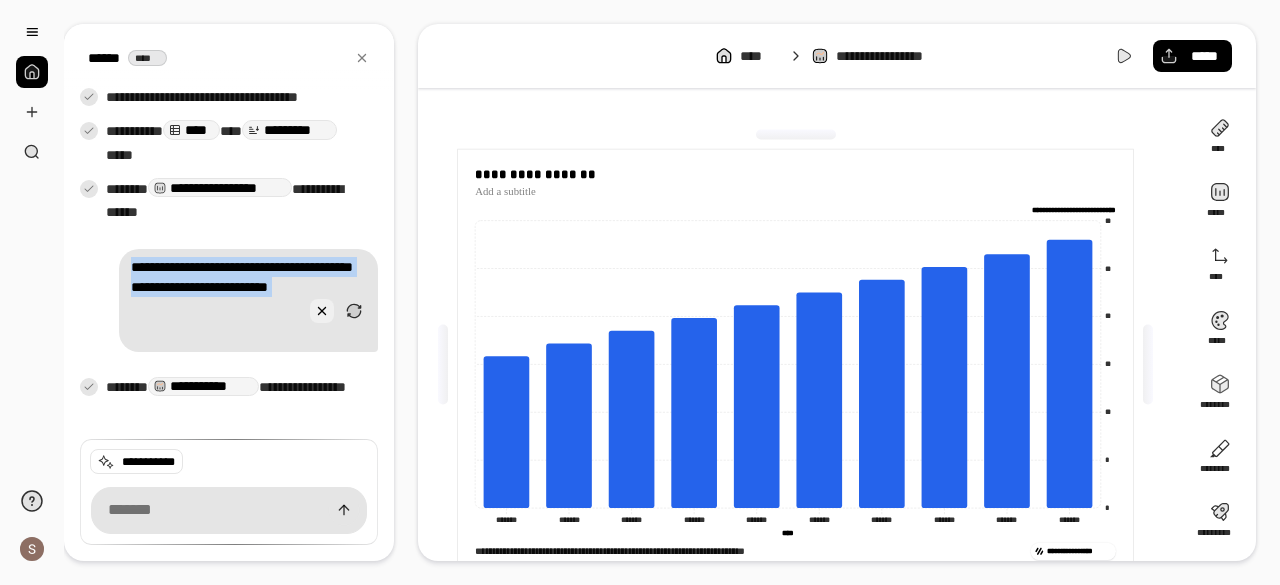 click at bounding box center (322, 311) 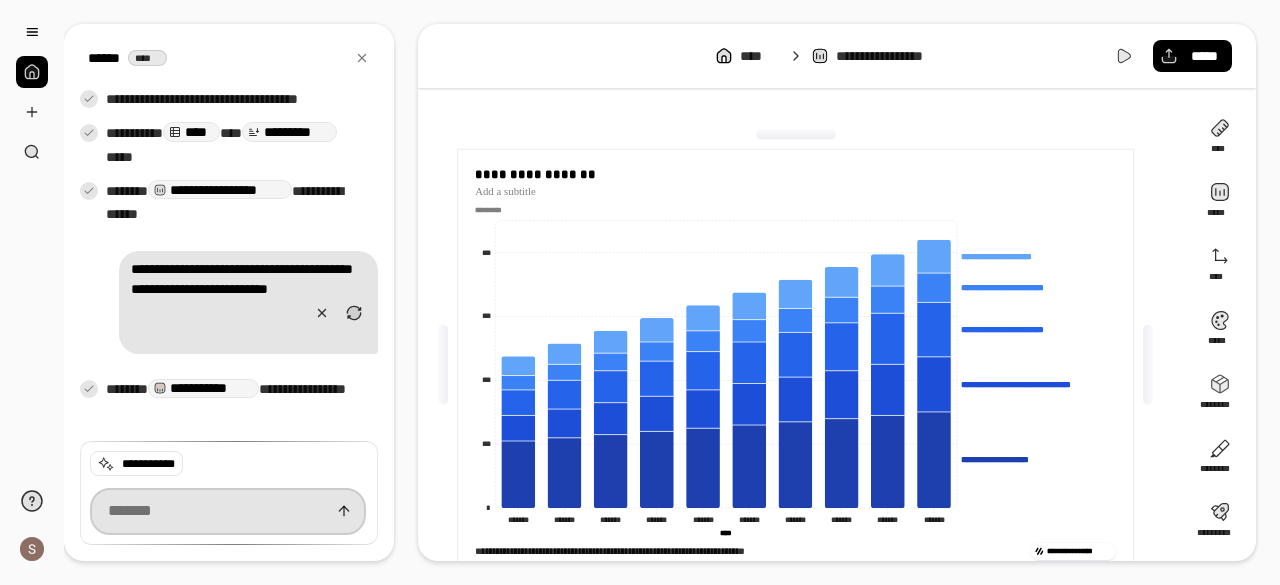 click at bounding box center [228, 511] 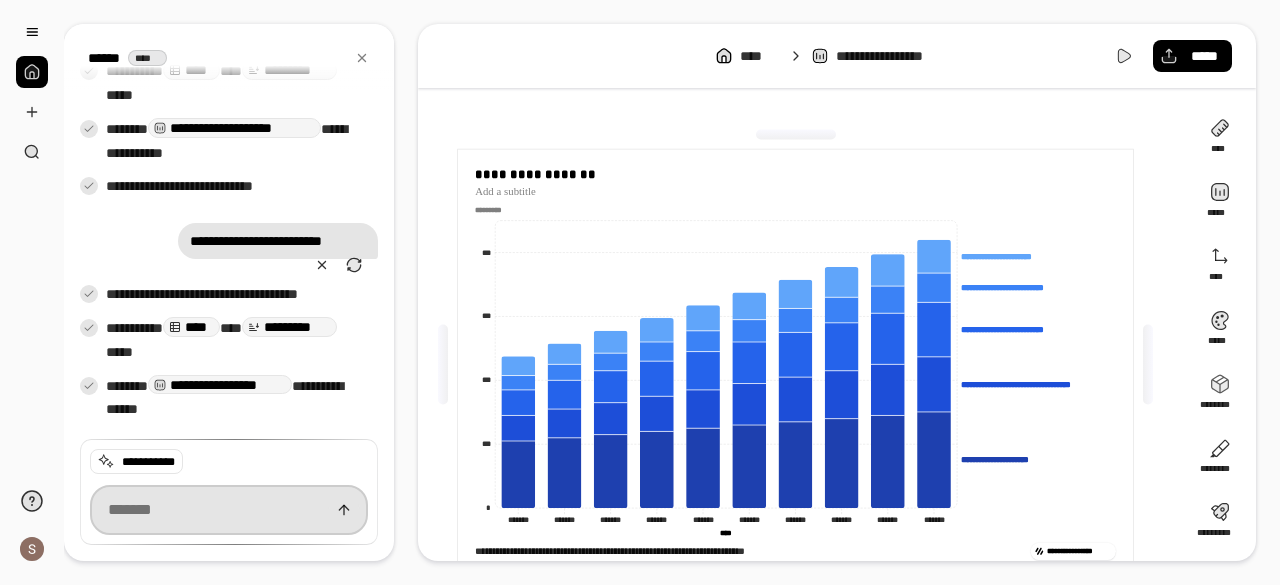 scroll, scrollTop: 344, scrollLeft: 0, axis: vertical 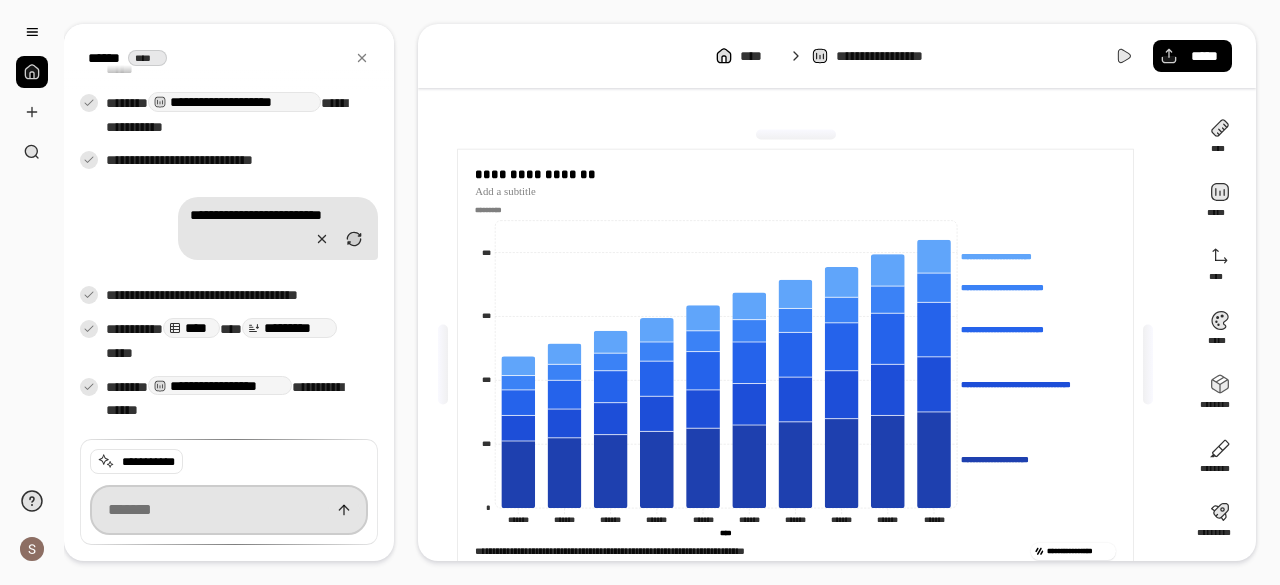 paste on "**********" 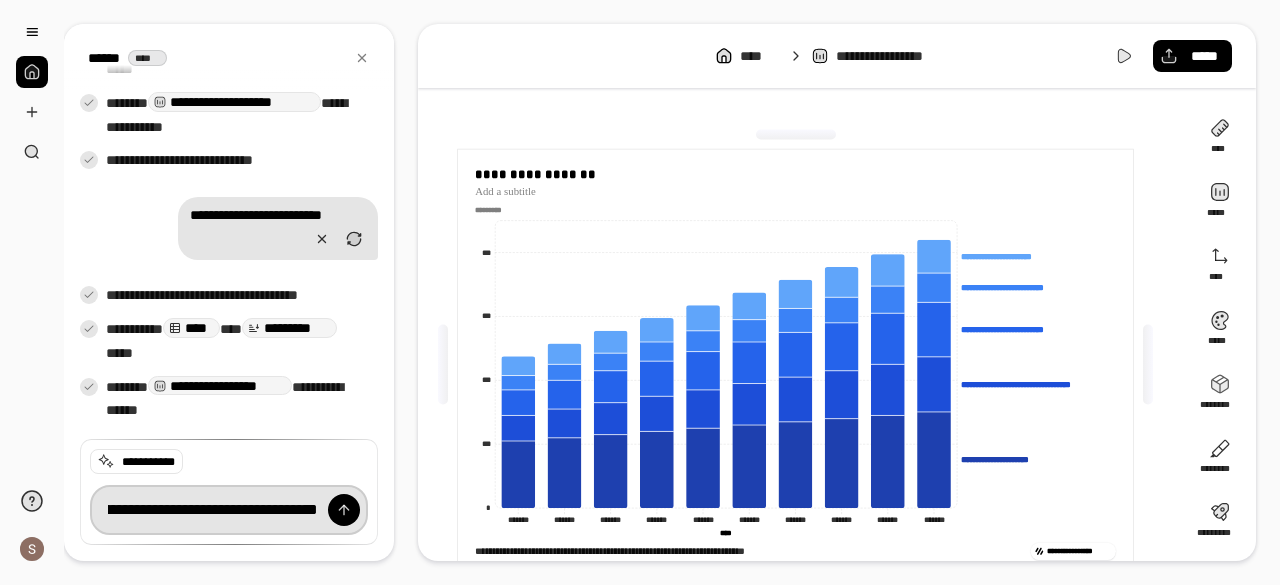 scroll, scrollTop: 0, scrollLeft: 701, axis: horizontal 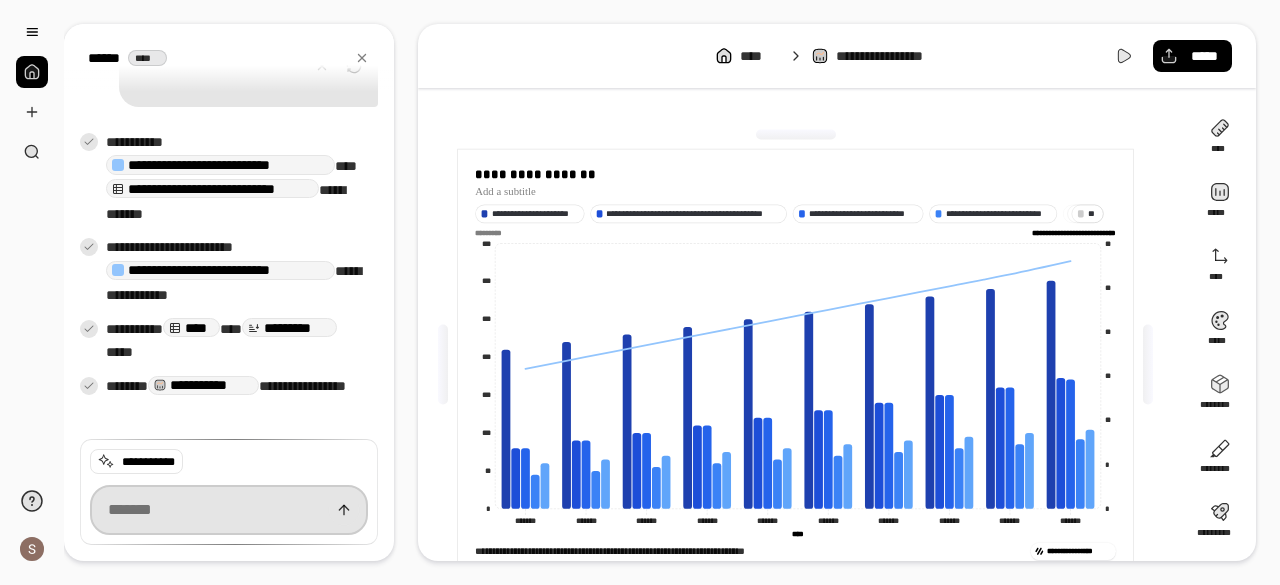click at bounding box center (229, 510) 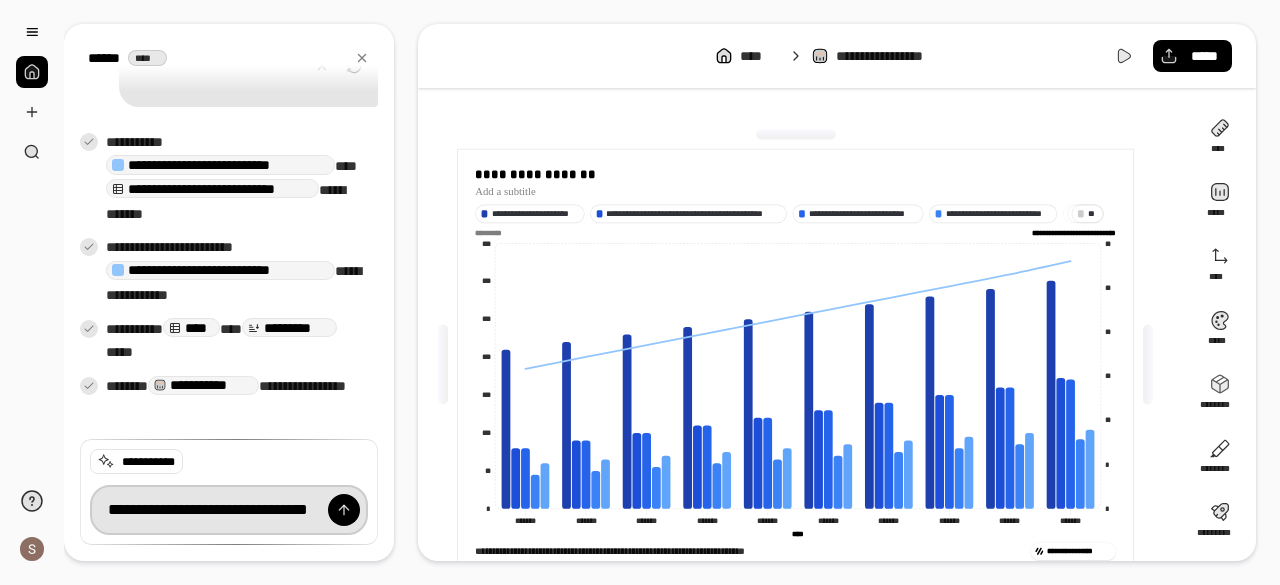 scroll, scrollTop: 0, scrollLeft: 60, axis: horizontal 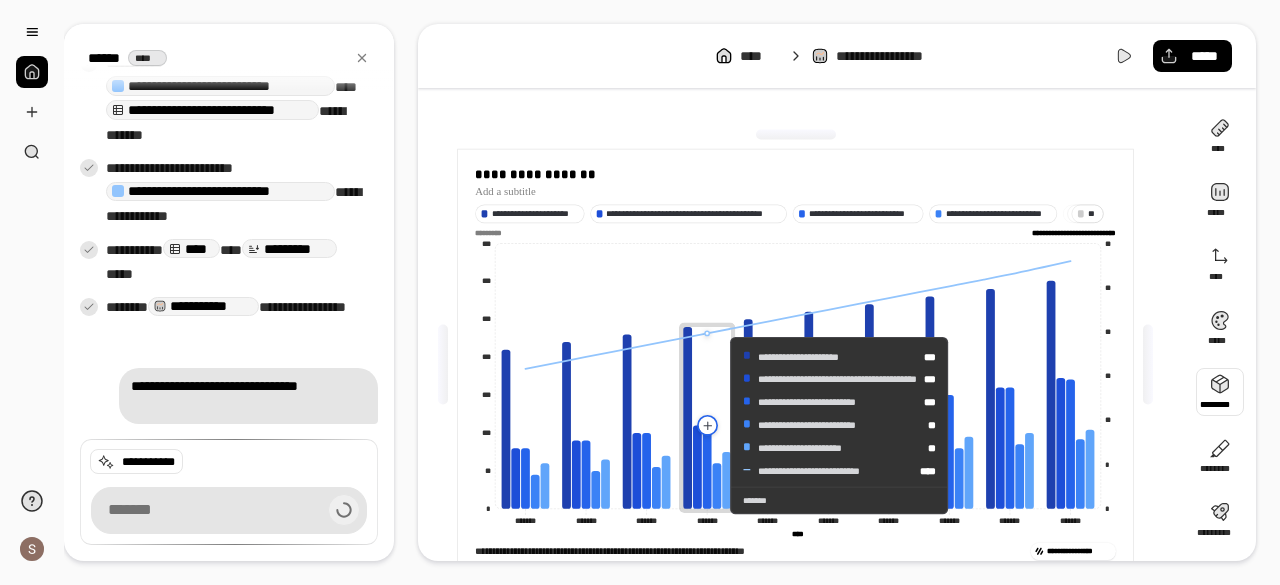 drag, startPoint x: 714, startPoint y: 425, endPoint x: 1202, endPoint y: 372, distance: 490.86963 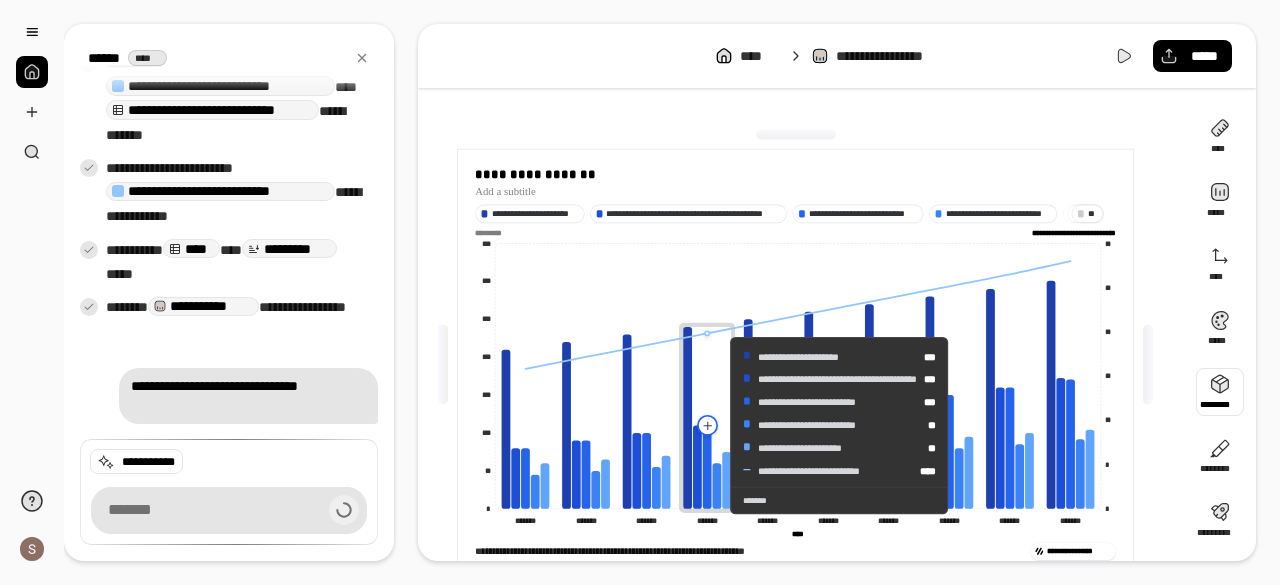 click on "**********" at bounding box center (837, 332) 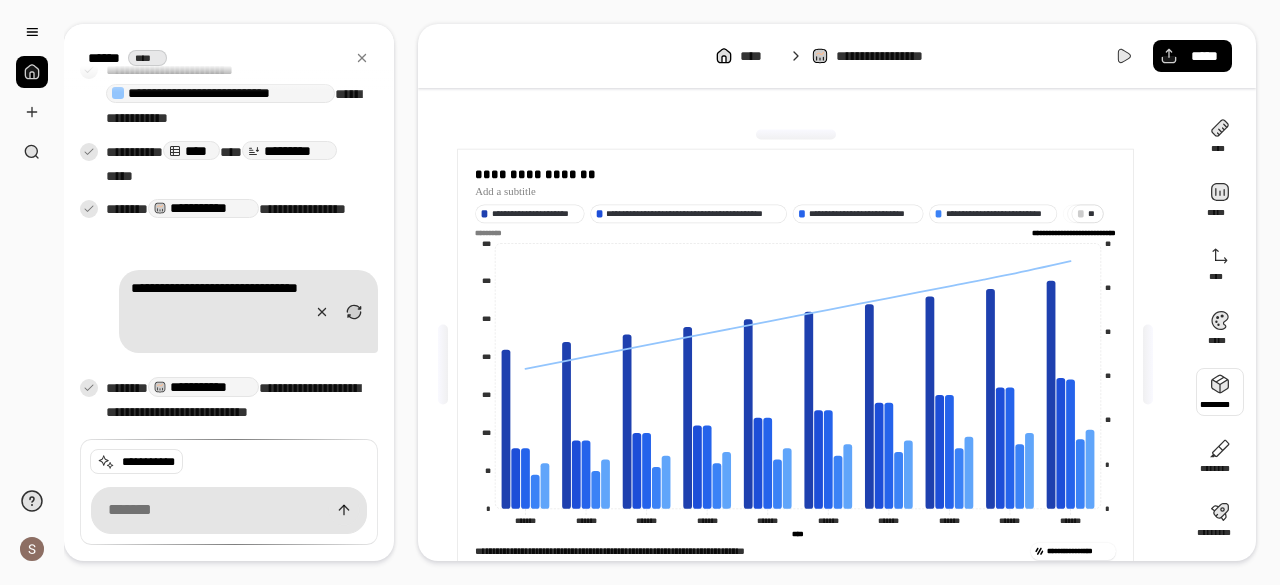 scroll, scrollTop: 931, scrollLeft: 0, axis: vertical 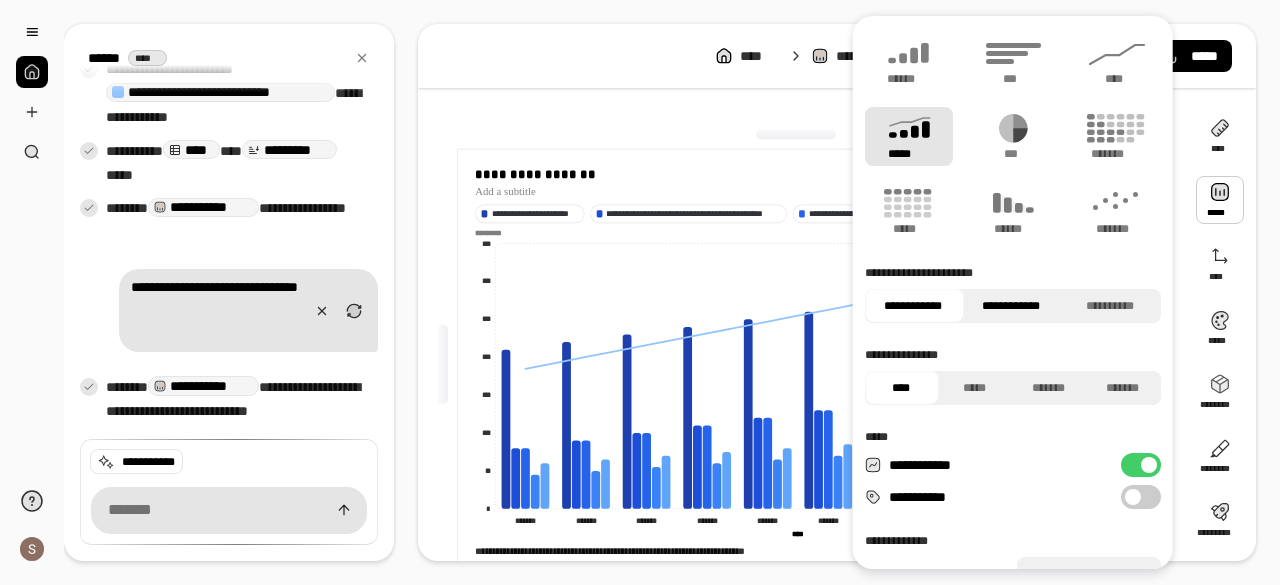 click on "**********" at bounding box center (1010, 306) 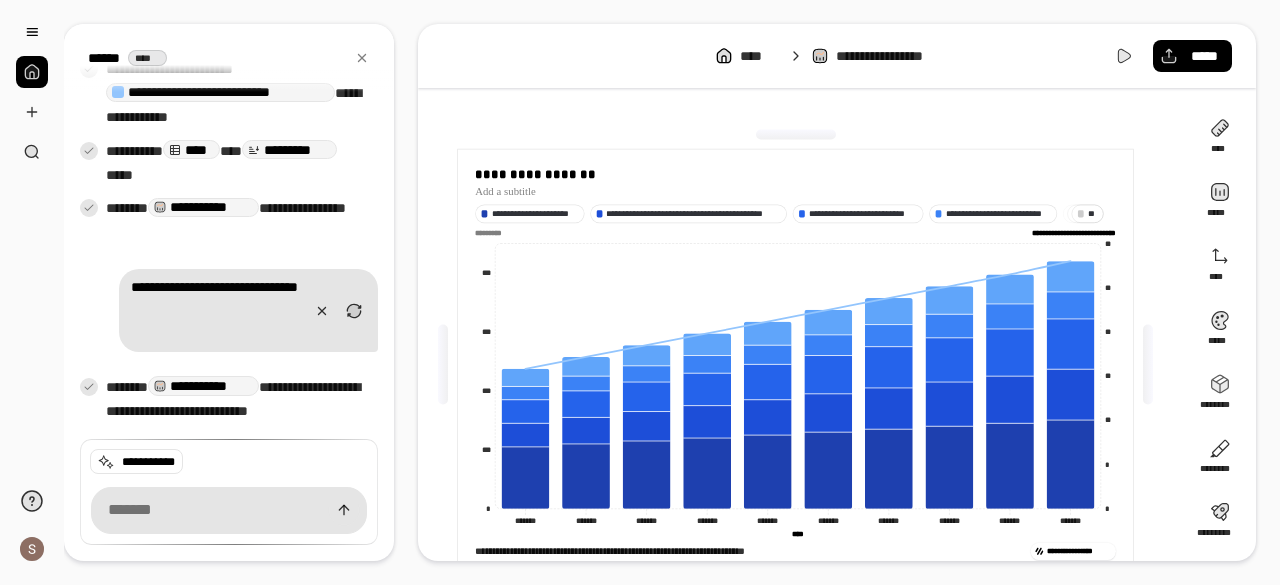 click on "**********" at bounding box center (660, 292) 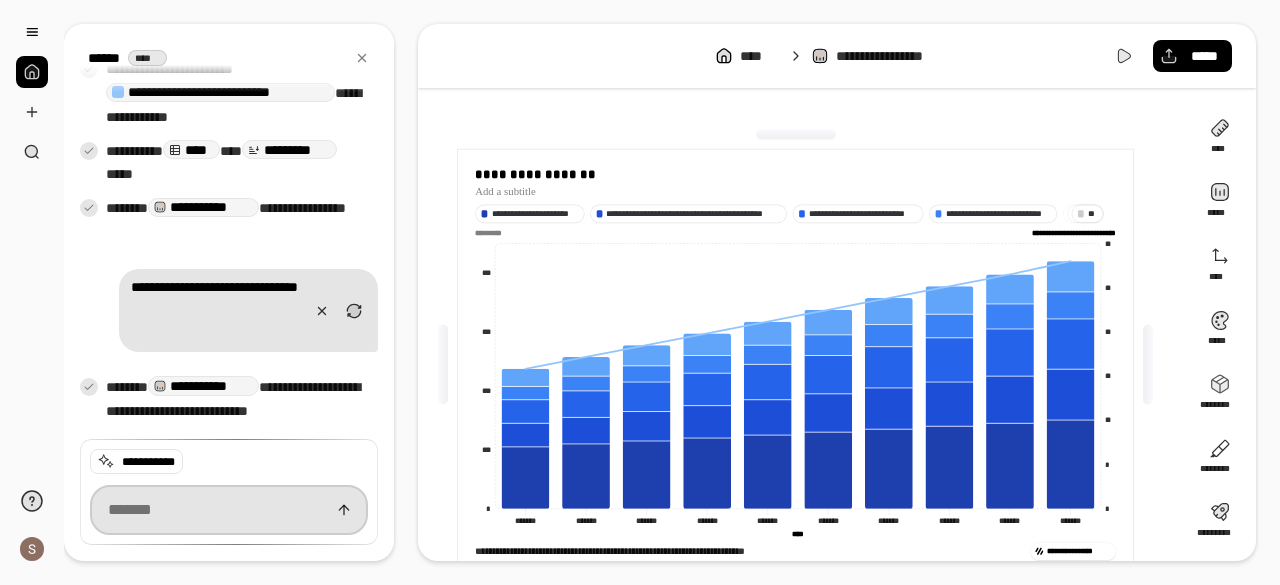click at bounding box center (229, 510) 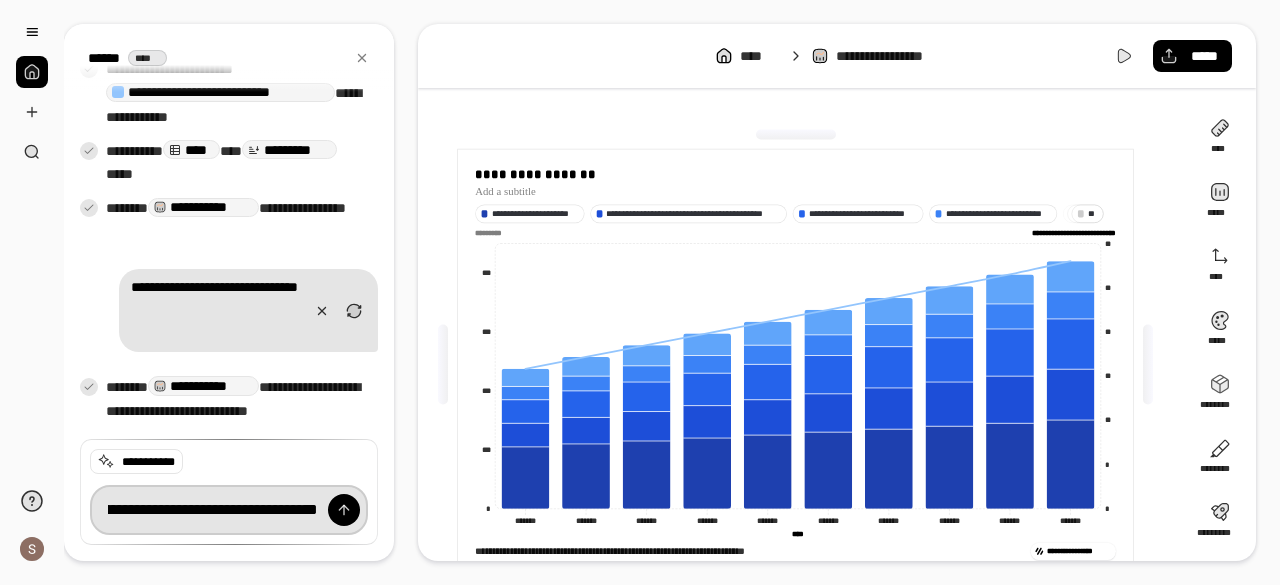 scroll, scrollTop: 0, scrollLeft: 246, axis: horizontal 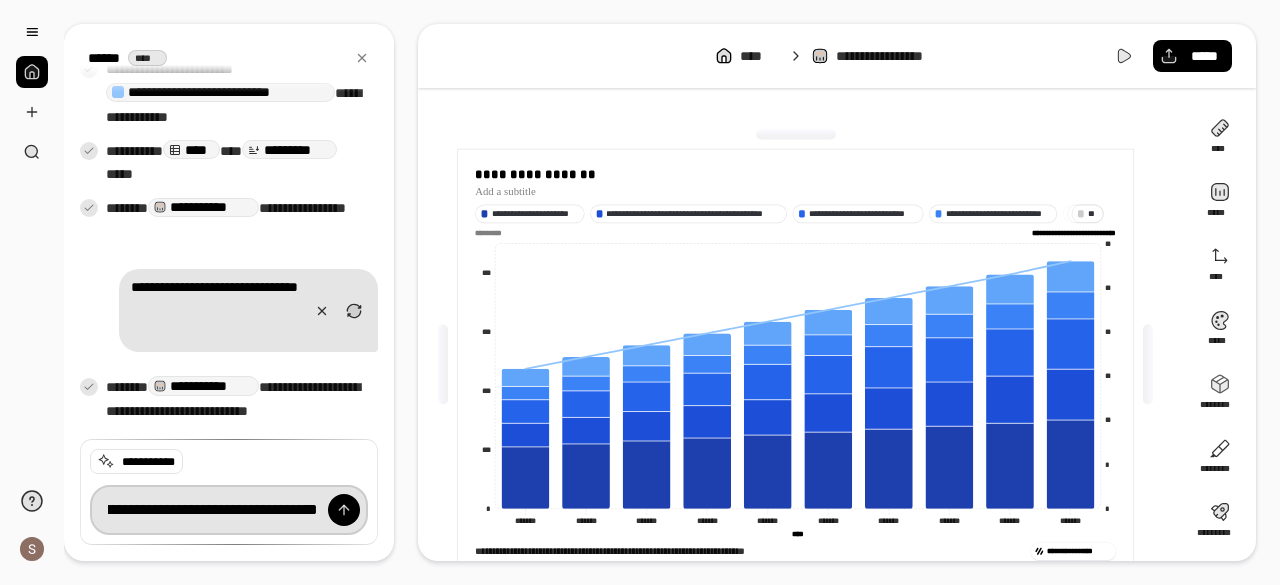 type on "**********" 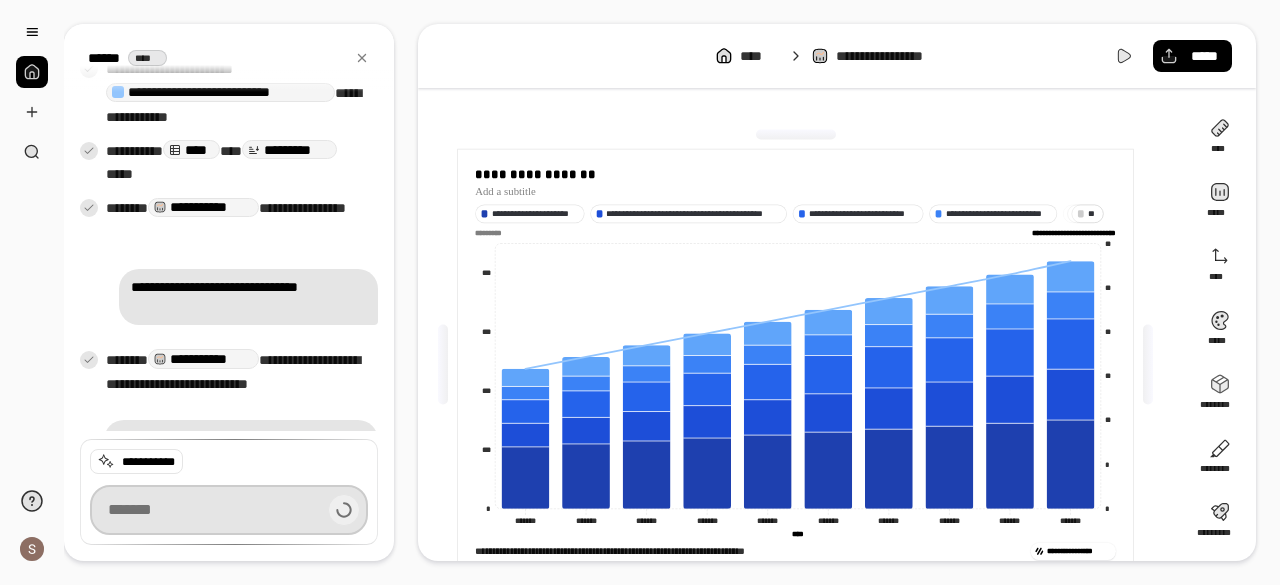 scroll, scrollTop: 984, scrollLeft: 0, axis: vertical 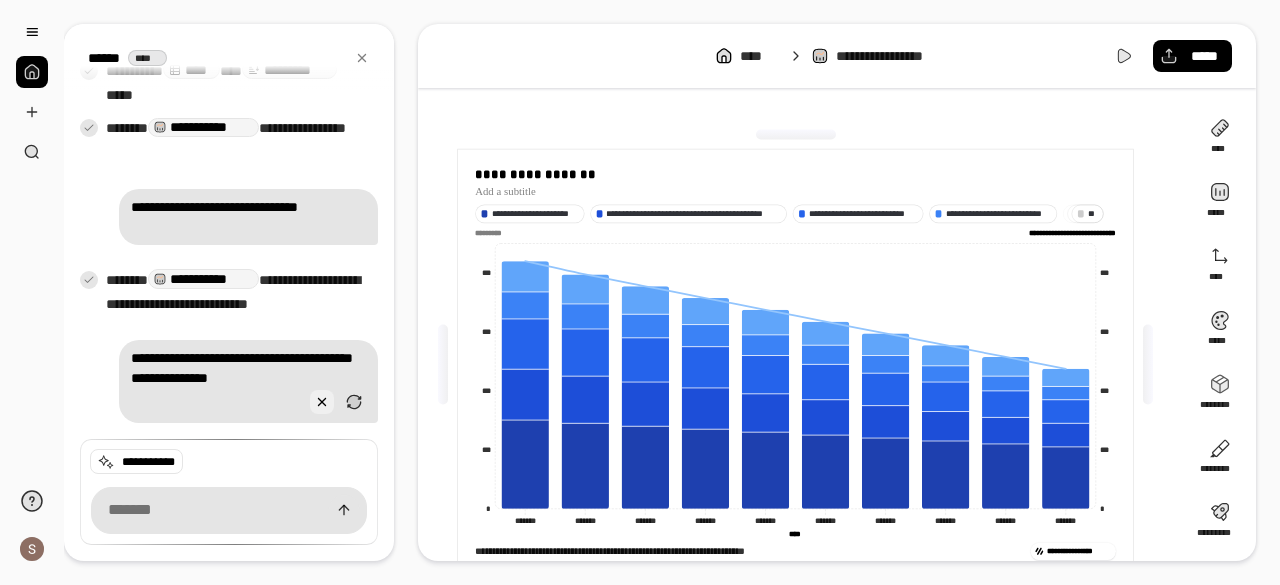 click at bounding box center (322, 402) 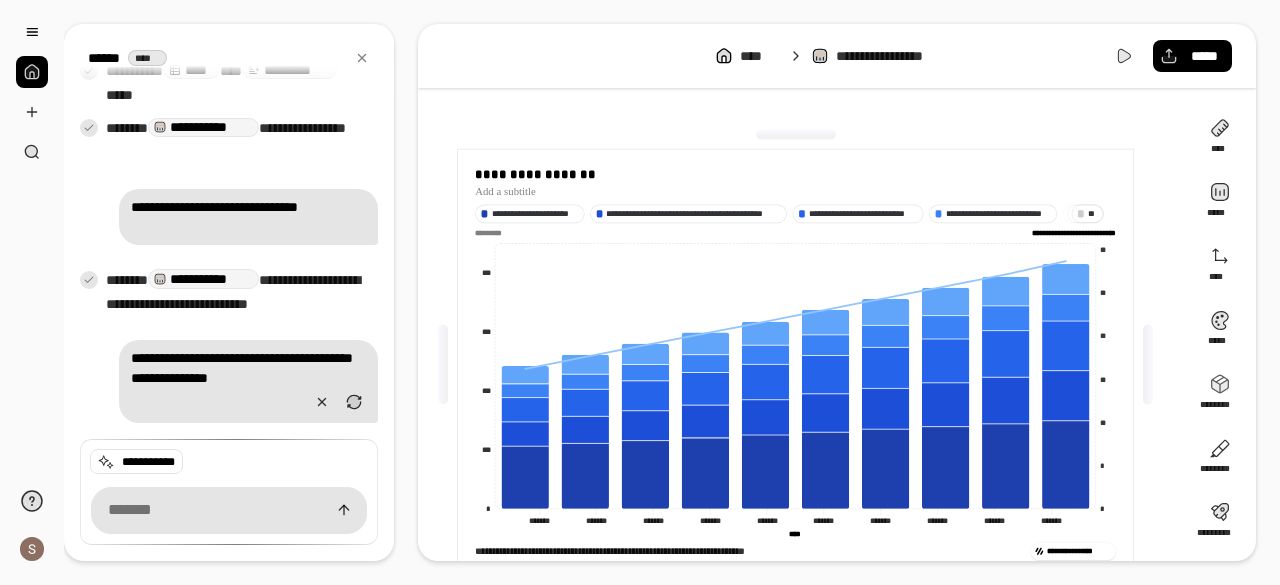 scroll, scrollTop: 931, scrollLeft: 0, axis: vertical 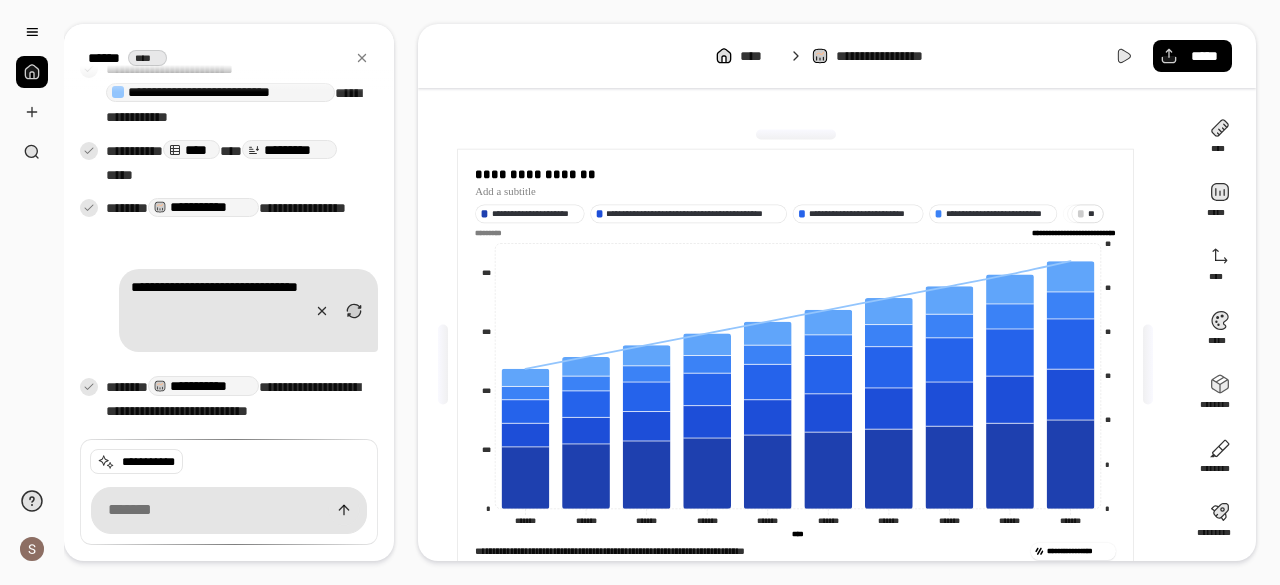 click 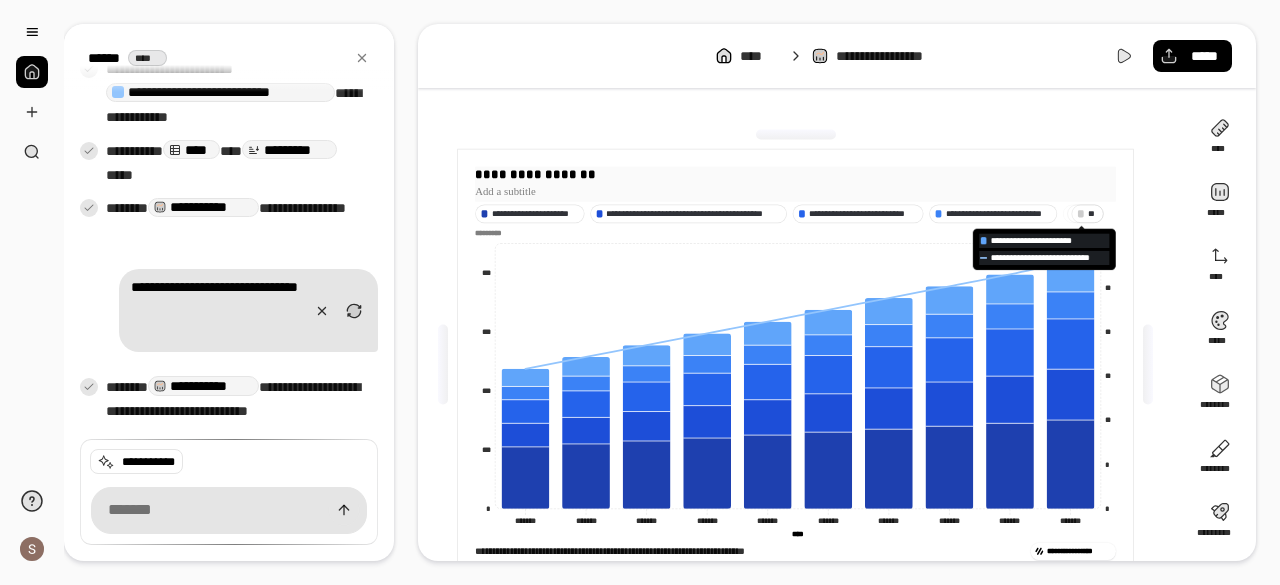 click at bounding box center [795, 192] 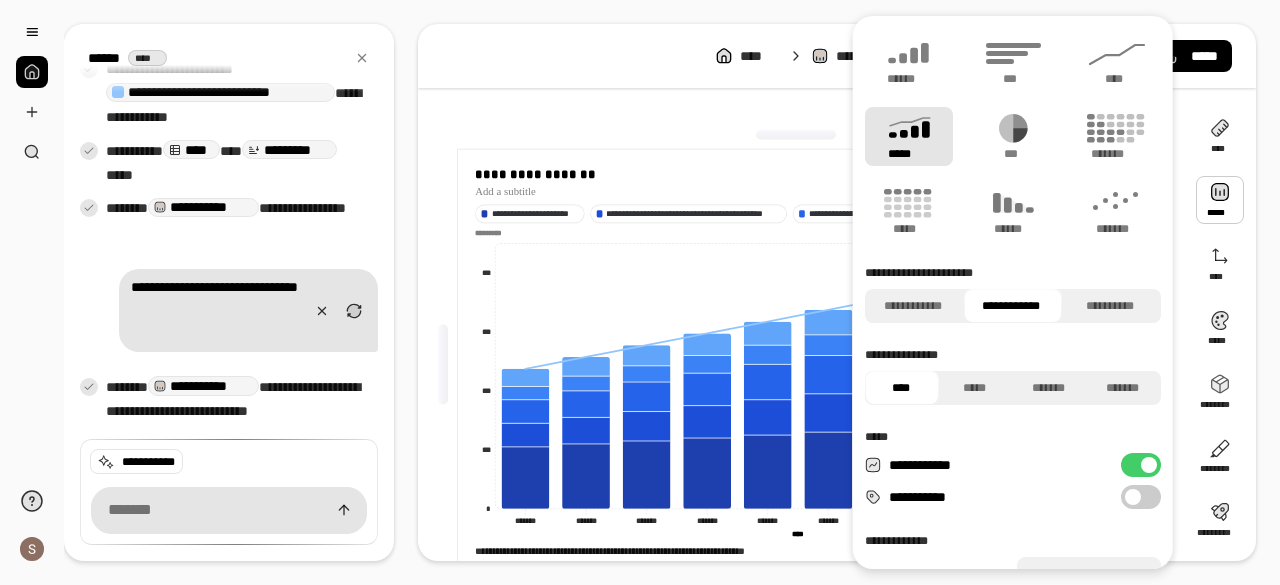 click at bounding box center [1220, 200] 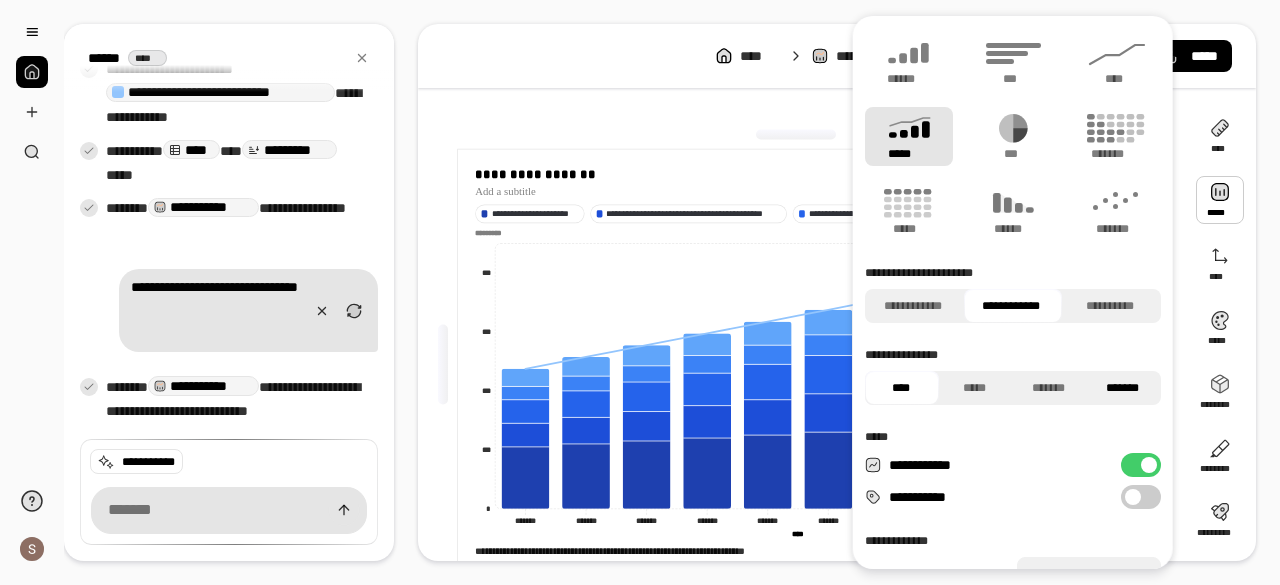 click on "*******" at bounding box center (1123, 388) 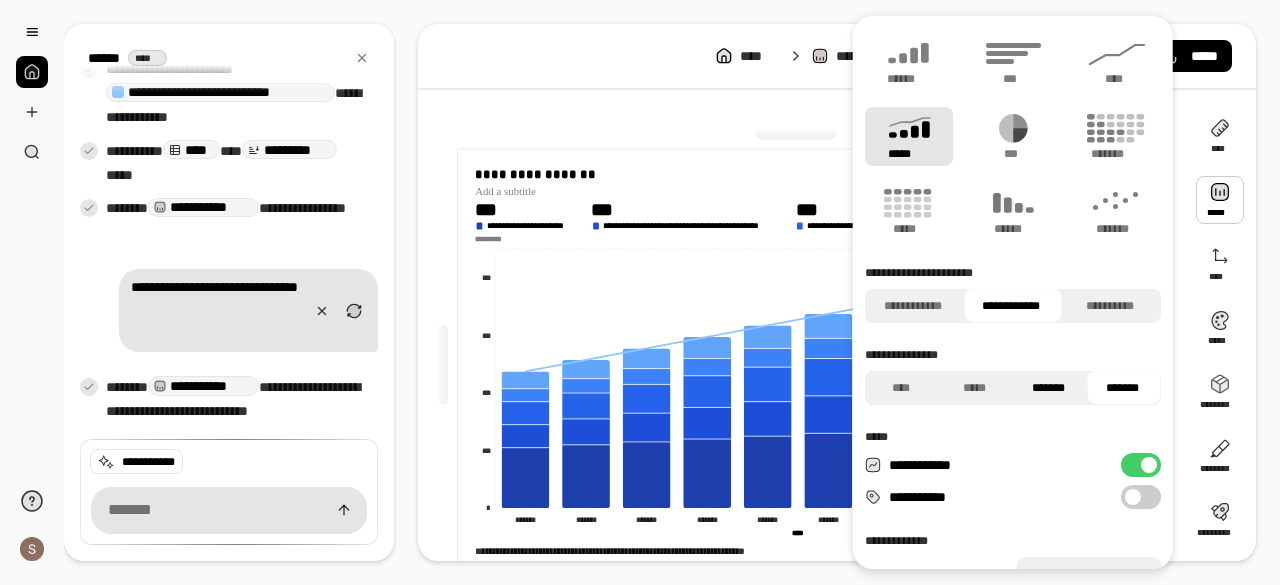 click on "*******" at bounding box center [1049, 388] 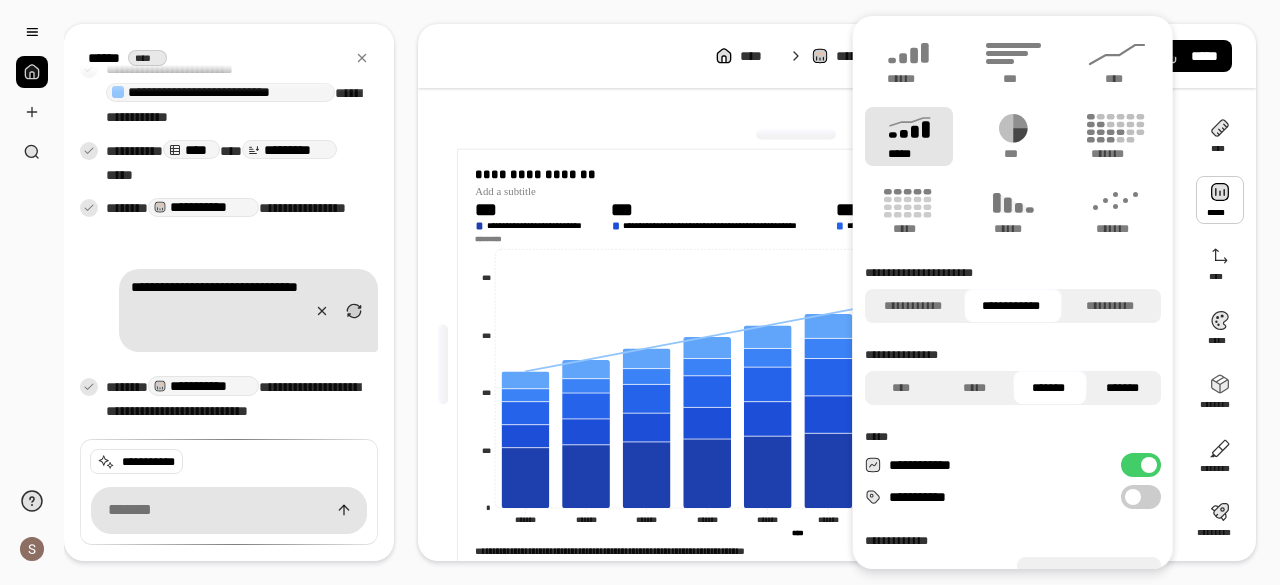click on "*******" at bounding box center [1123, 388] 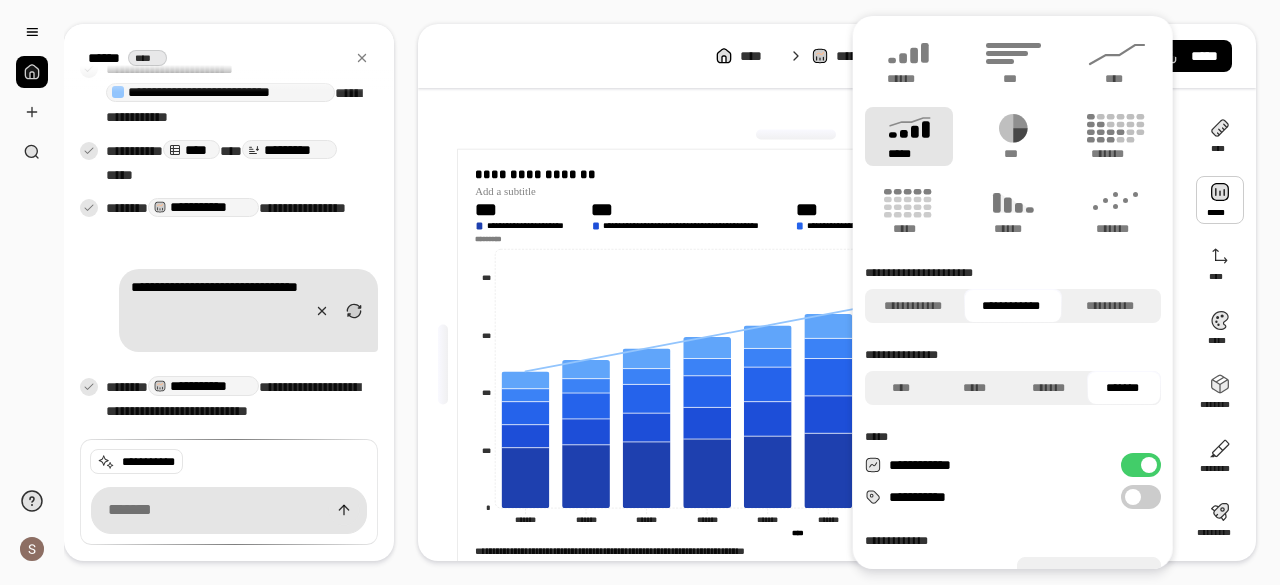 scroll, scrollTop: 78, scrollLeft: 0, axis: vertical 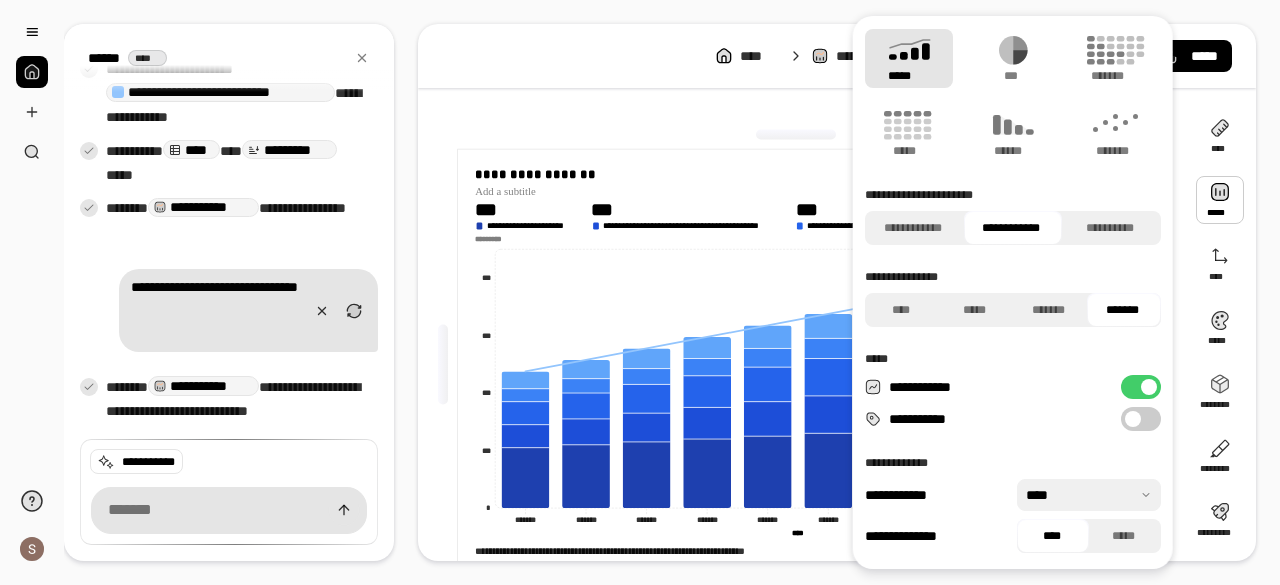 click on "**********" at bounding box center [1141, 419] 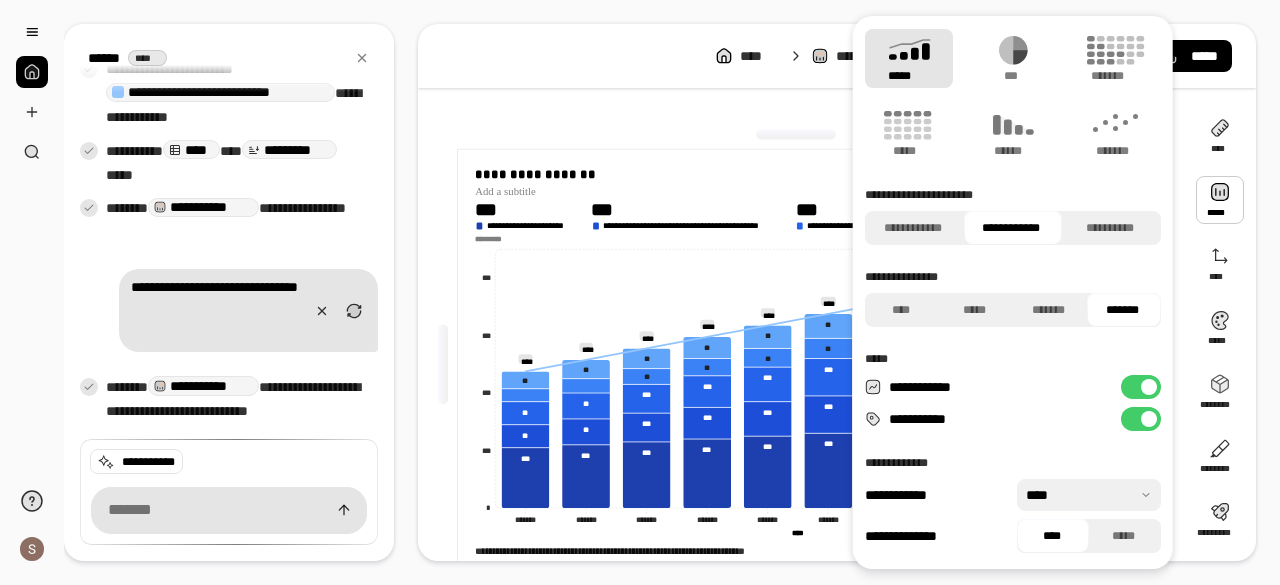 click on "**********" at bounding box center [1141, 387] 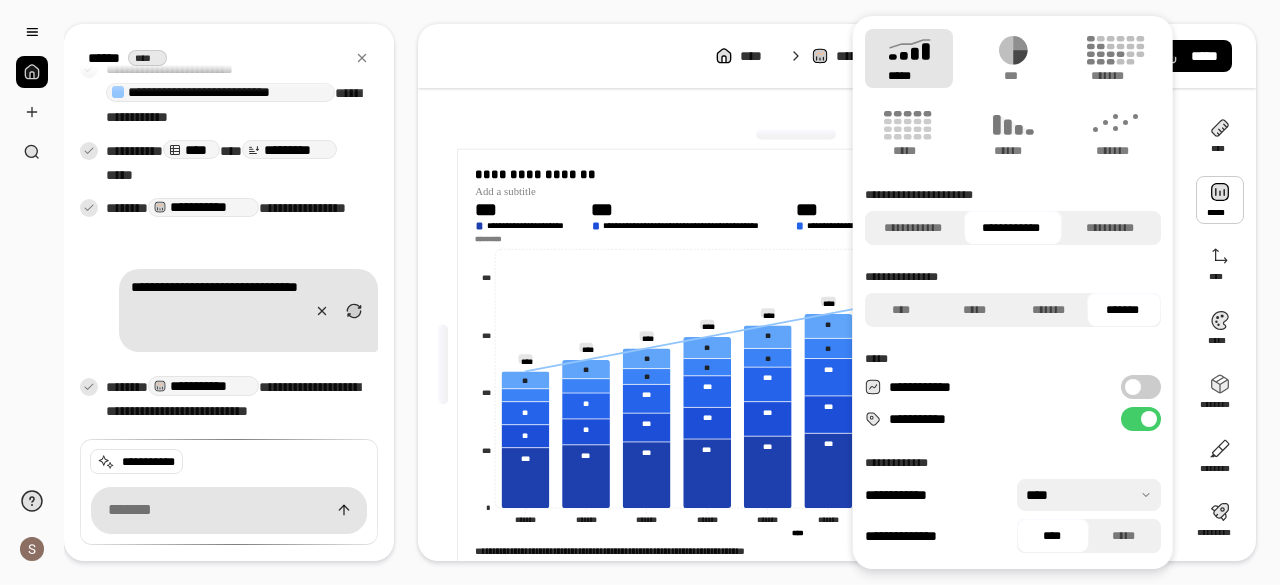 click at bounding box center [1133, 387] 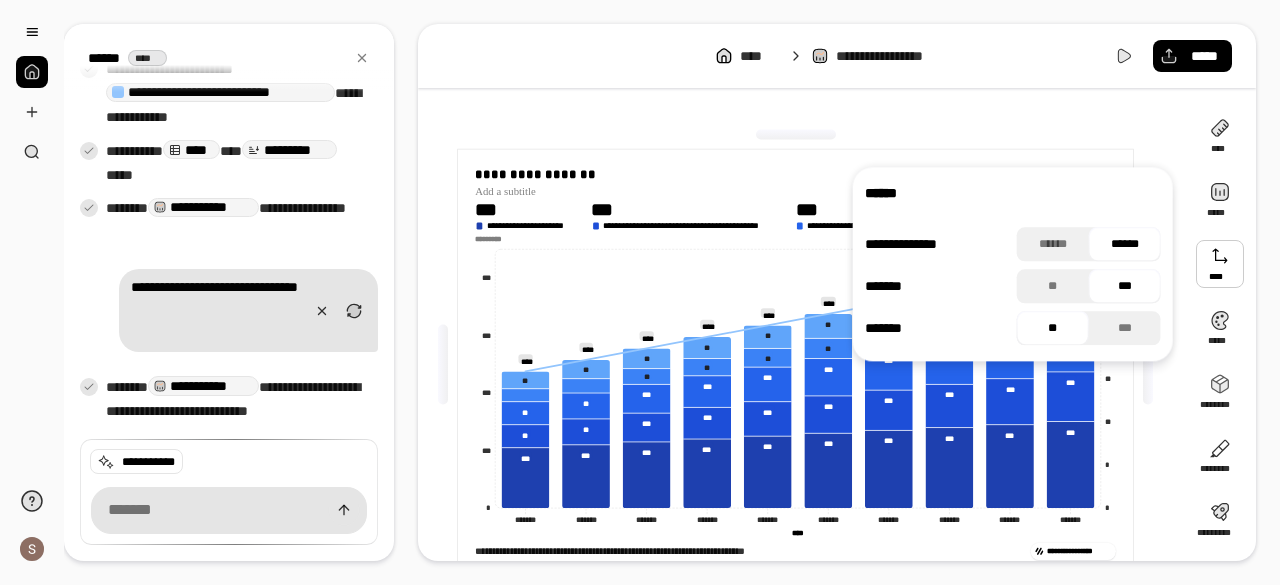 click at bounding box center (1220, 264) 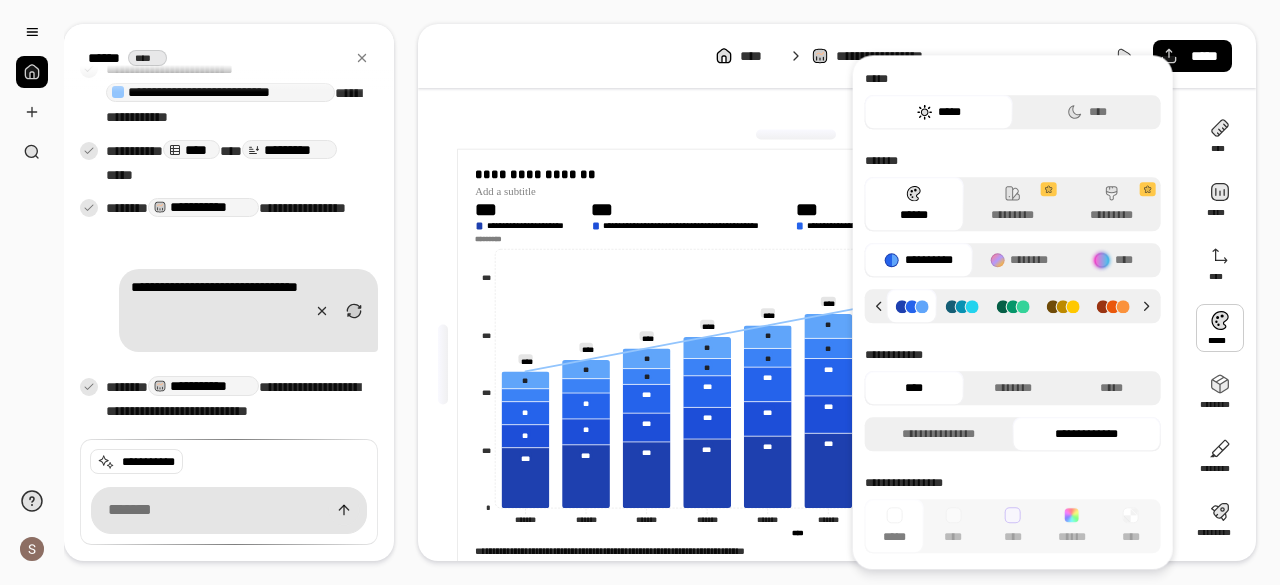 click at bounding box center [1012, 306] 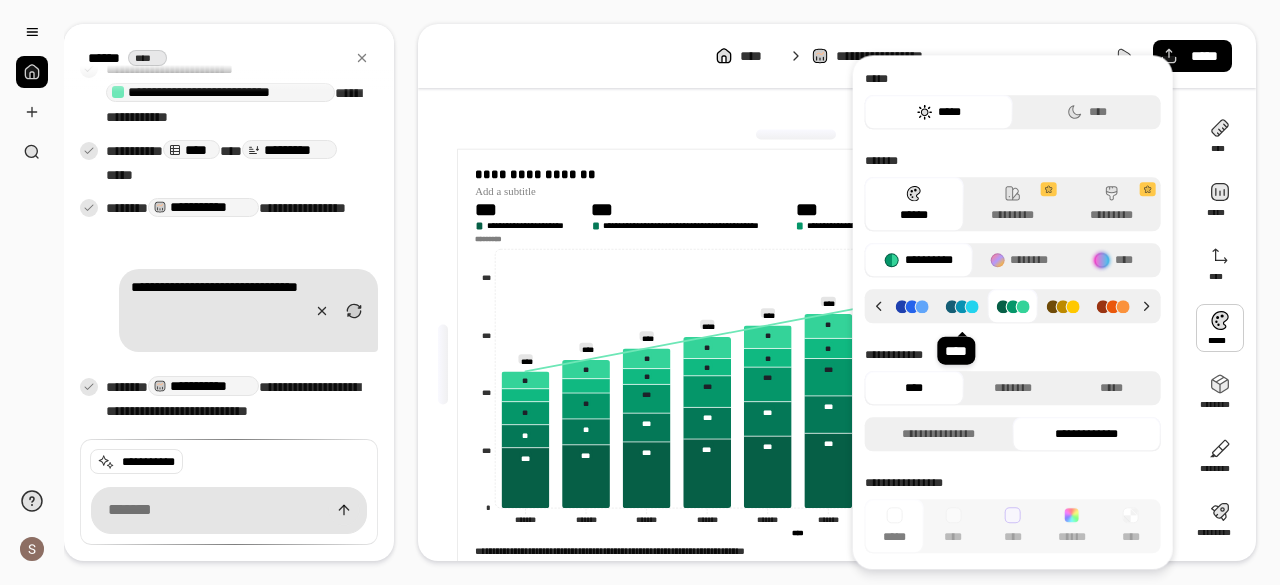 click at bounding box center (962, 306) 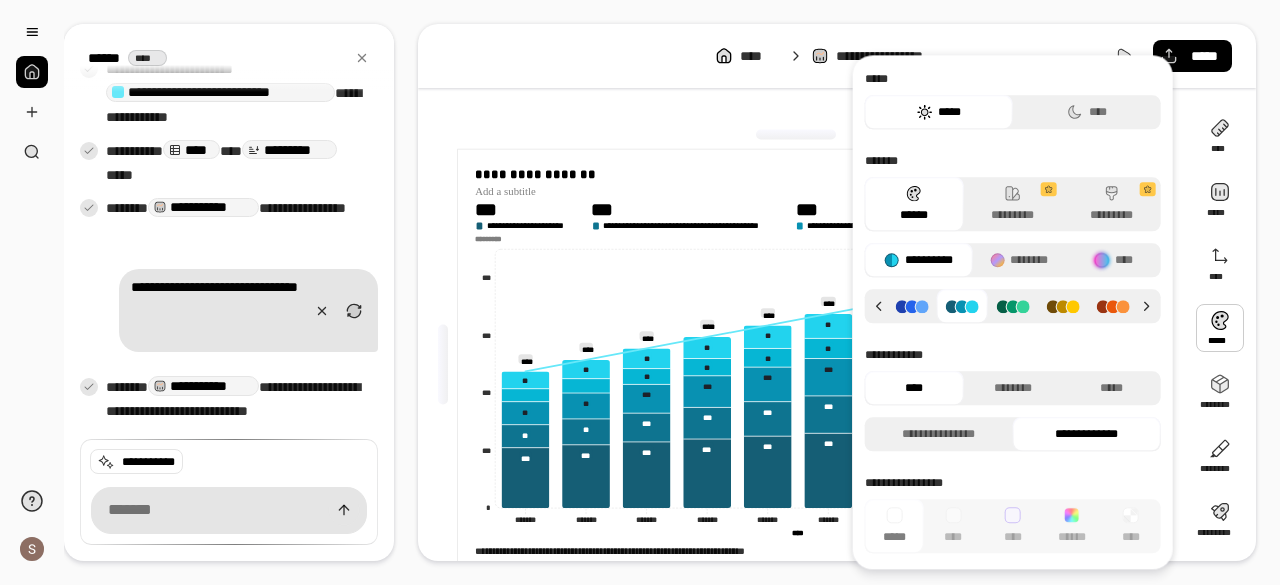 click 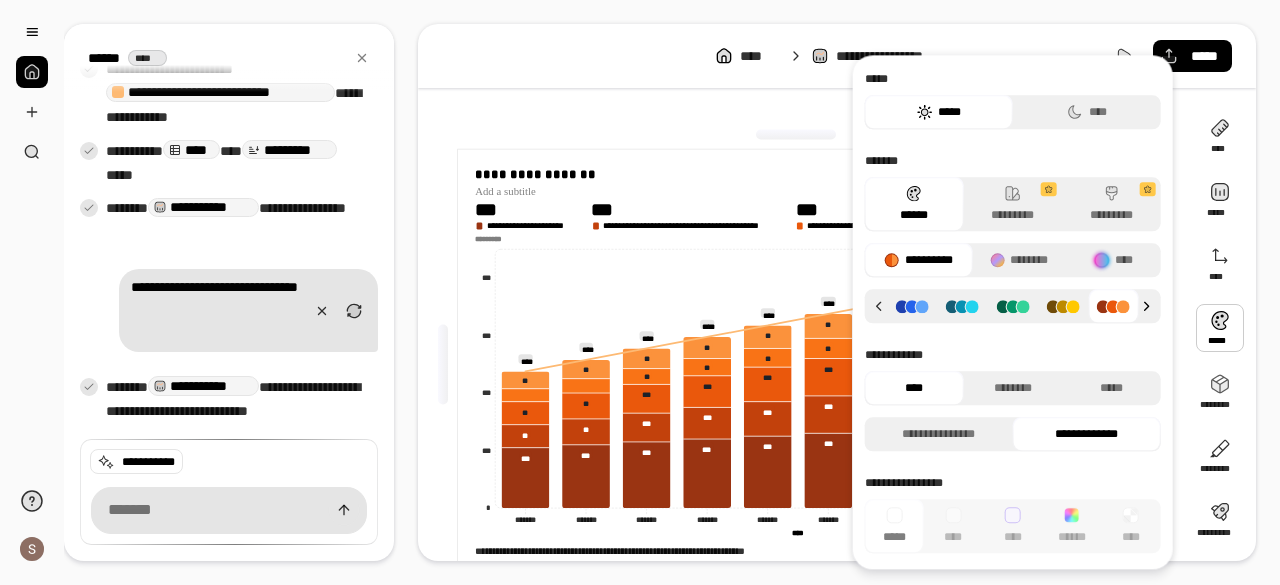 click 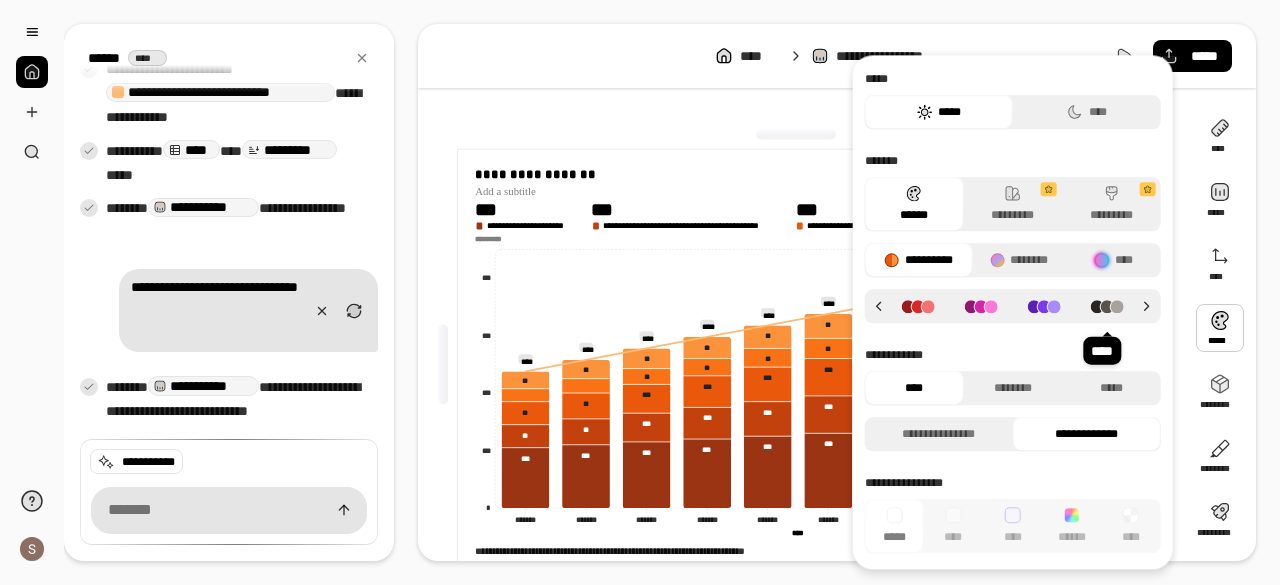 click 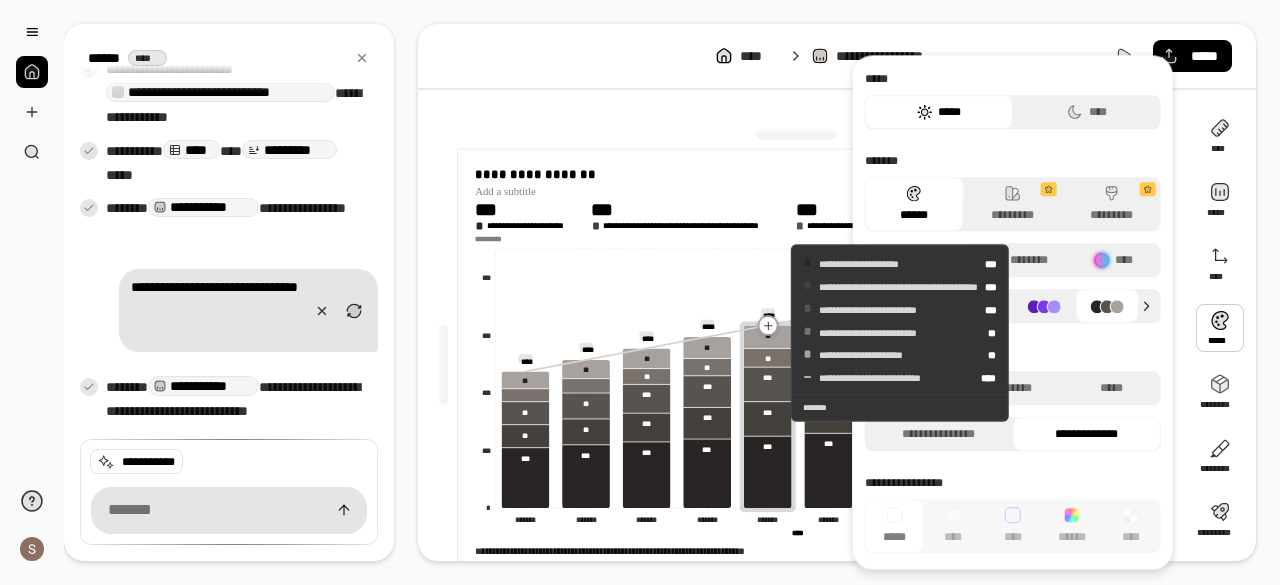 click 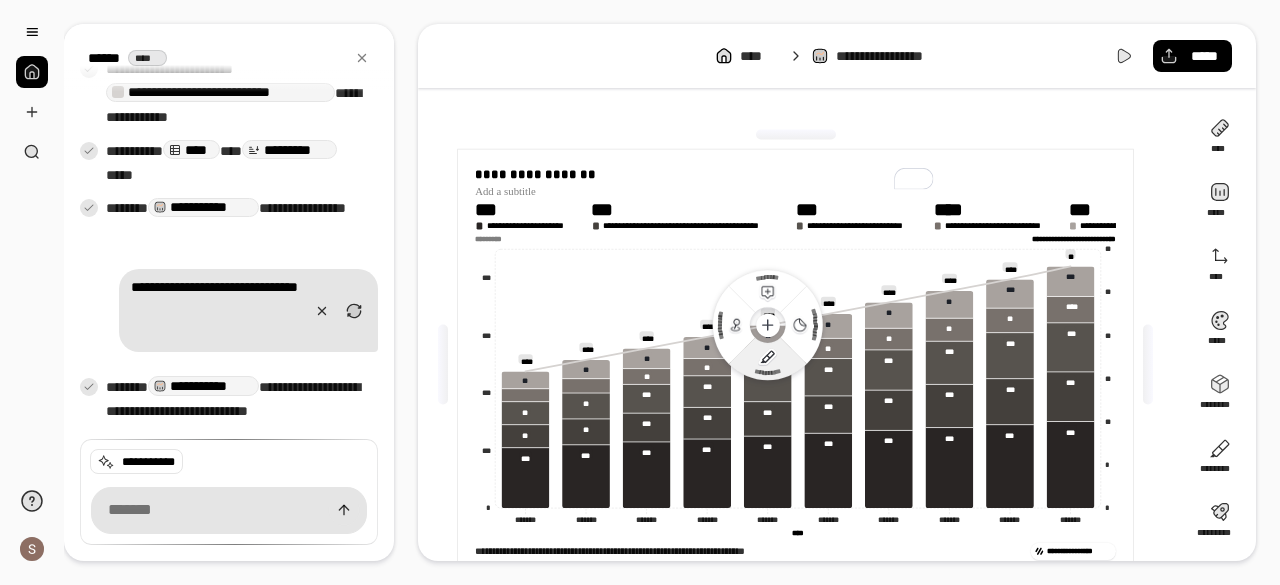 click 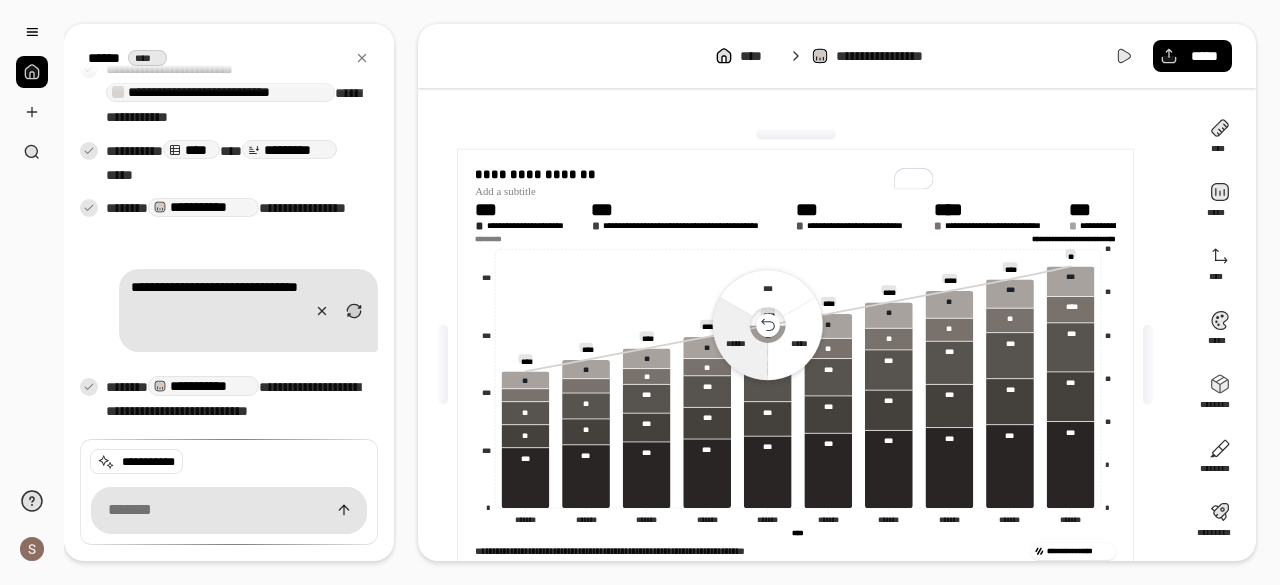 click 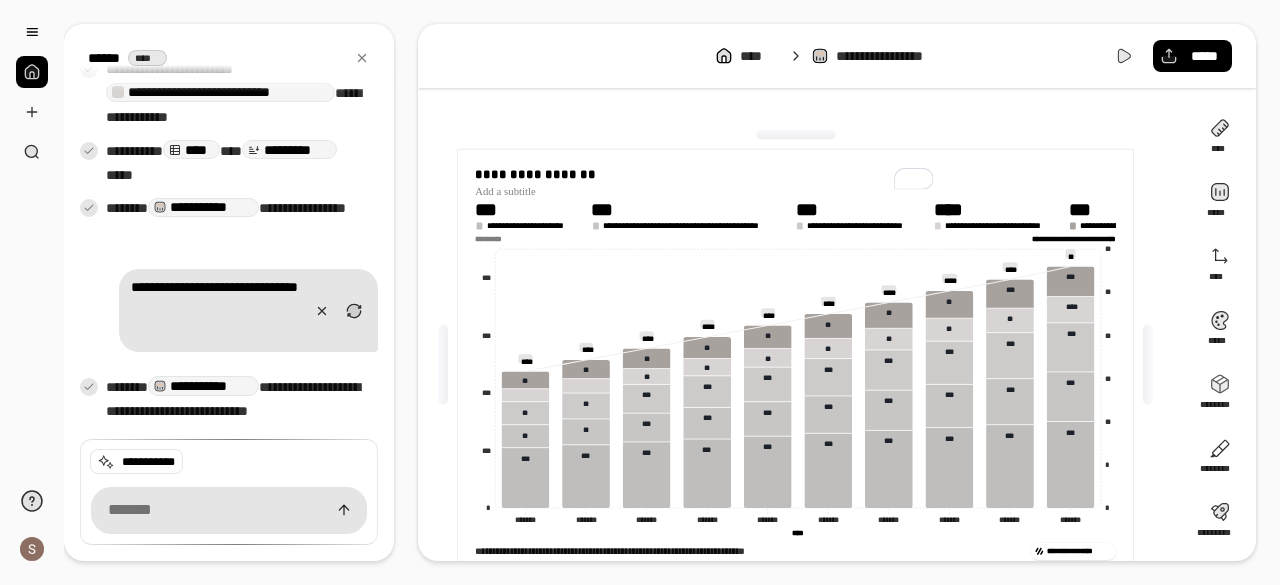 scroll, scrollTop: 62, scrollLeft: 0, axis: vertical 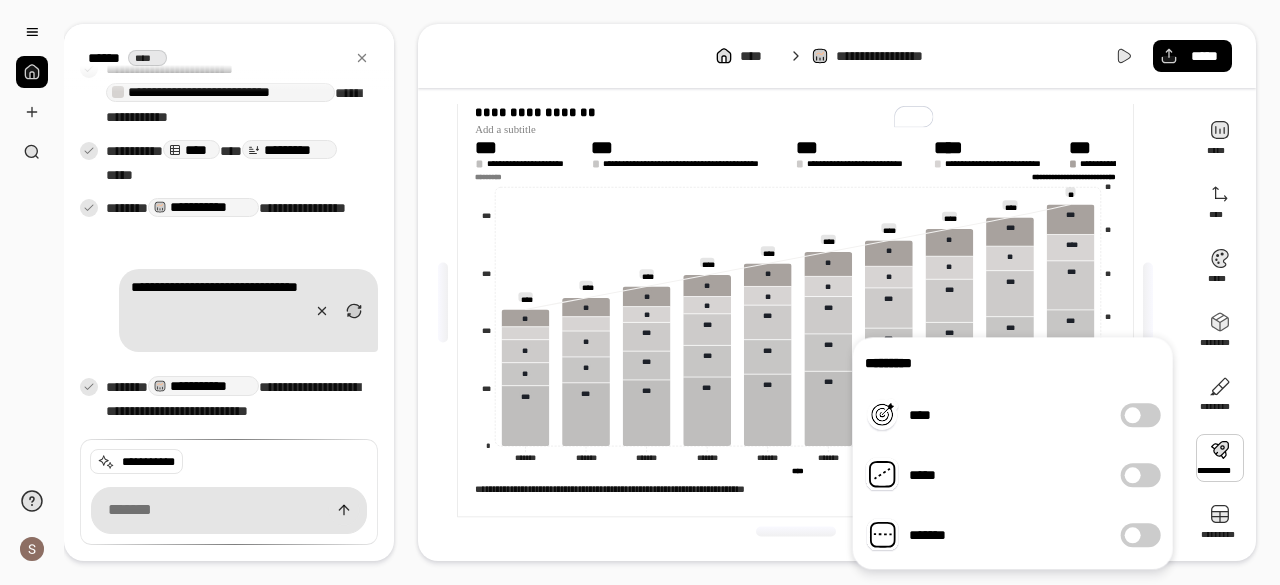 click at bounding box center (1220, 458) 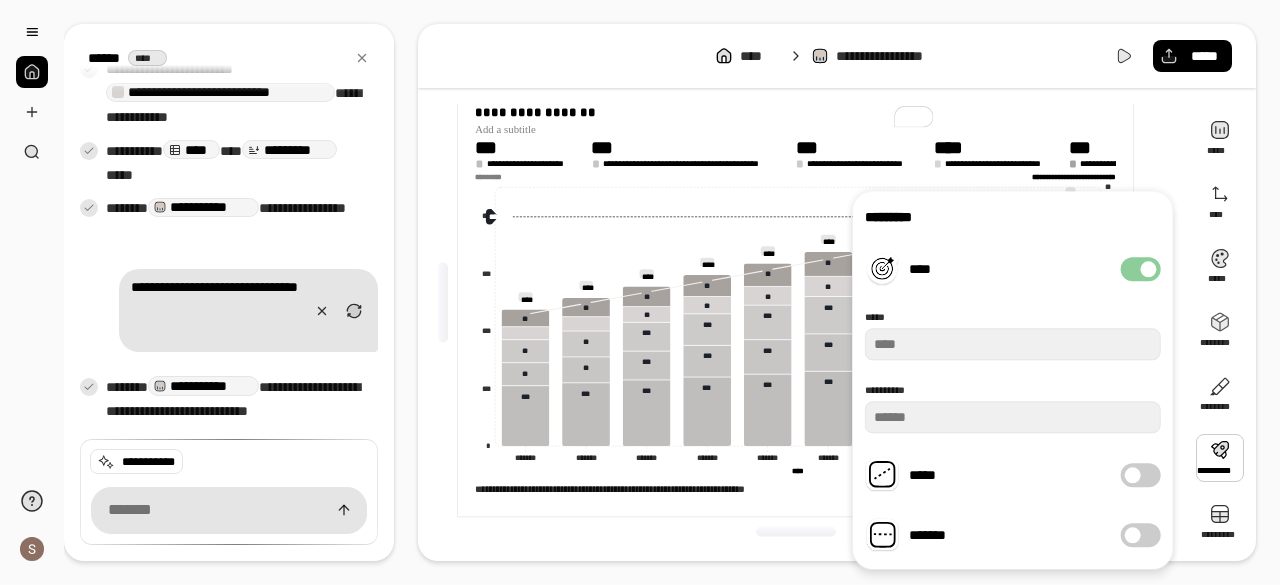 type on "**" 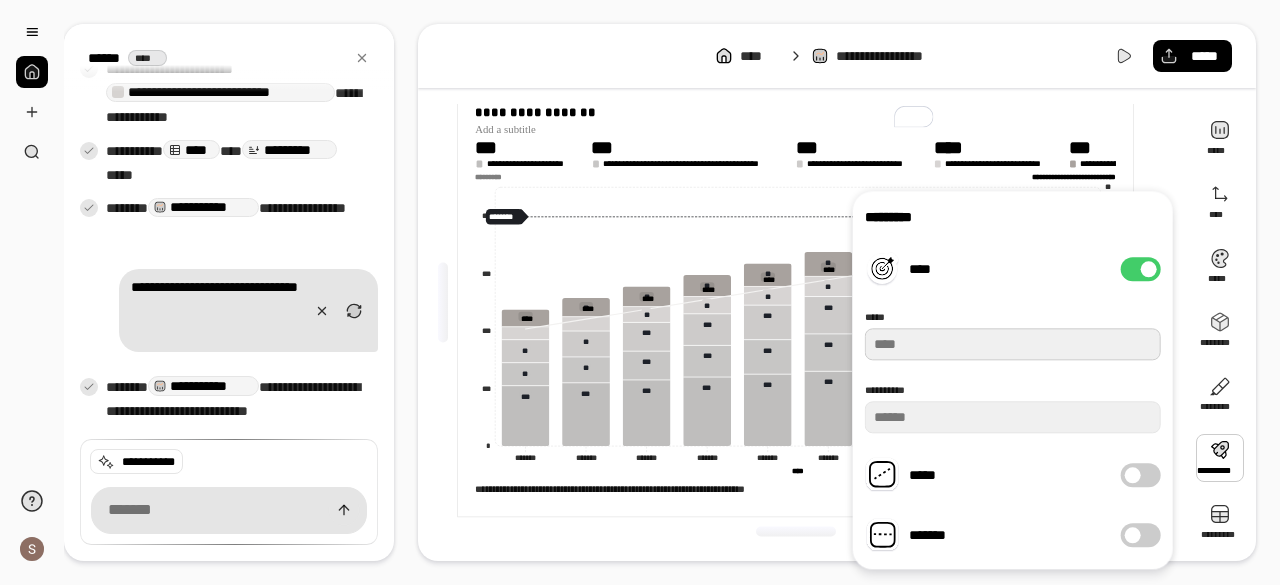 click at bounding box center (1013, 344) 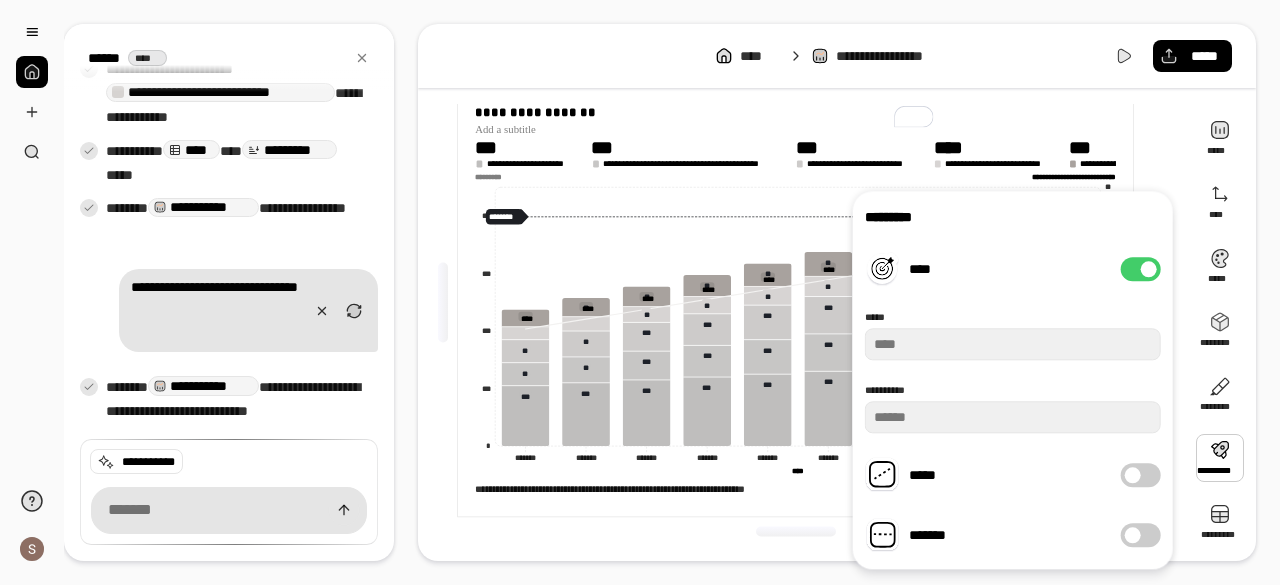 click on "*****" at bounding box center [1141, 475] 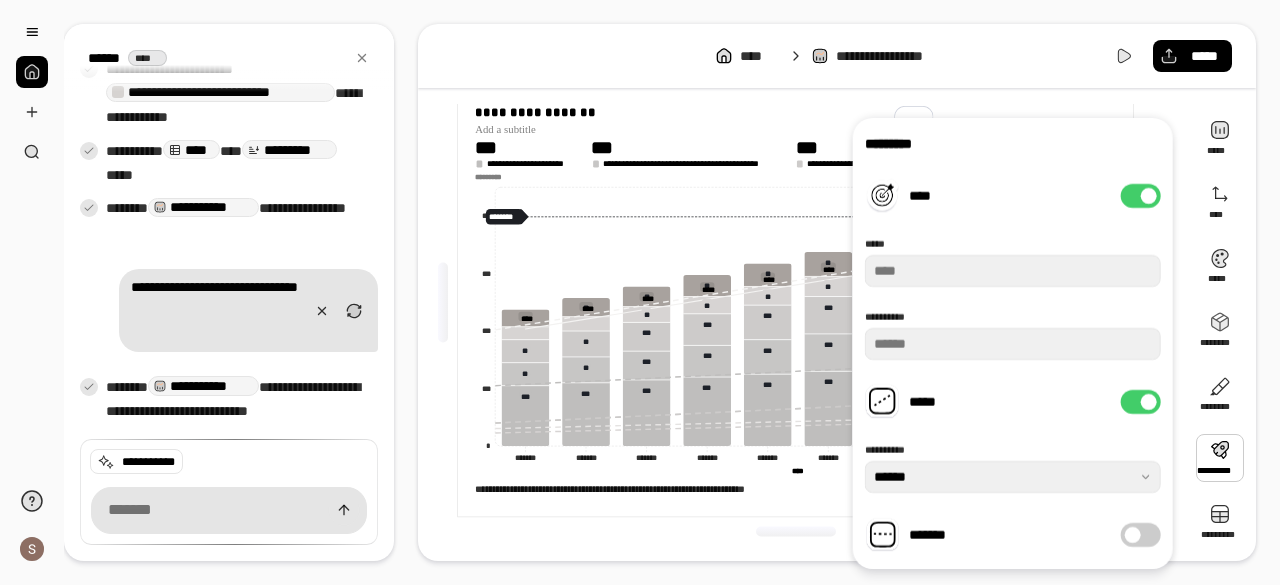 click on "*******" at bounding box center [1141, 535] 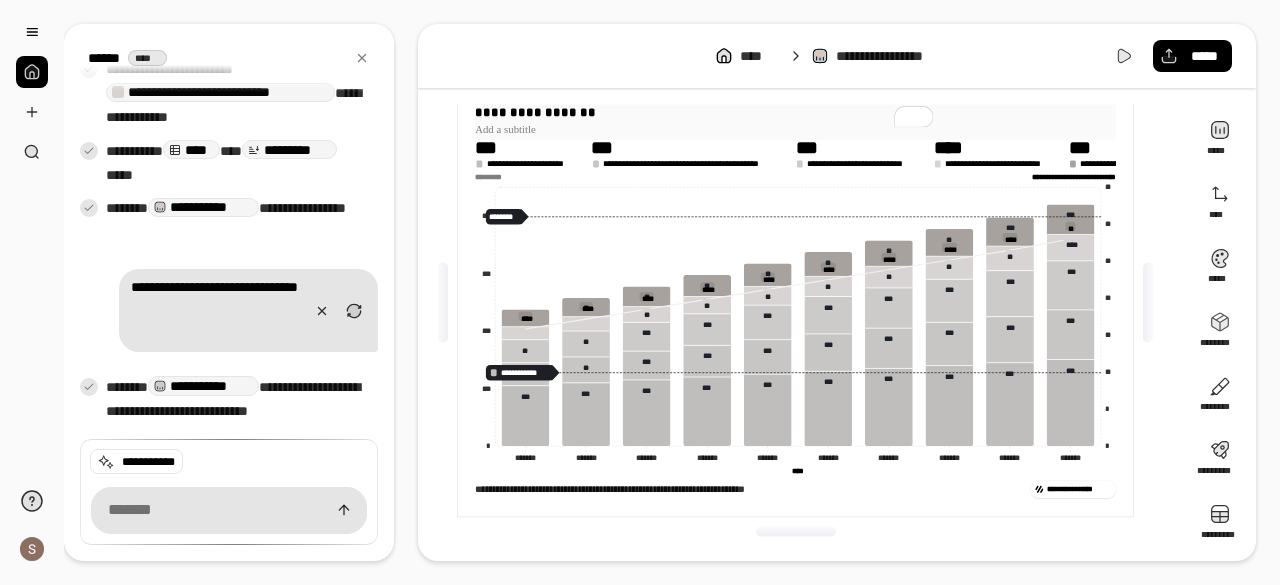 click at bounding box center (795, 130) 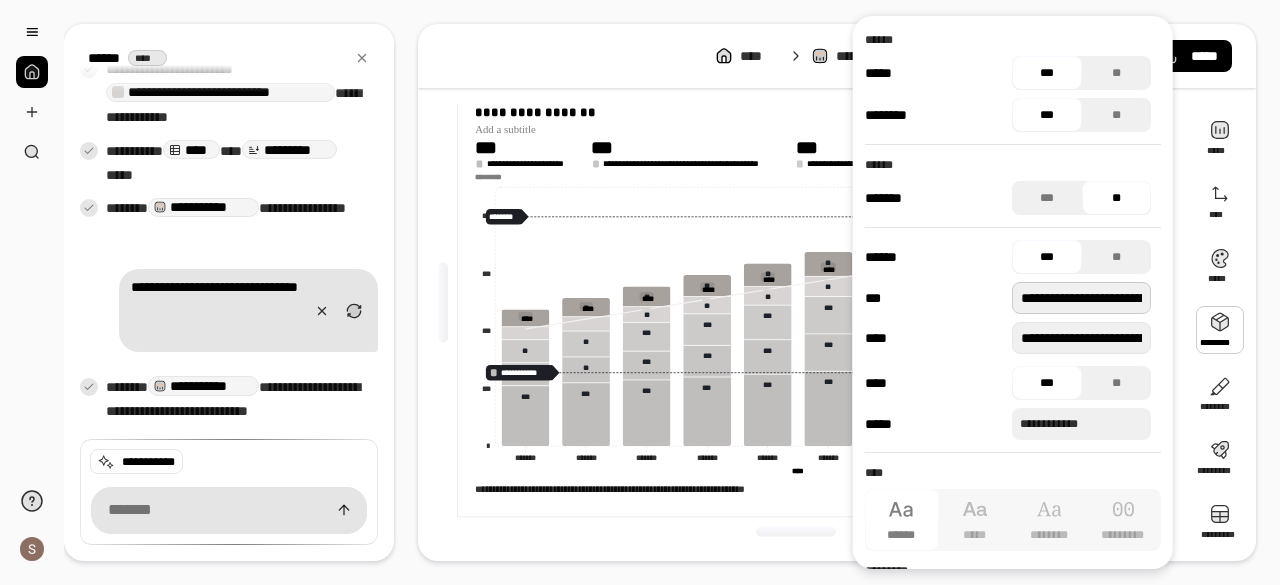 click on "**********" at bounding box center [1081, 298] 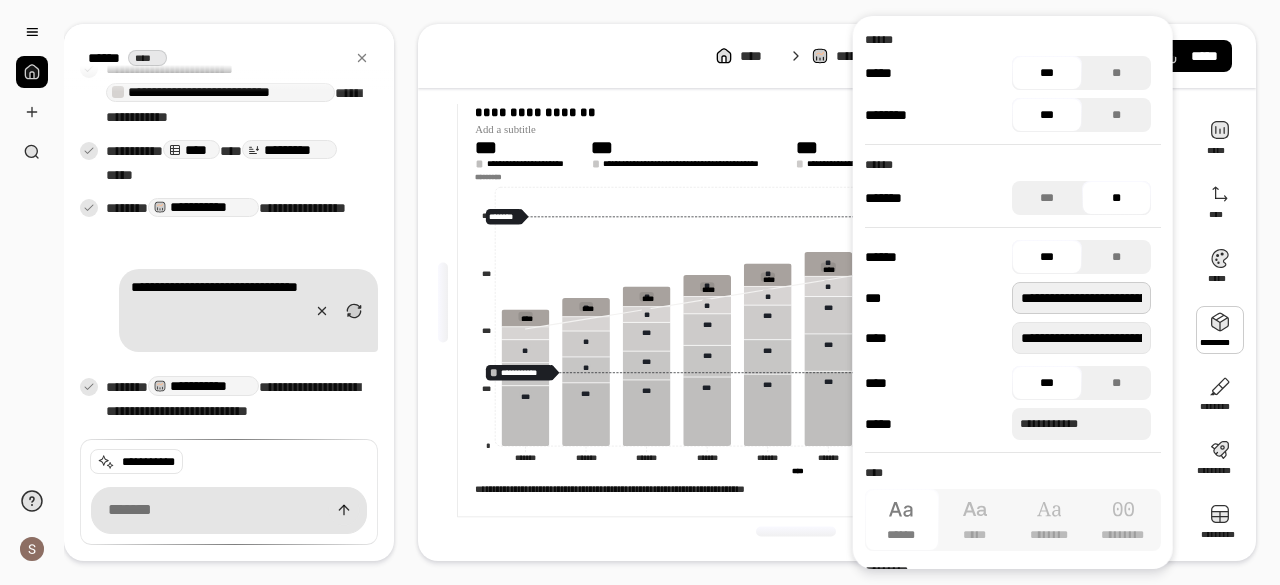 click on "**********" at bounding box center [1081, 298] 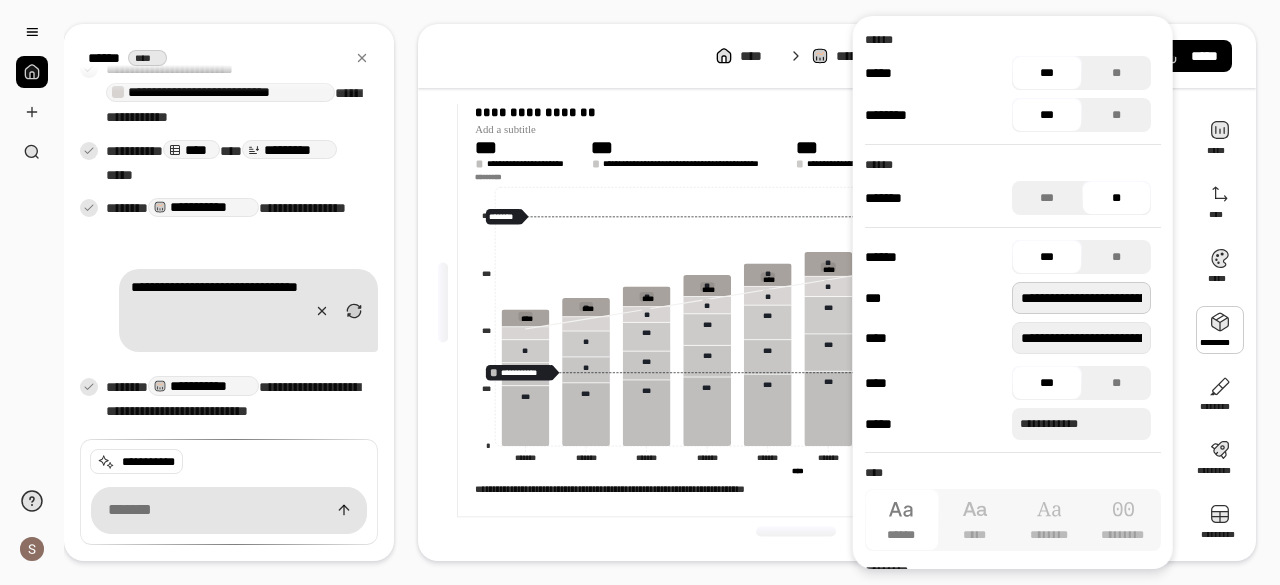click on "**********" at bounding box center [1081, 298] 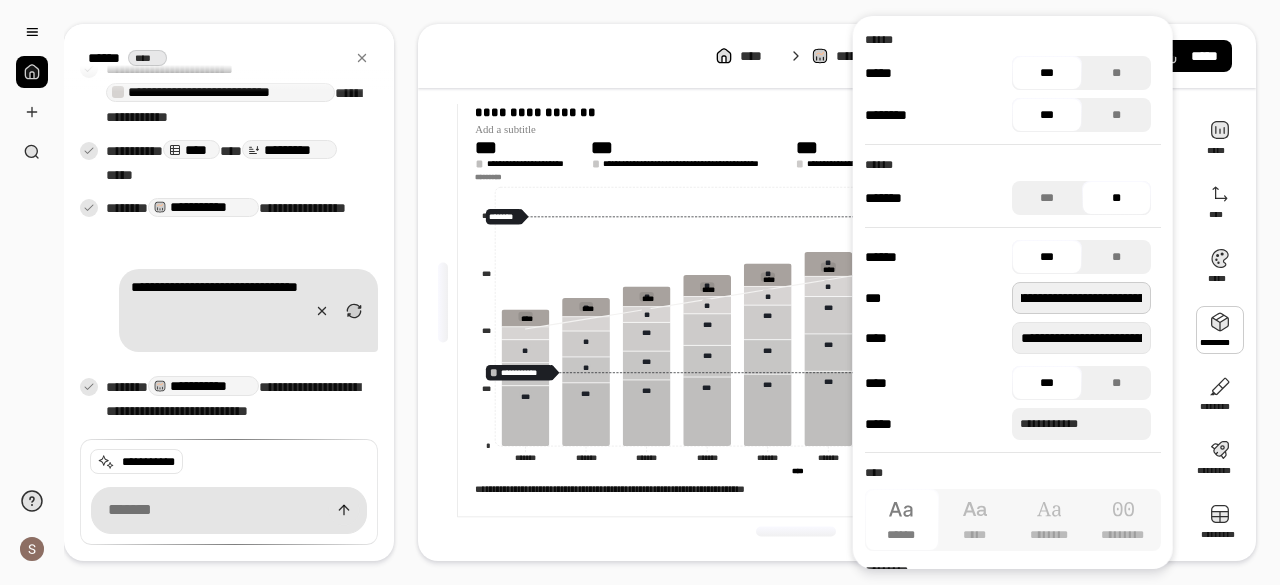 scroll, scrollTop: 0, scrollLeft: 334, axis: horizontal 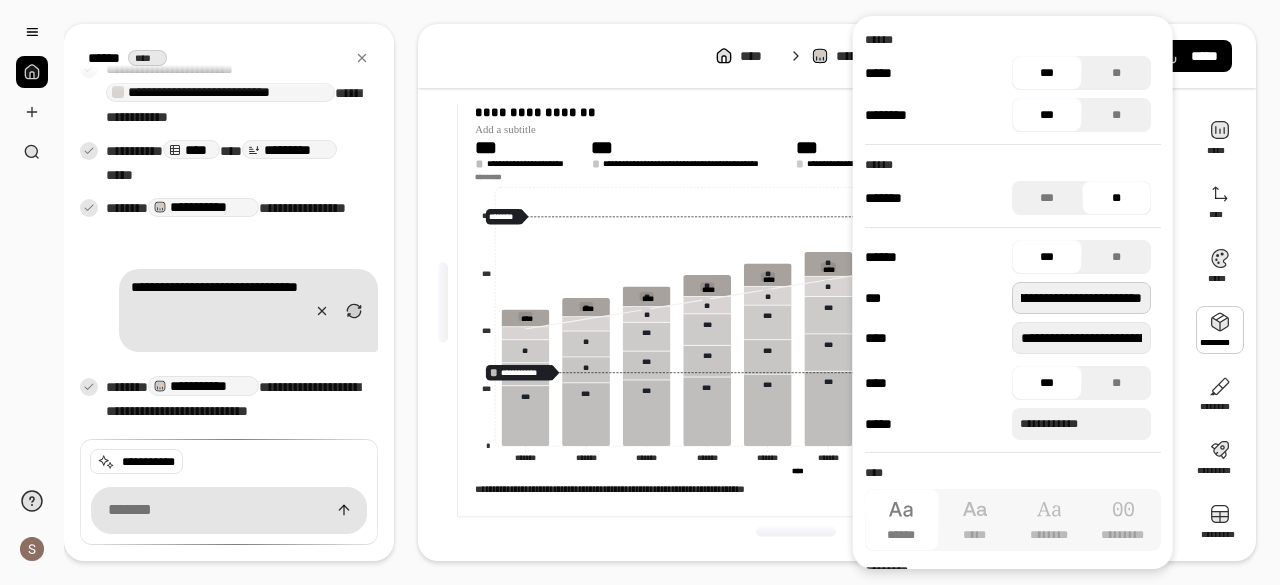 drag, startPoint x: 1032, startPoint y: 299, endPoint x: 1114, endPoint y: 306, distance: 82.29824 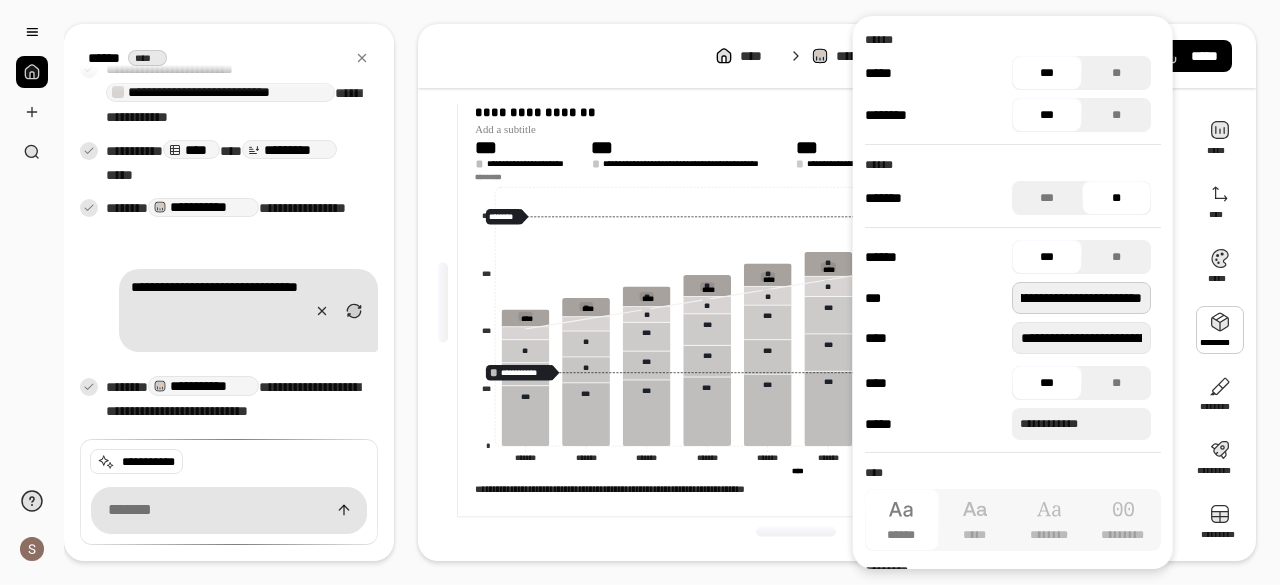 click on "**********" at bounding box center [1081, 298] 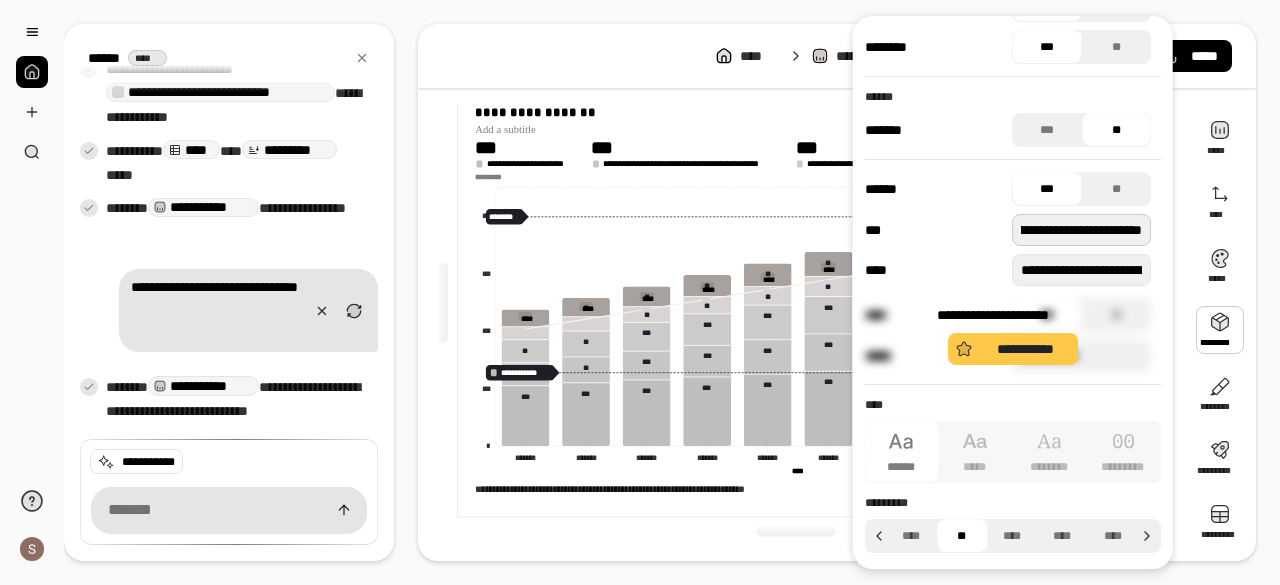 scroll, scrollTop: 0, scrollLeft: 0, axis: both 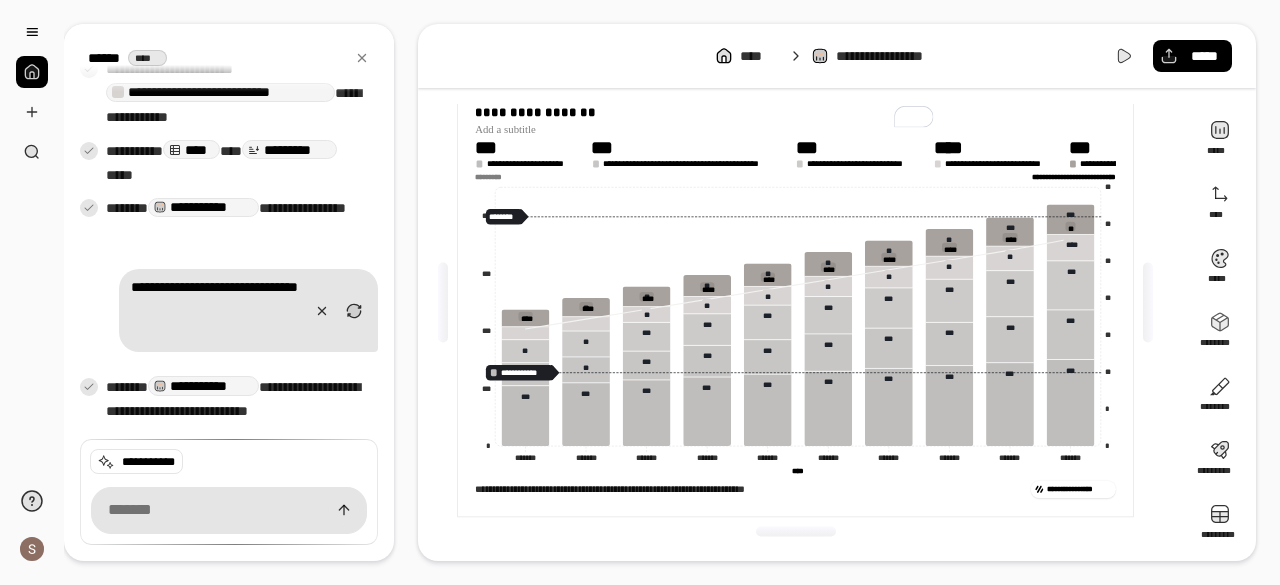 click on "**********" at bounding box center [672, 292] 